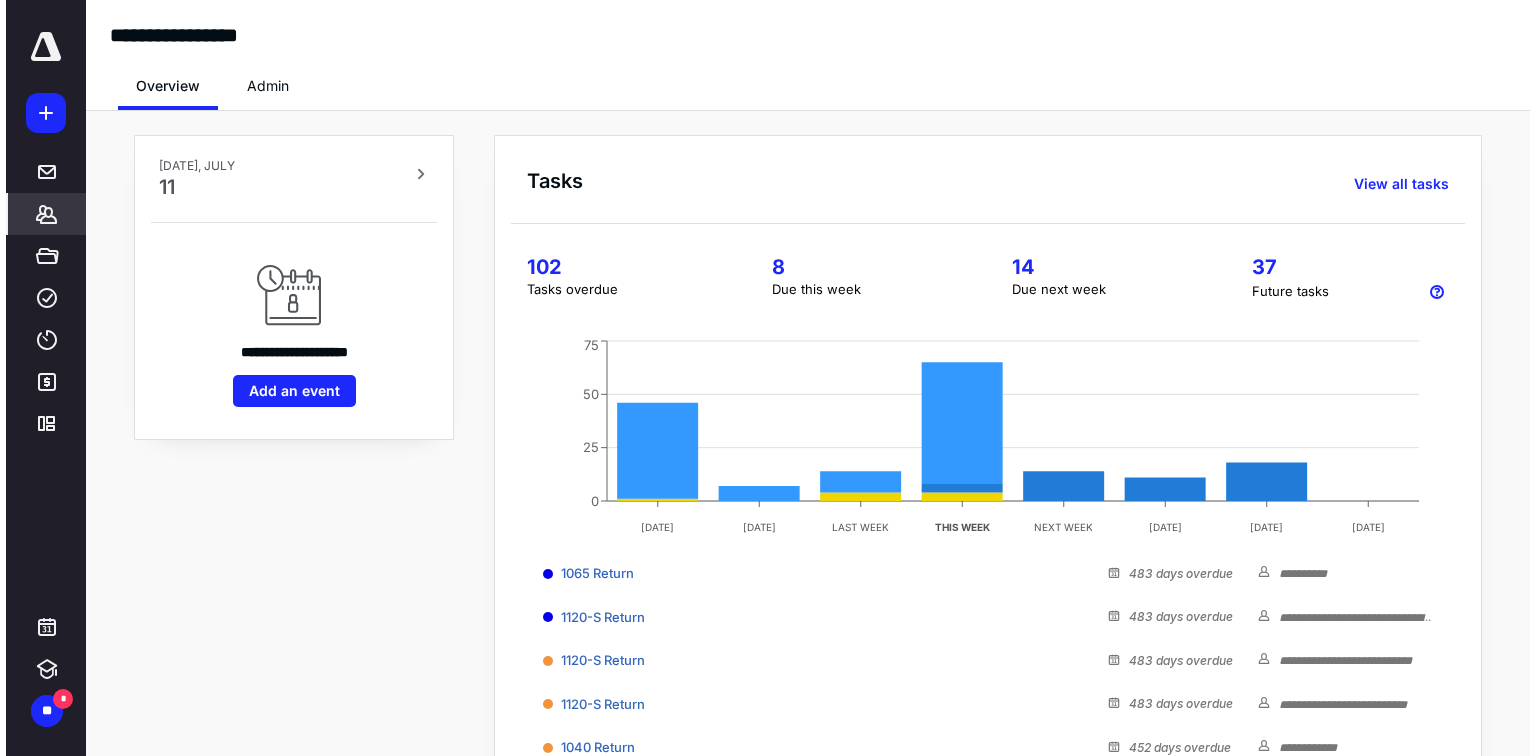 scroll, scrollTop: 0, scrollLeft: 0, axis: both 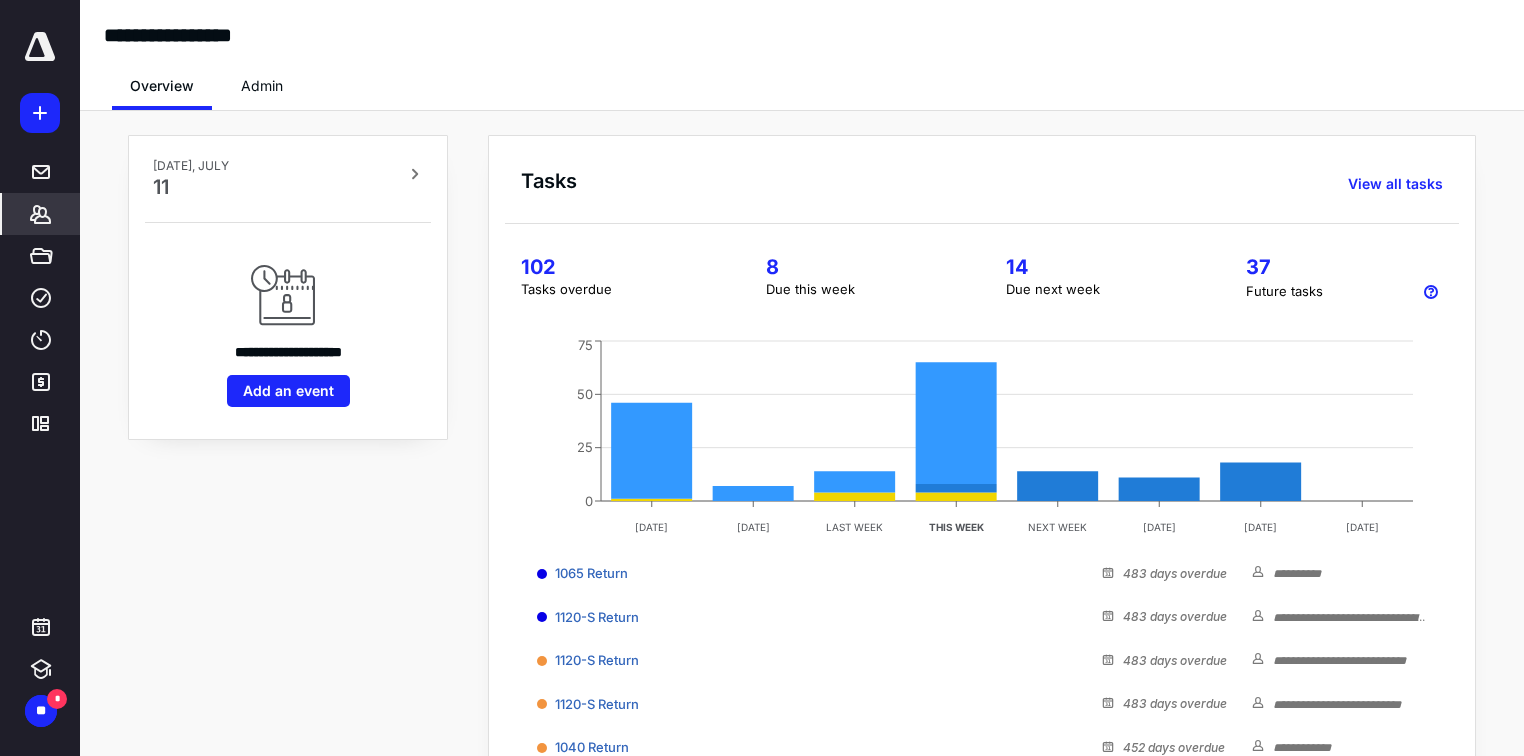 click 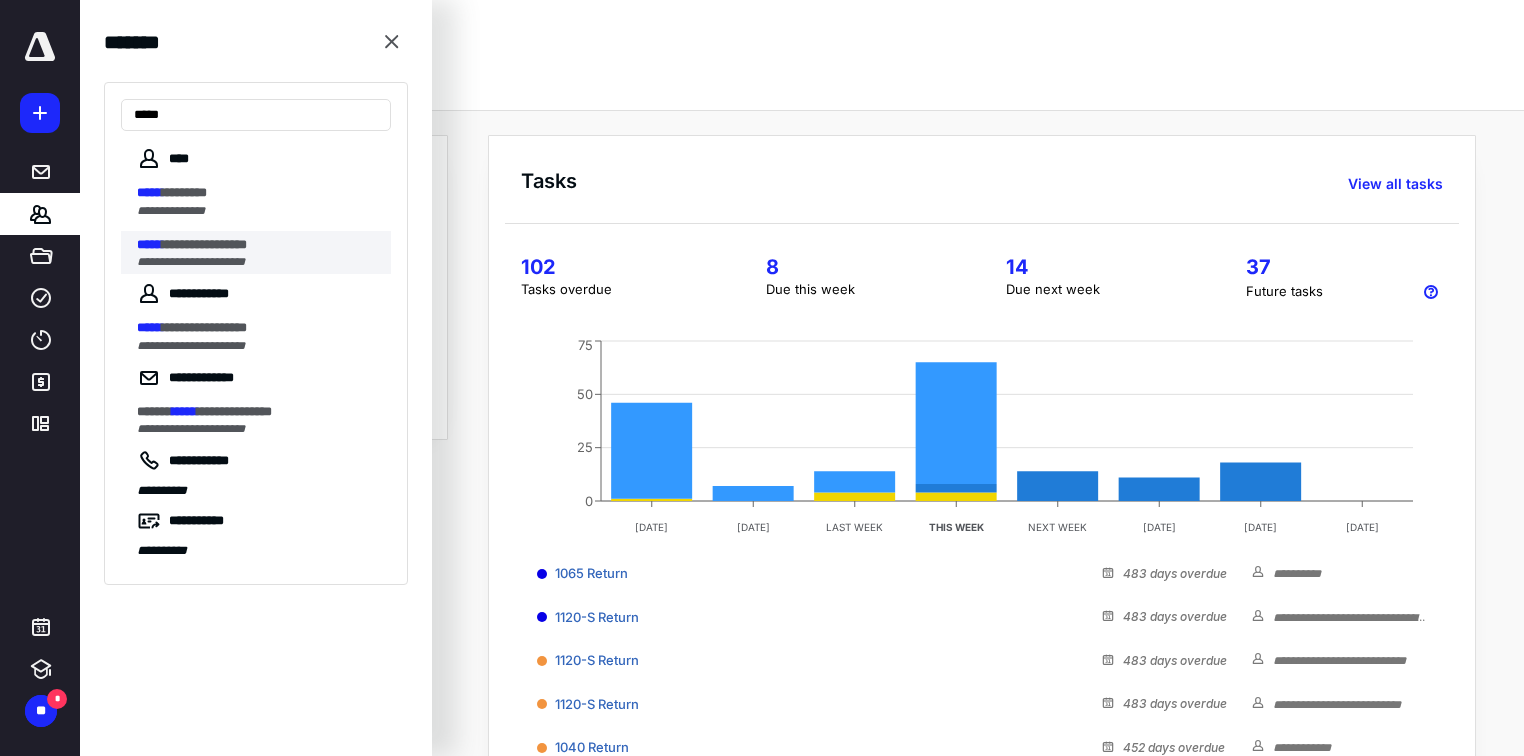 type on "*****" 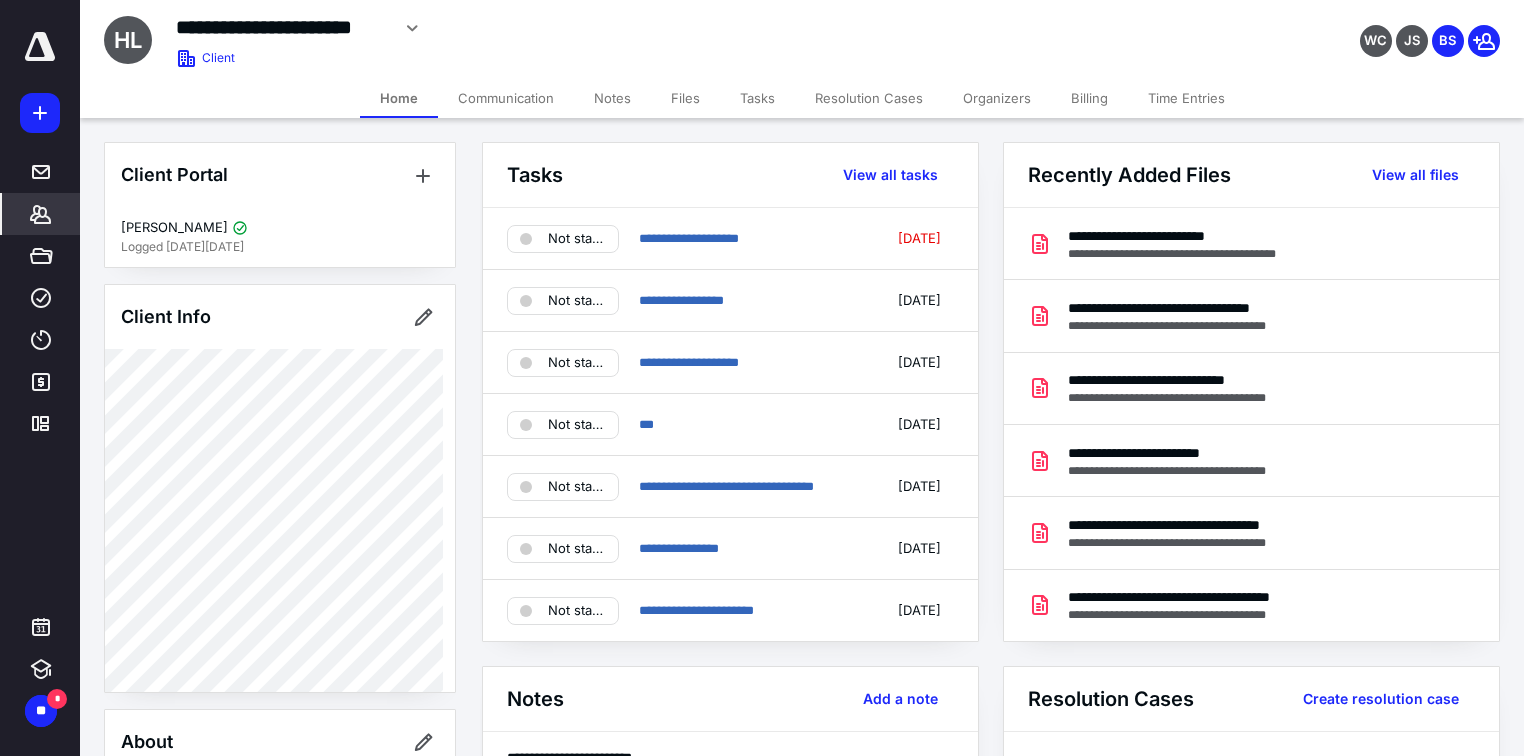 click on "Files" at bounding box center [685, 98] 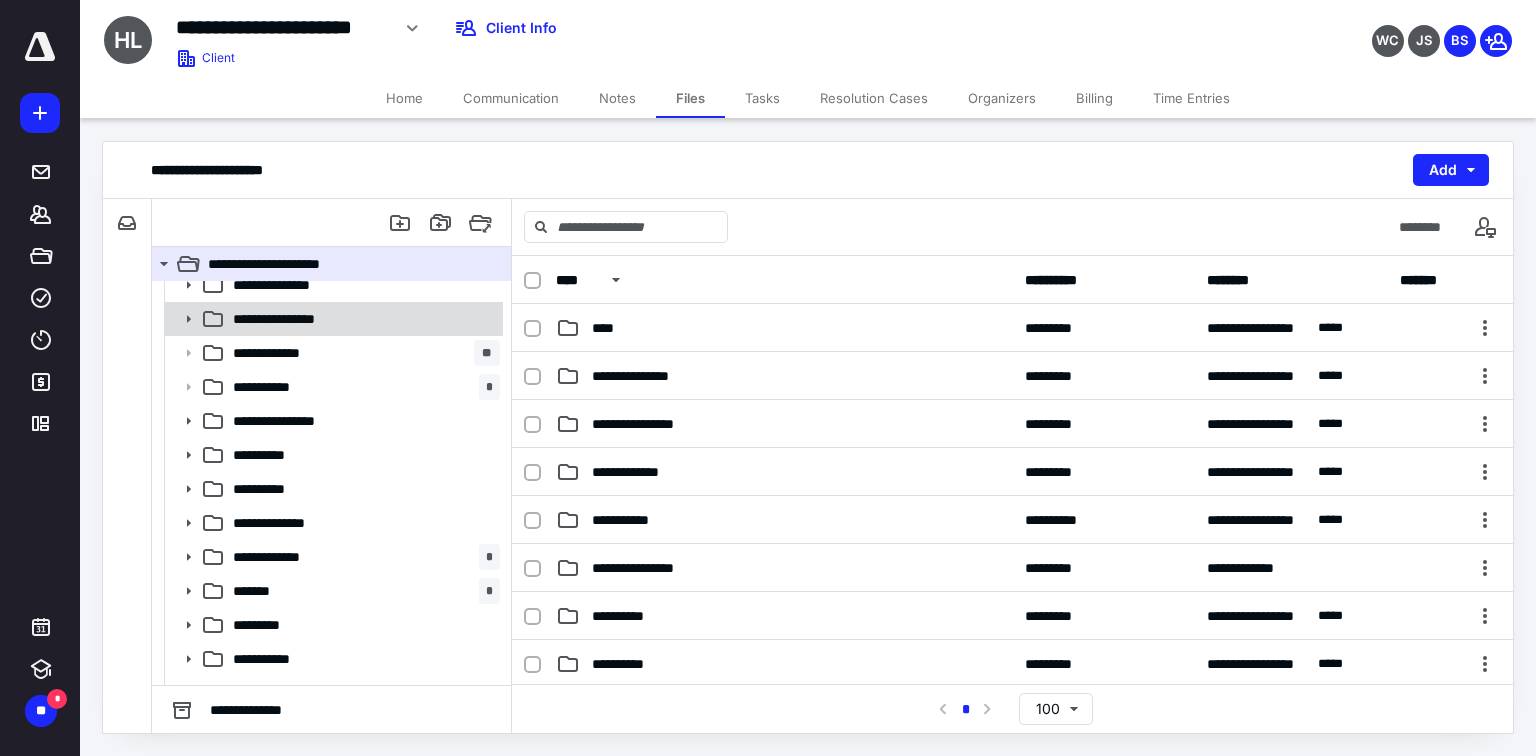 scroll, scrollTop: 72, scrollLeft: 0, axis: vertical 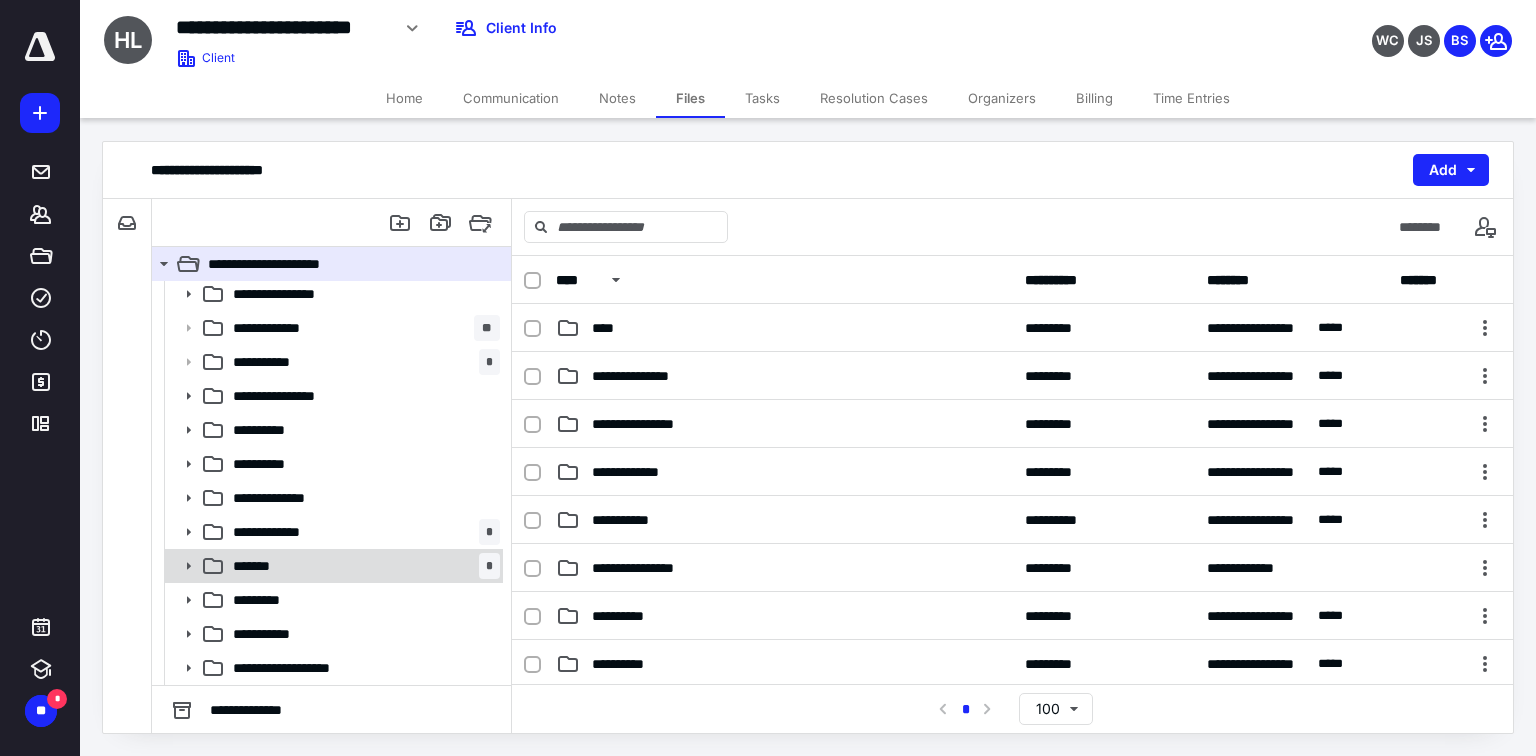 click 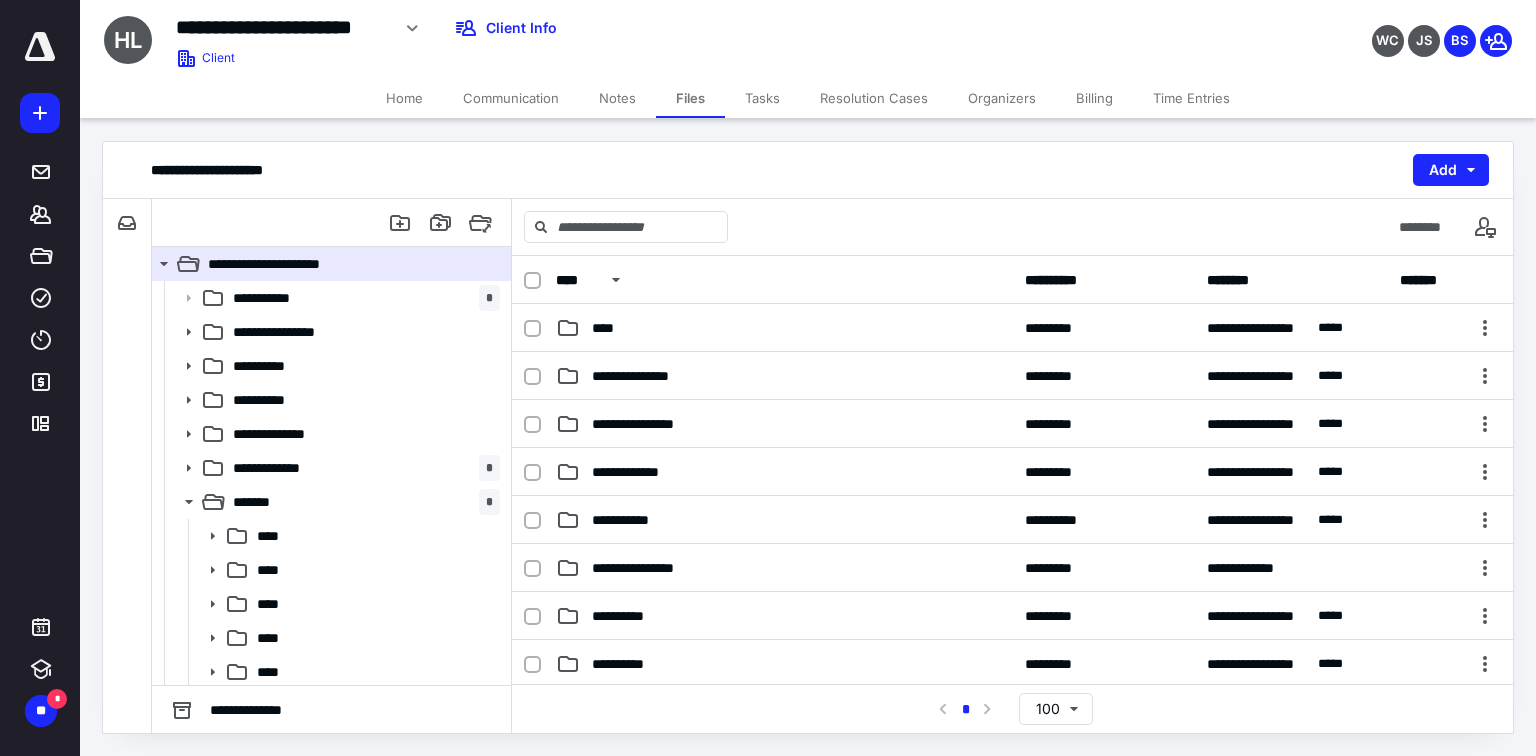 scroll, scrollTop: 377, scrollLeft: 0, axis: vertical 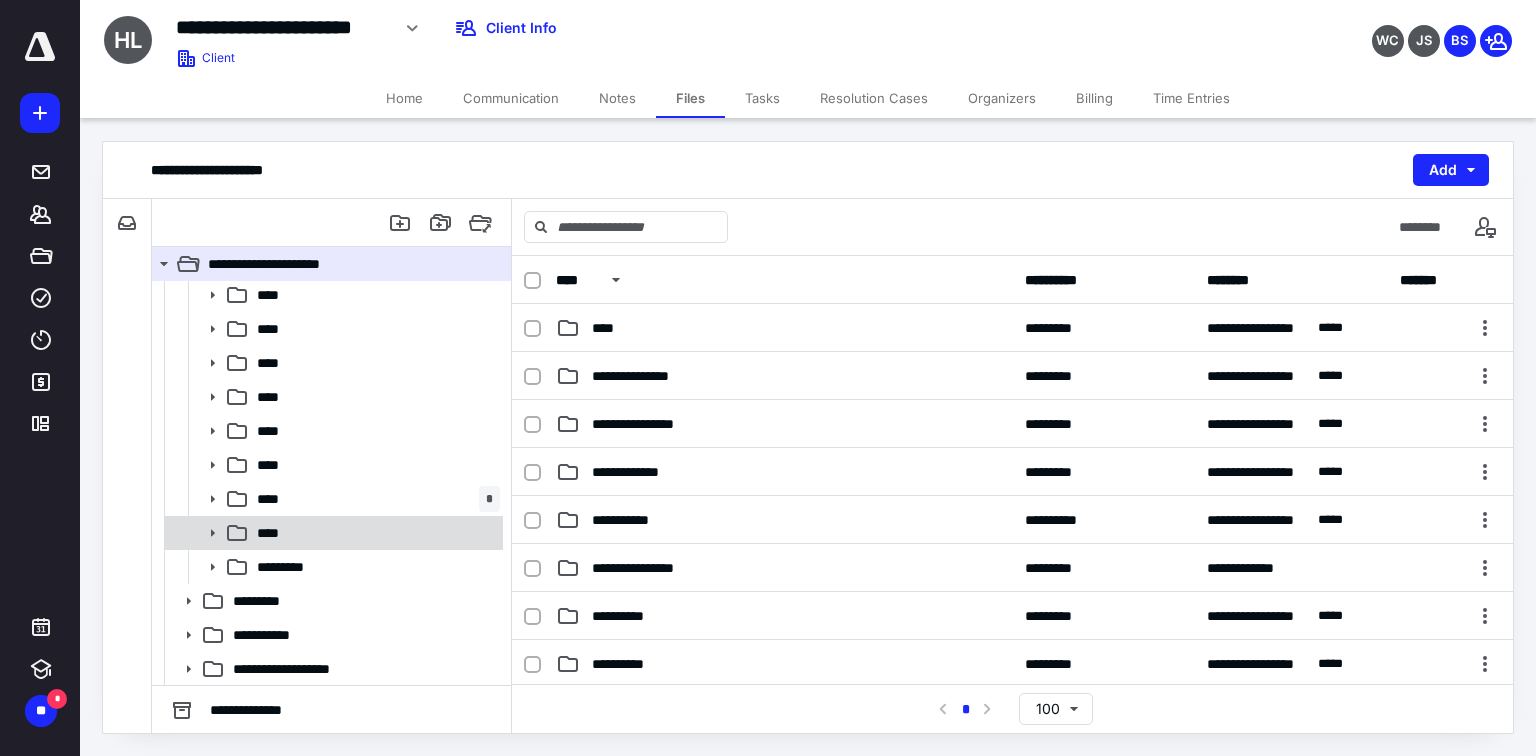 click 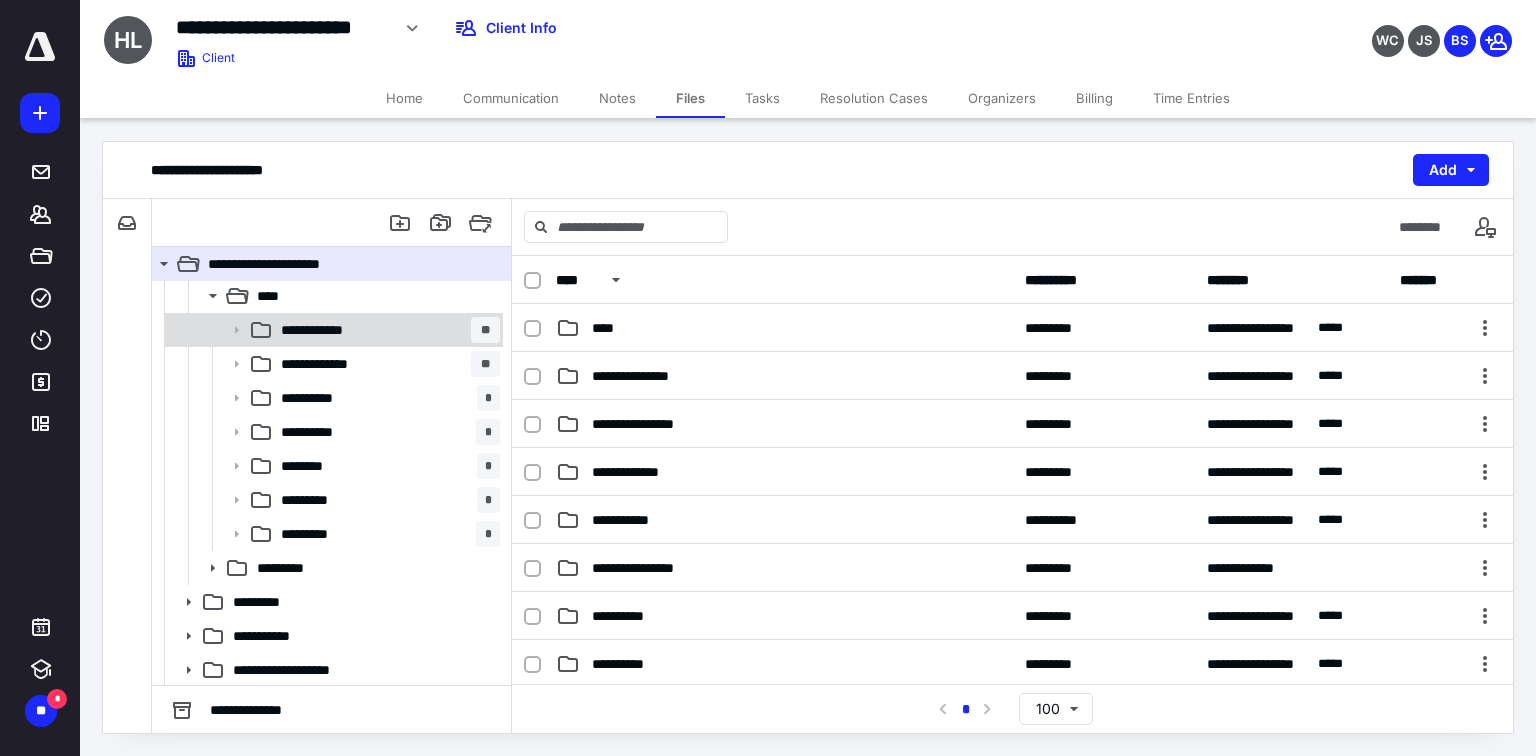 scroll, scrollTop: 616, scrollLeft: 0, axis: vertical 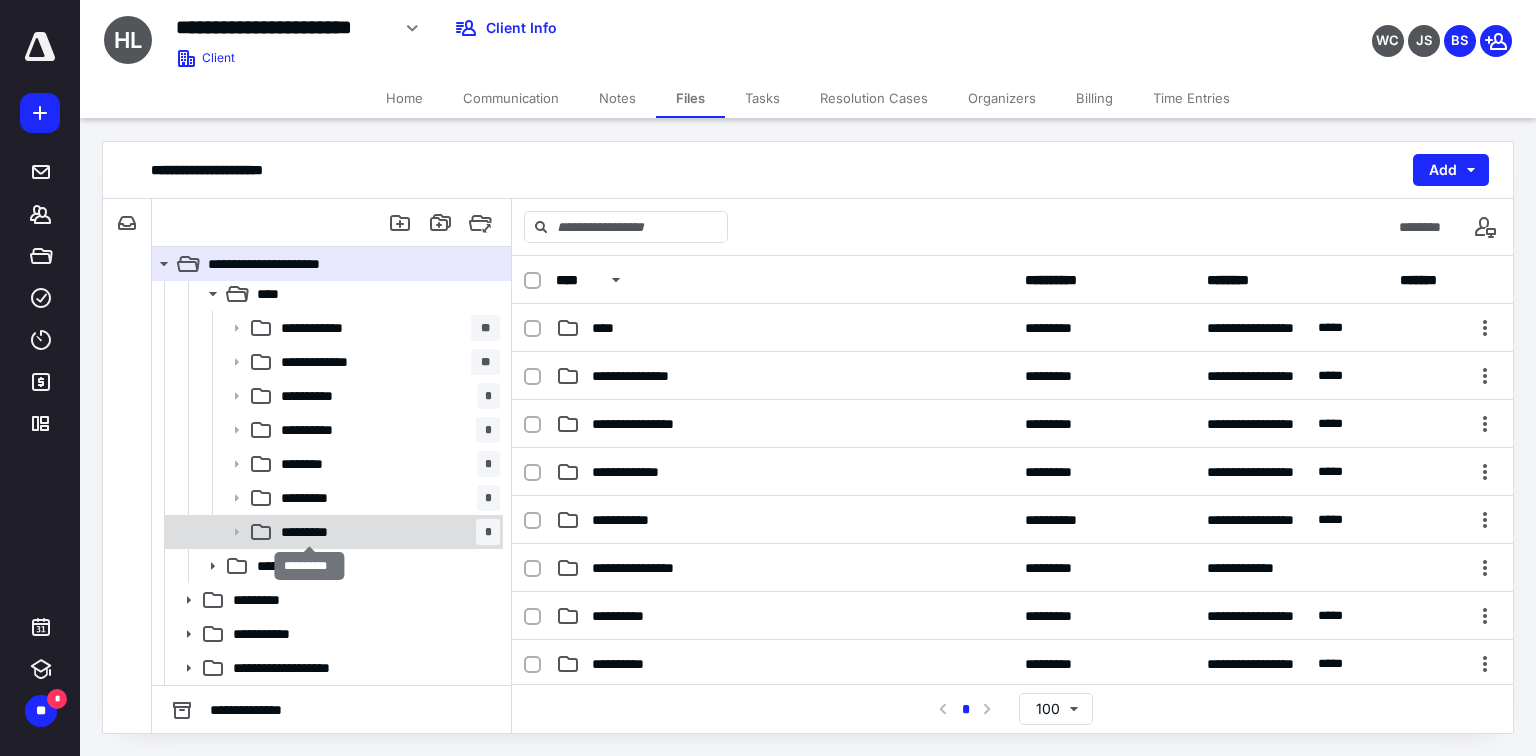 click on "*********" at bounding box center (310, 532) 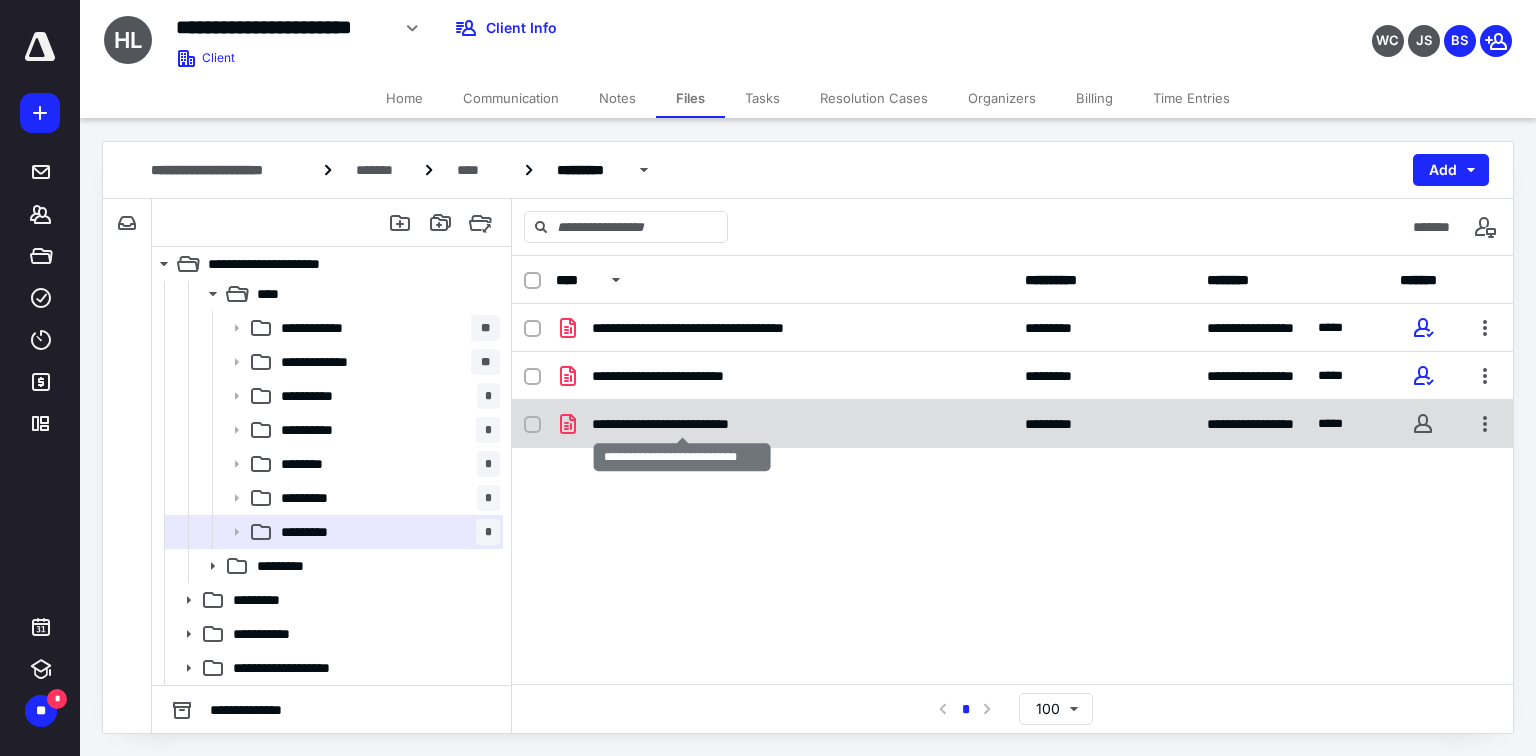 click on "**********" at bounding box center [682, 424] 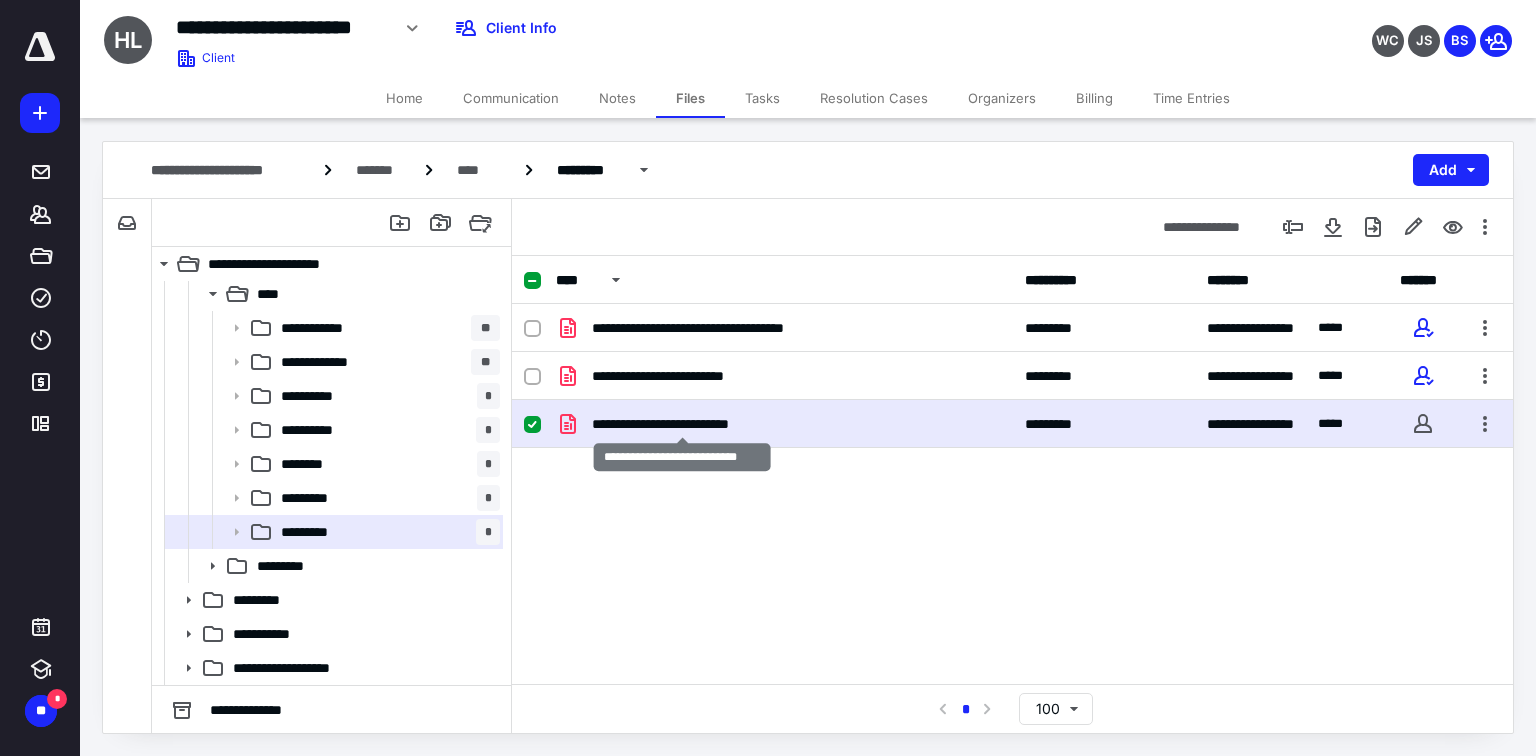 click on "**********" at bounding box center (682, 424) 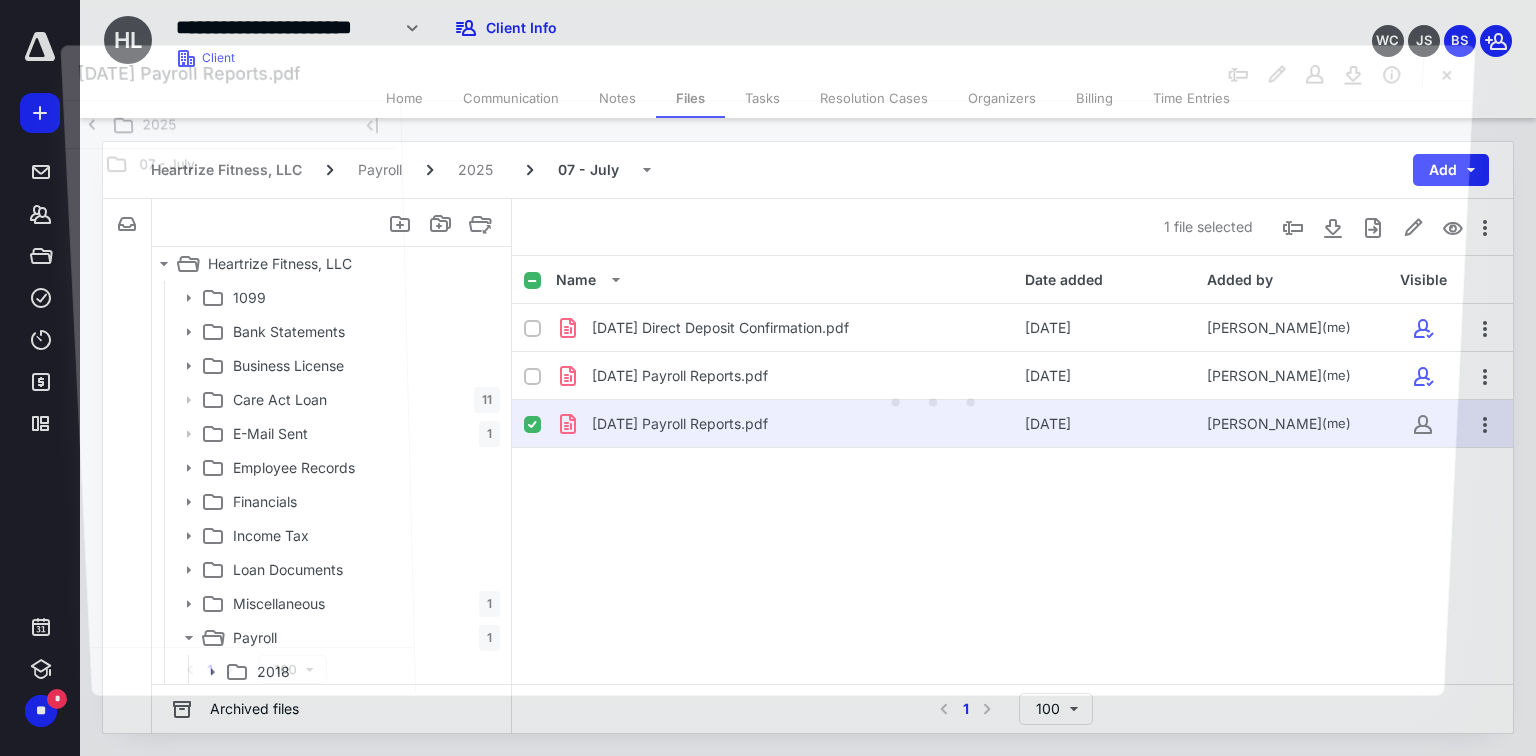 scroll, scrollTop: 616, scrollLeft: 0, axis: vertical 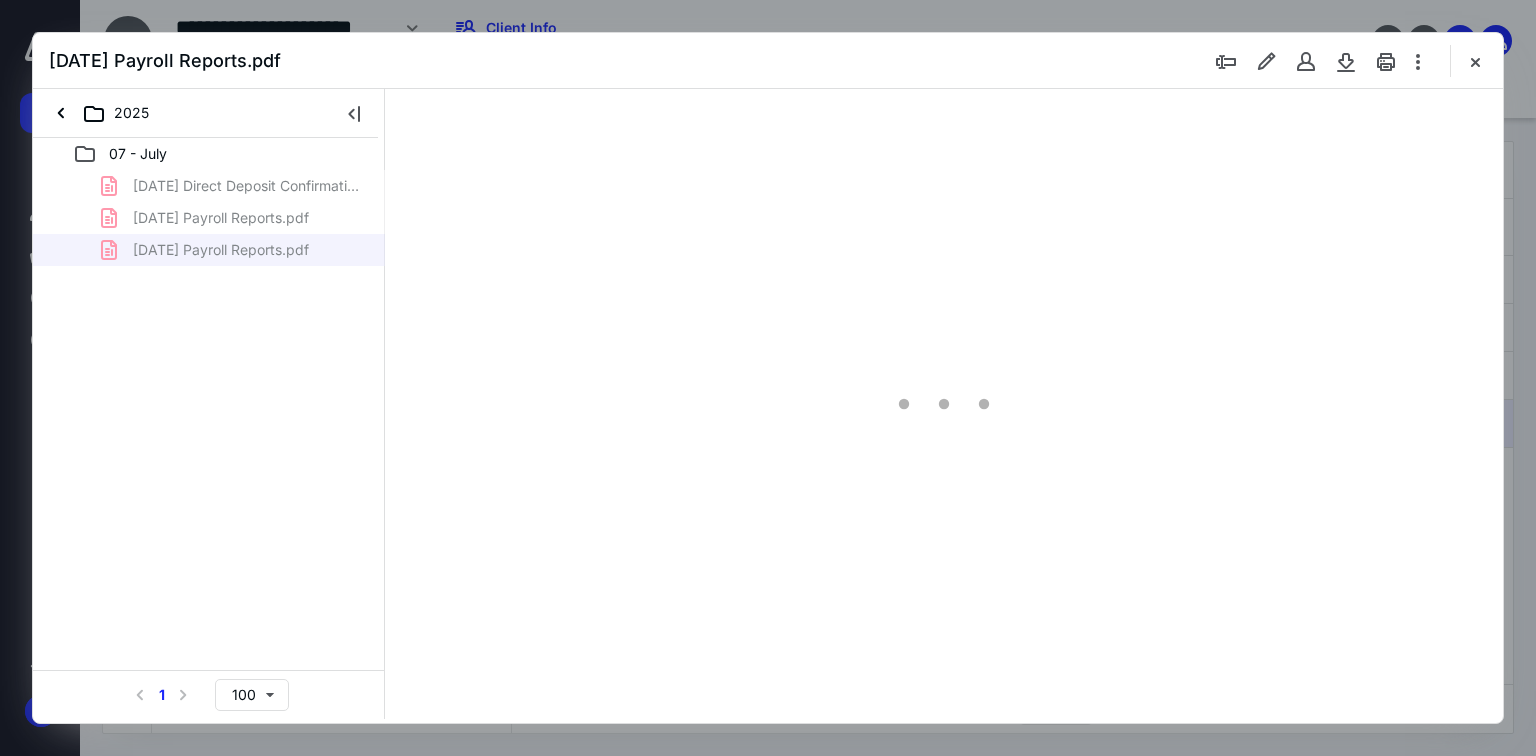 type on "70" 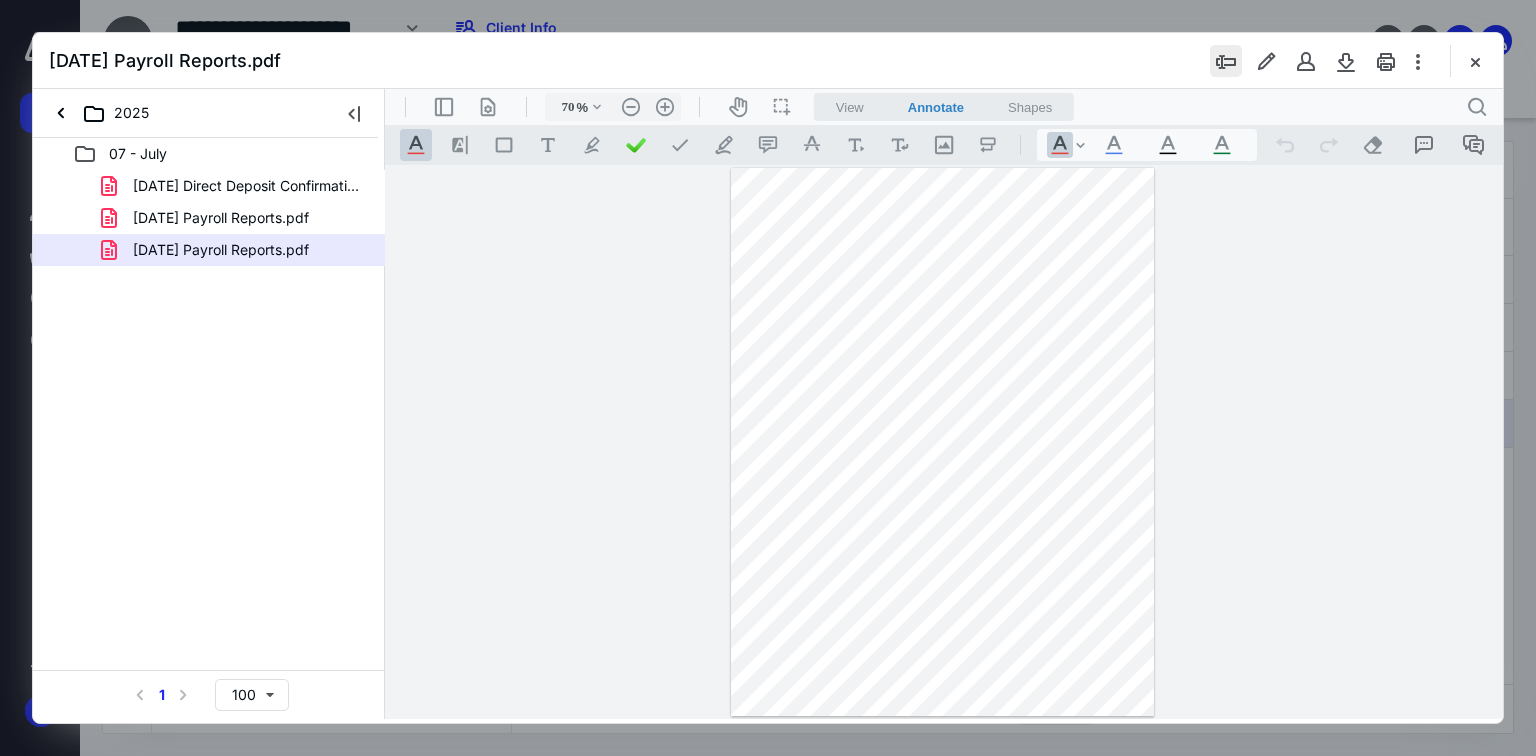 click at bounding box center [1226, 61] 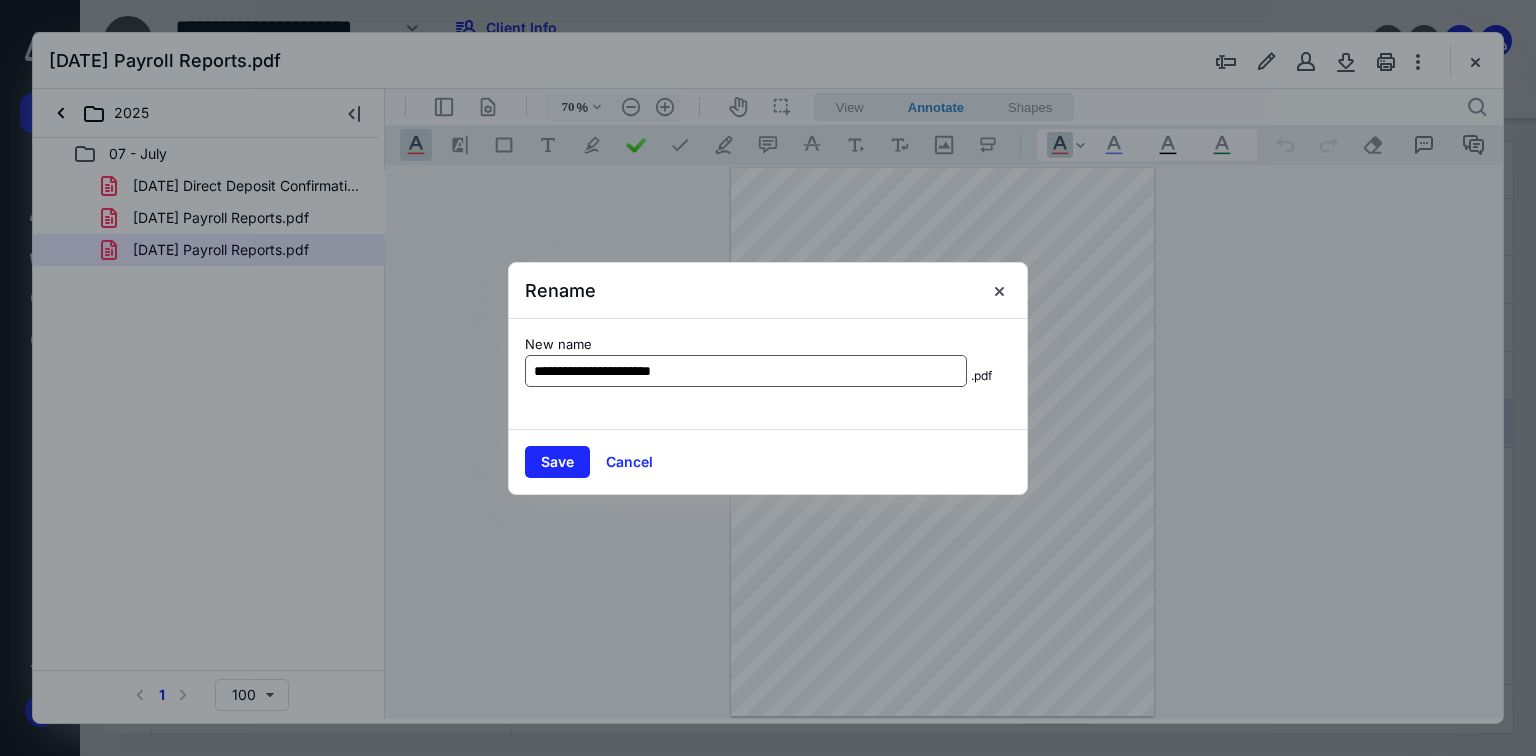 click on "**********" at bounding box center (746, 371) 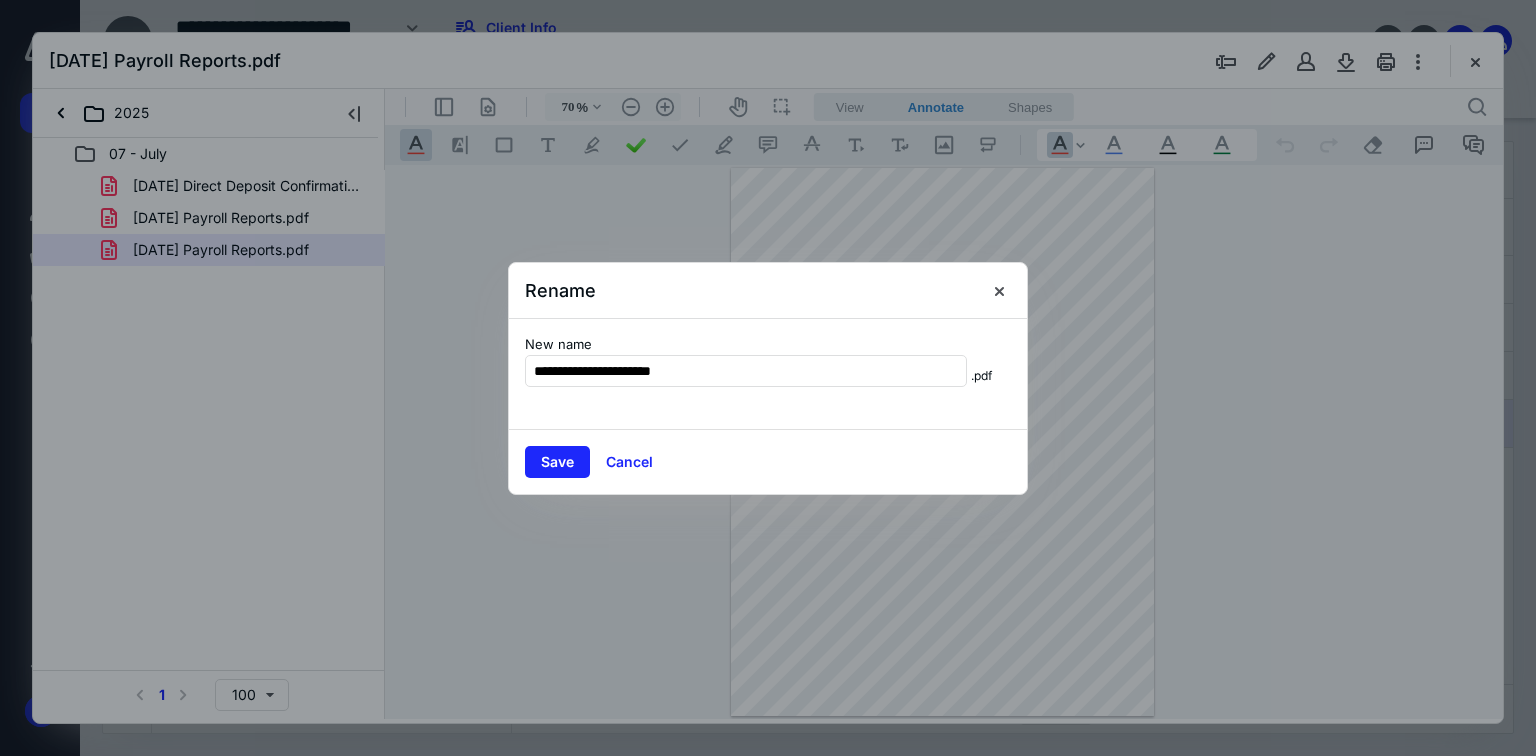 drag, startPoint x: 716, startPoint y: 369, endPoint x: 591, endPoint y: 392, distance: 127.09839 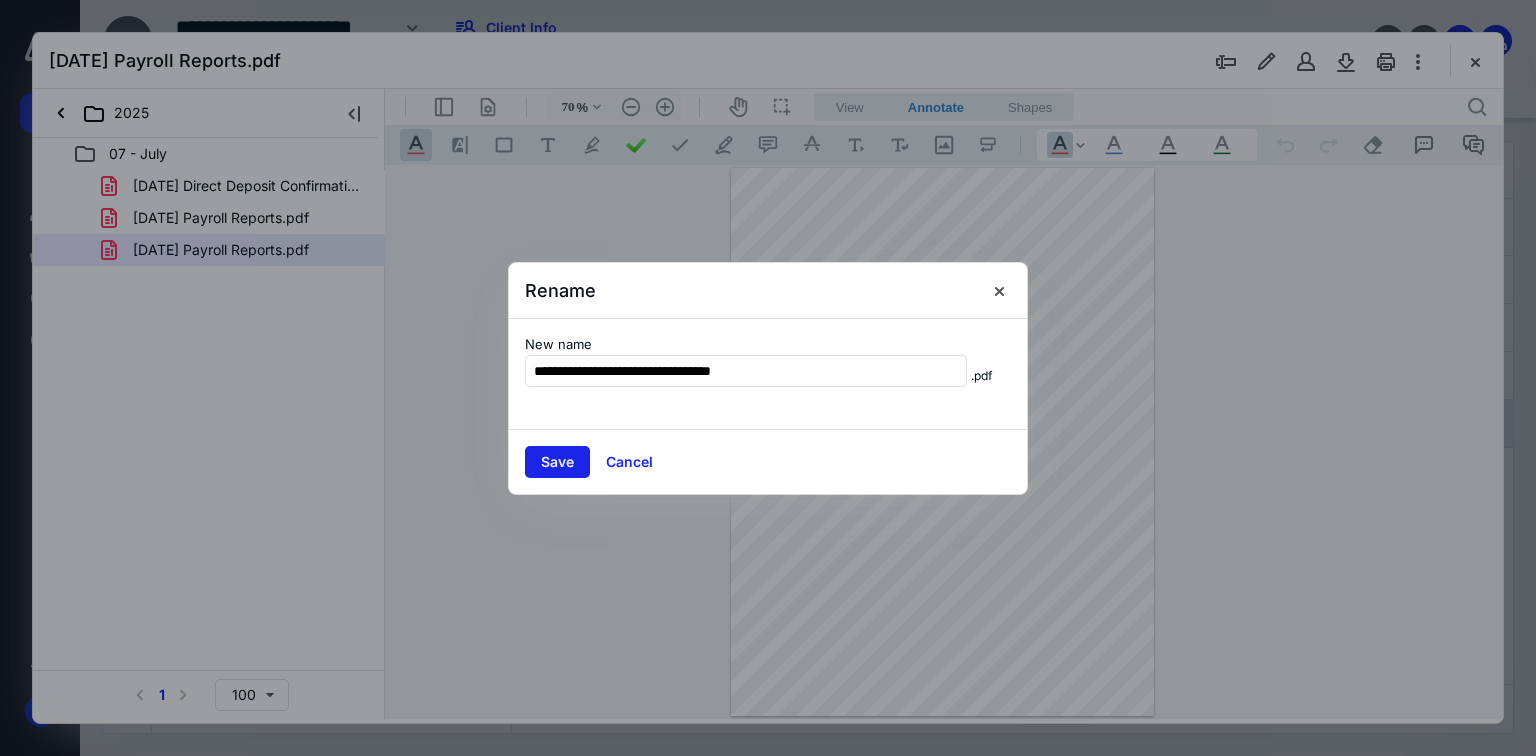type on "**********" 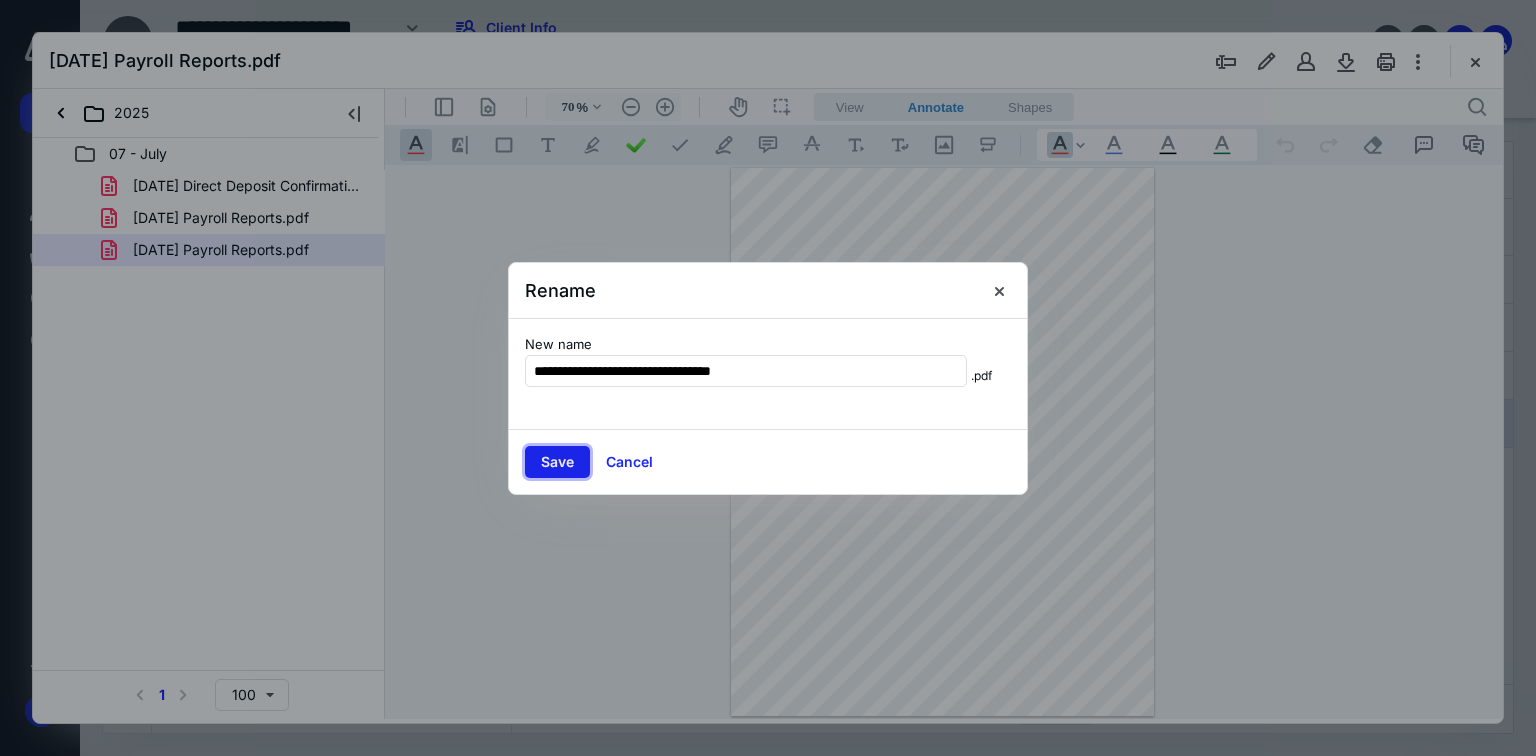 click on "Save" at bounding box center [557, 462] 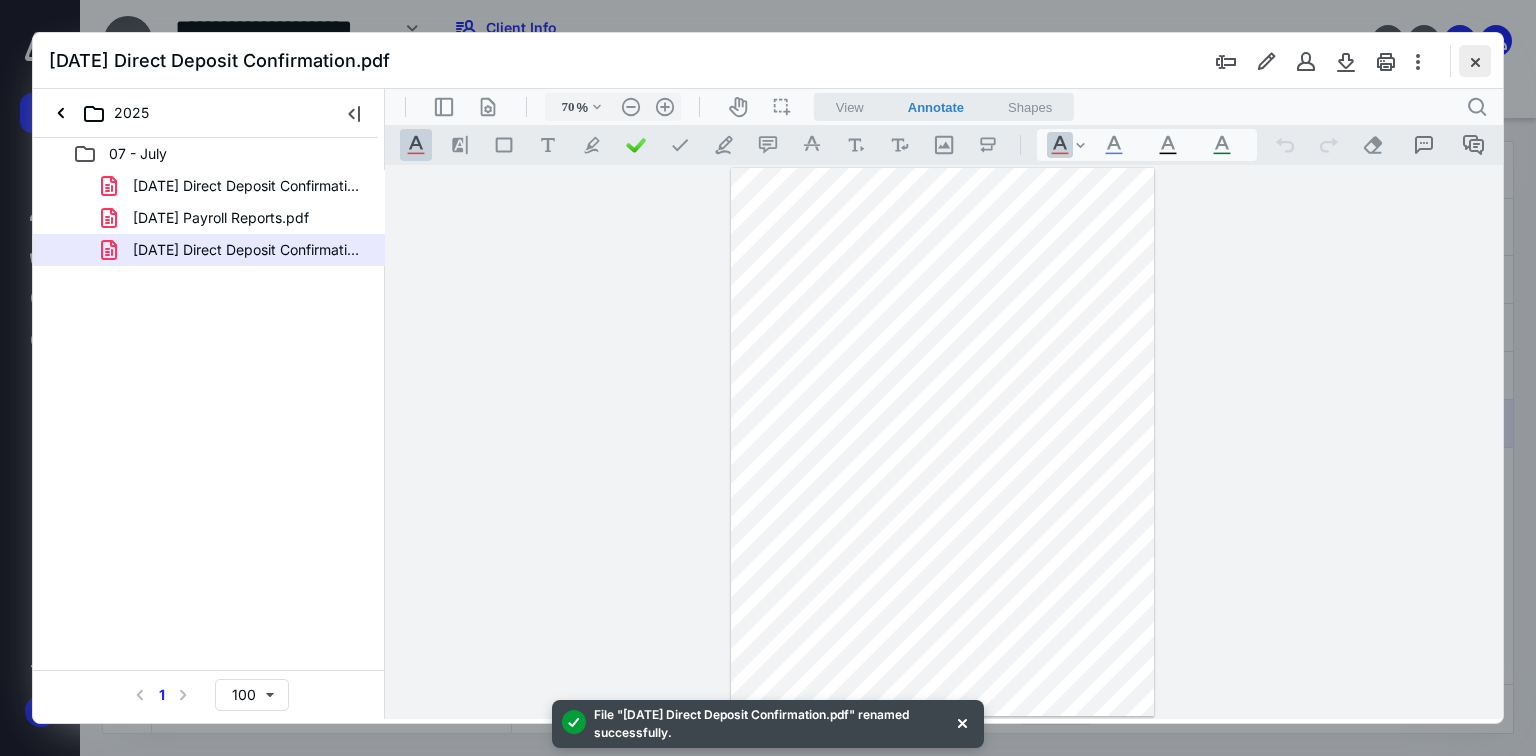 click at bounding box center (1475, 61) 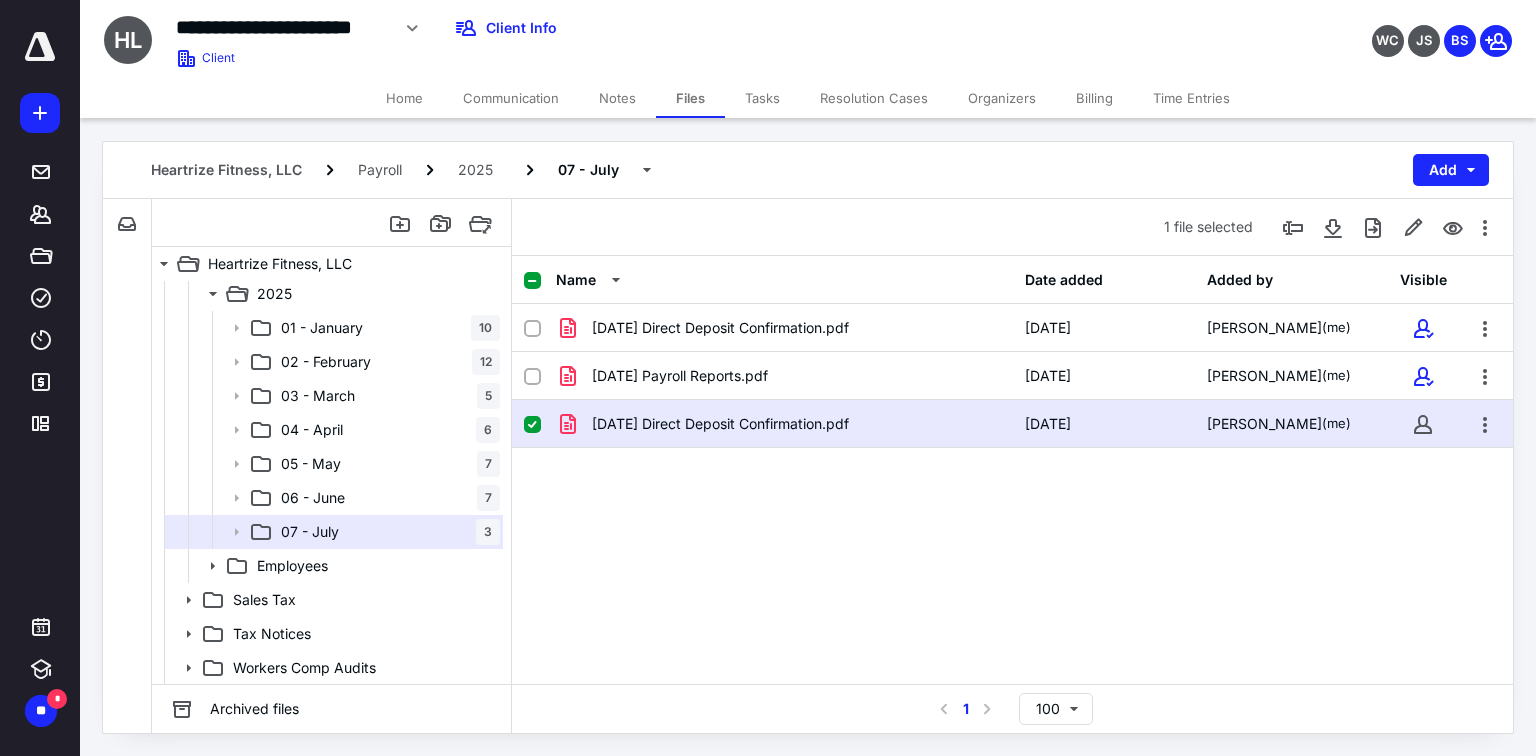 click 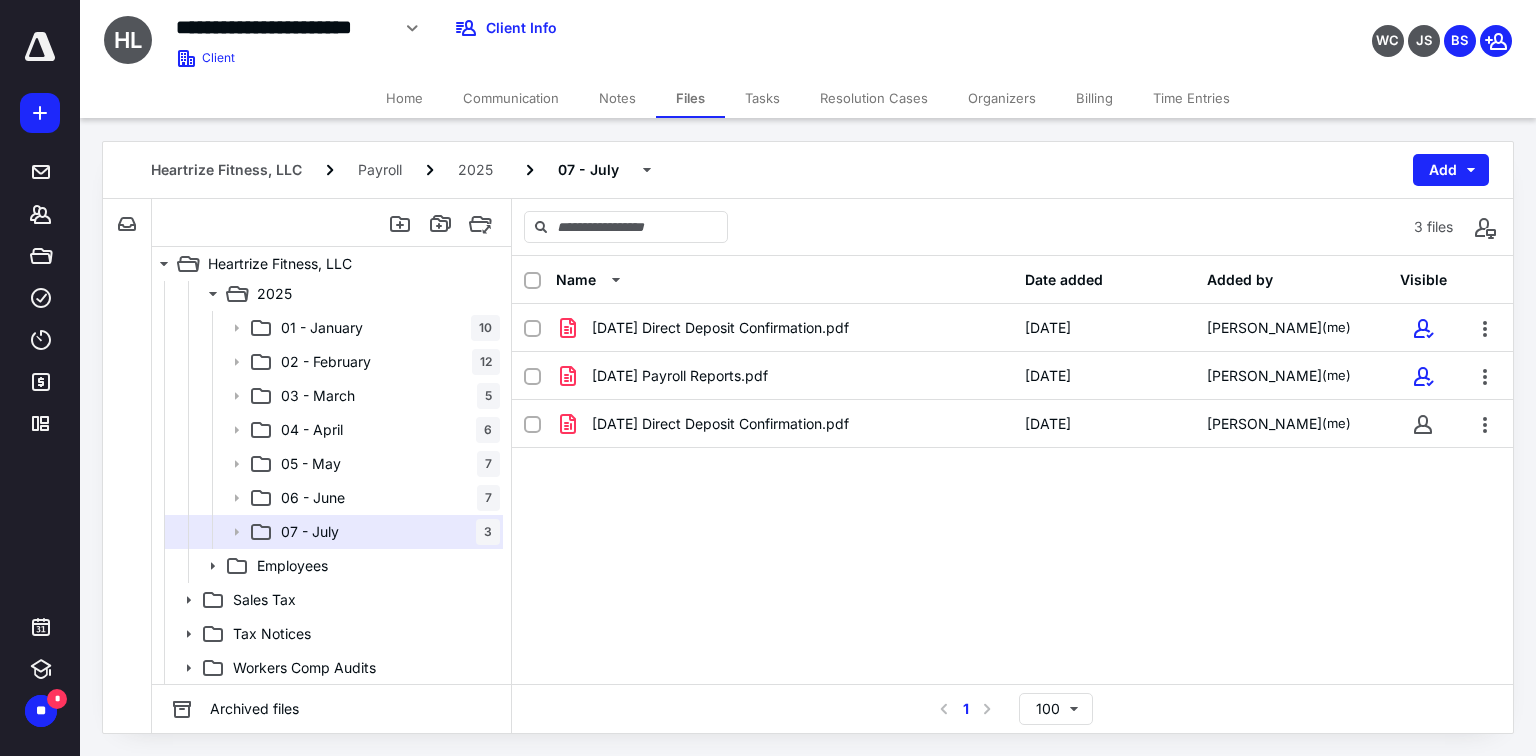 click on "Tasks" at bounding box center (762, 98) 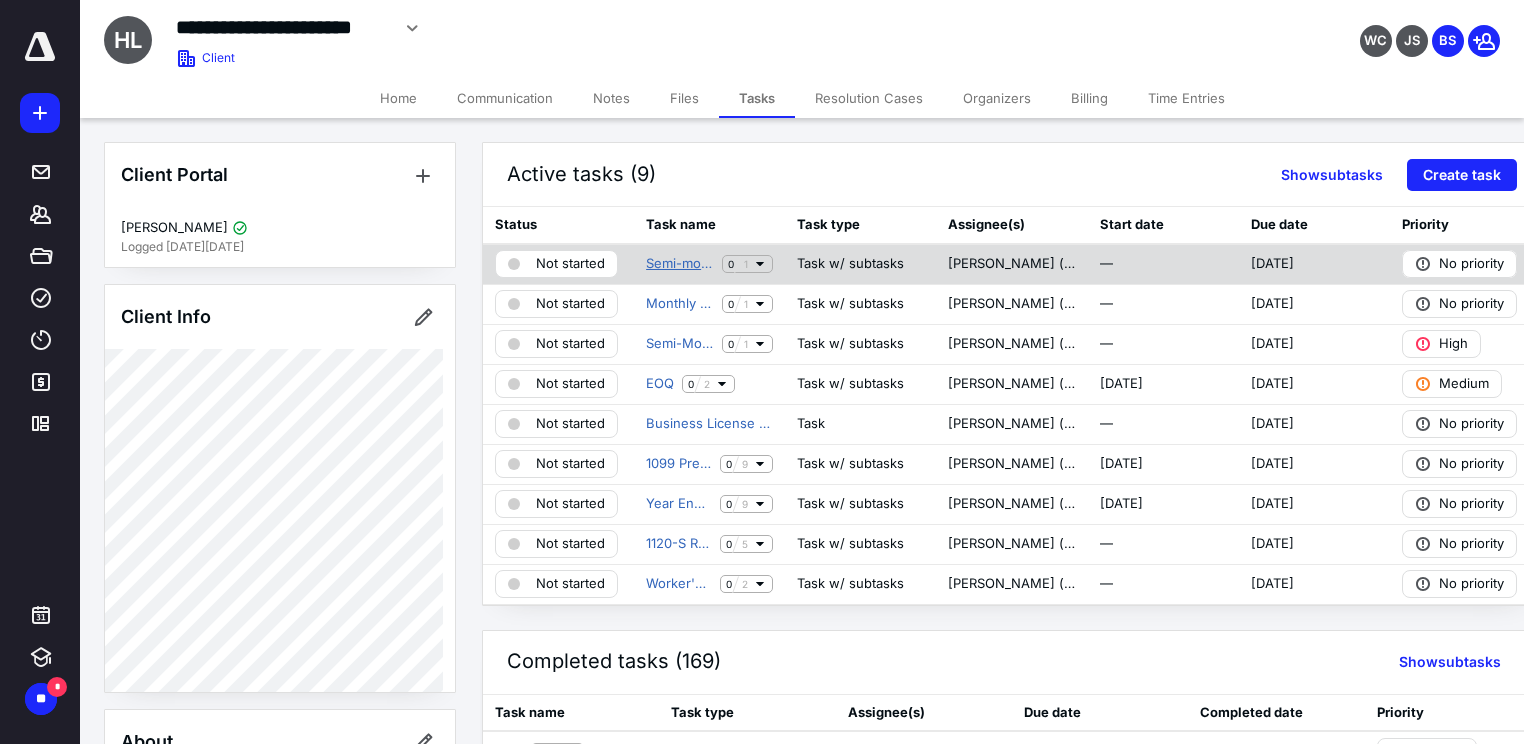 click on "Semi-monthly Payroll" at bounding box center [680, 264] 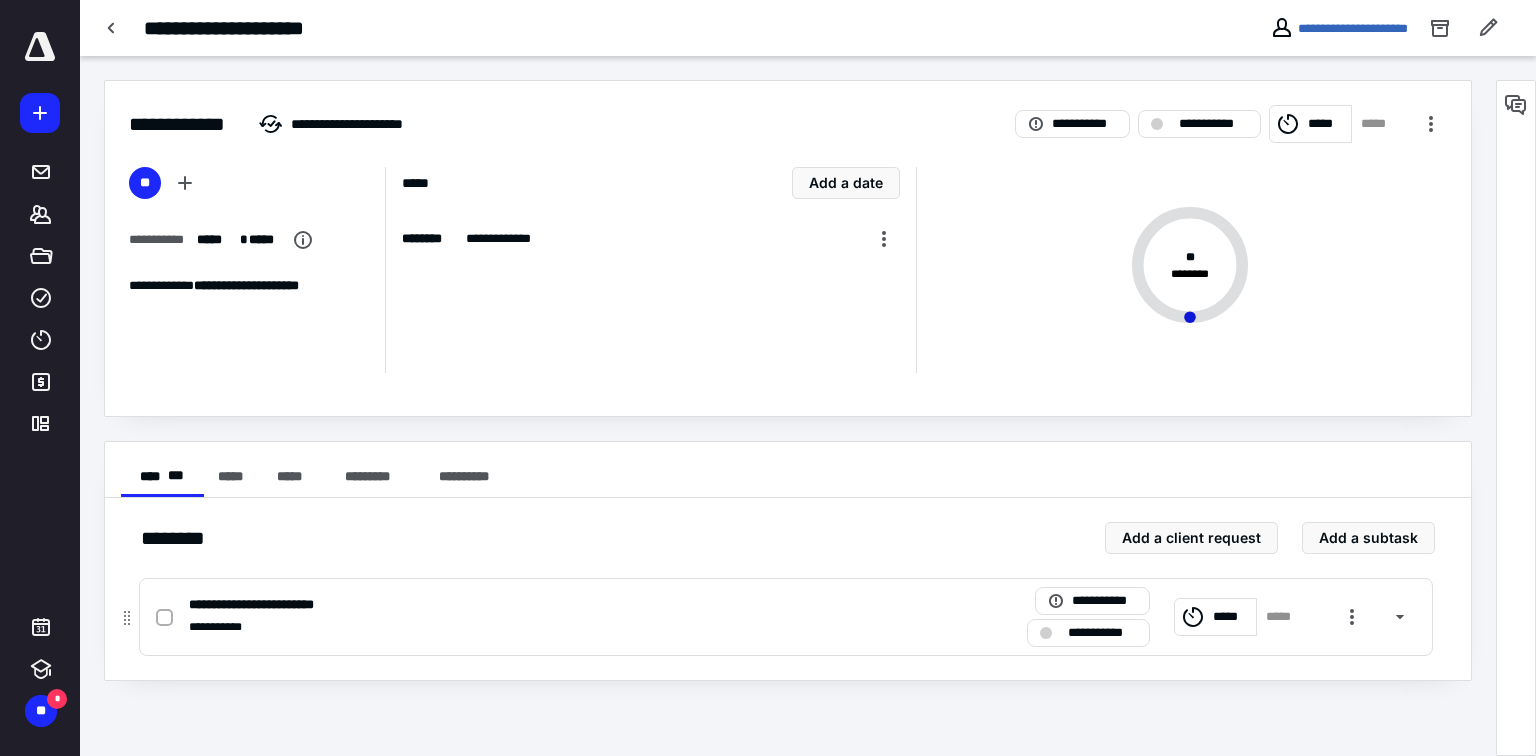 click at bounding box center (164, 618) 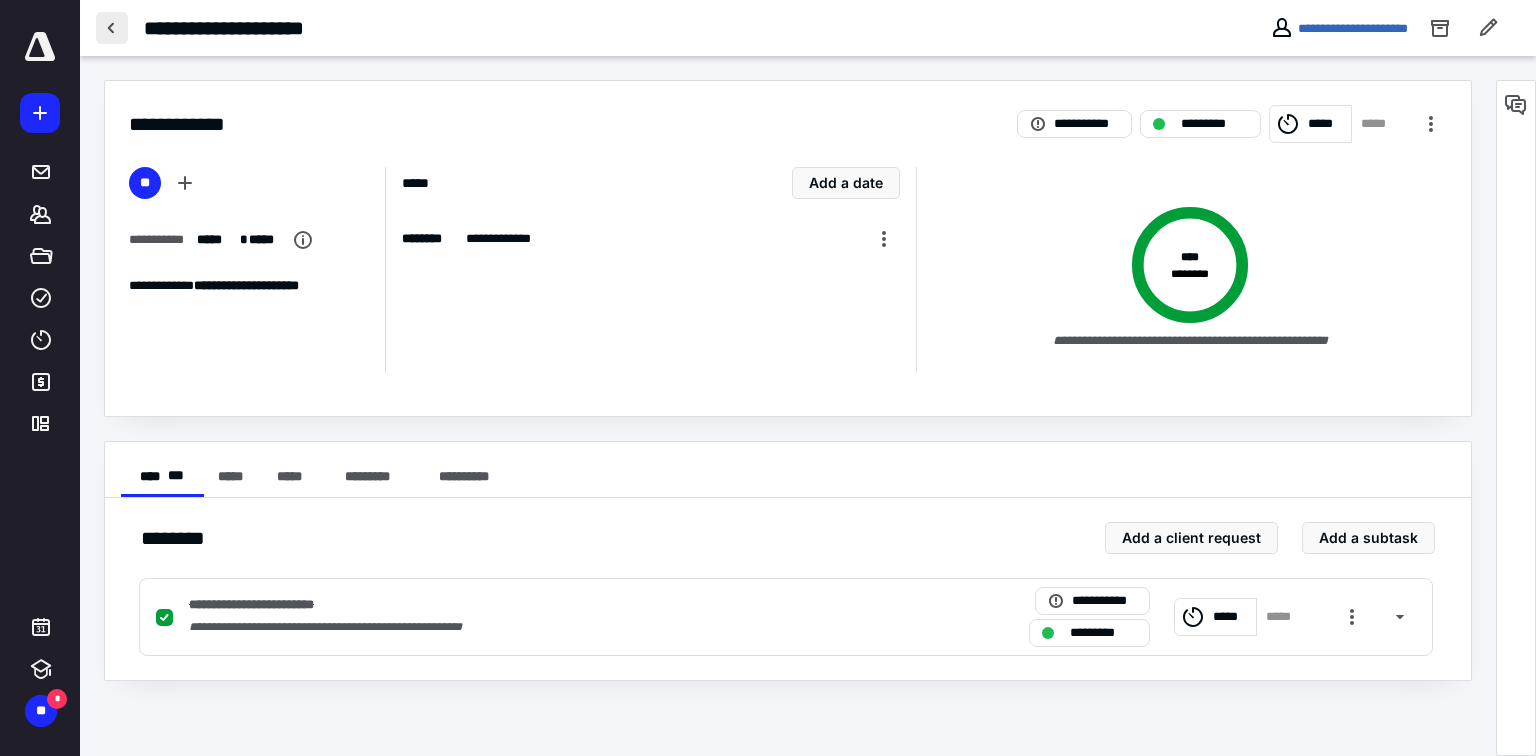 click at bounding box center [112, 28] 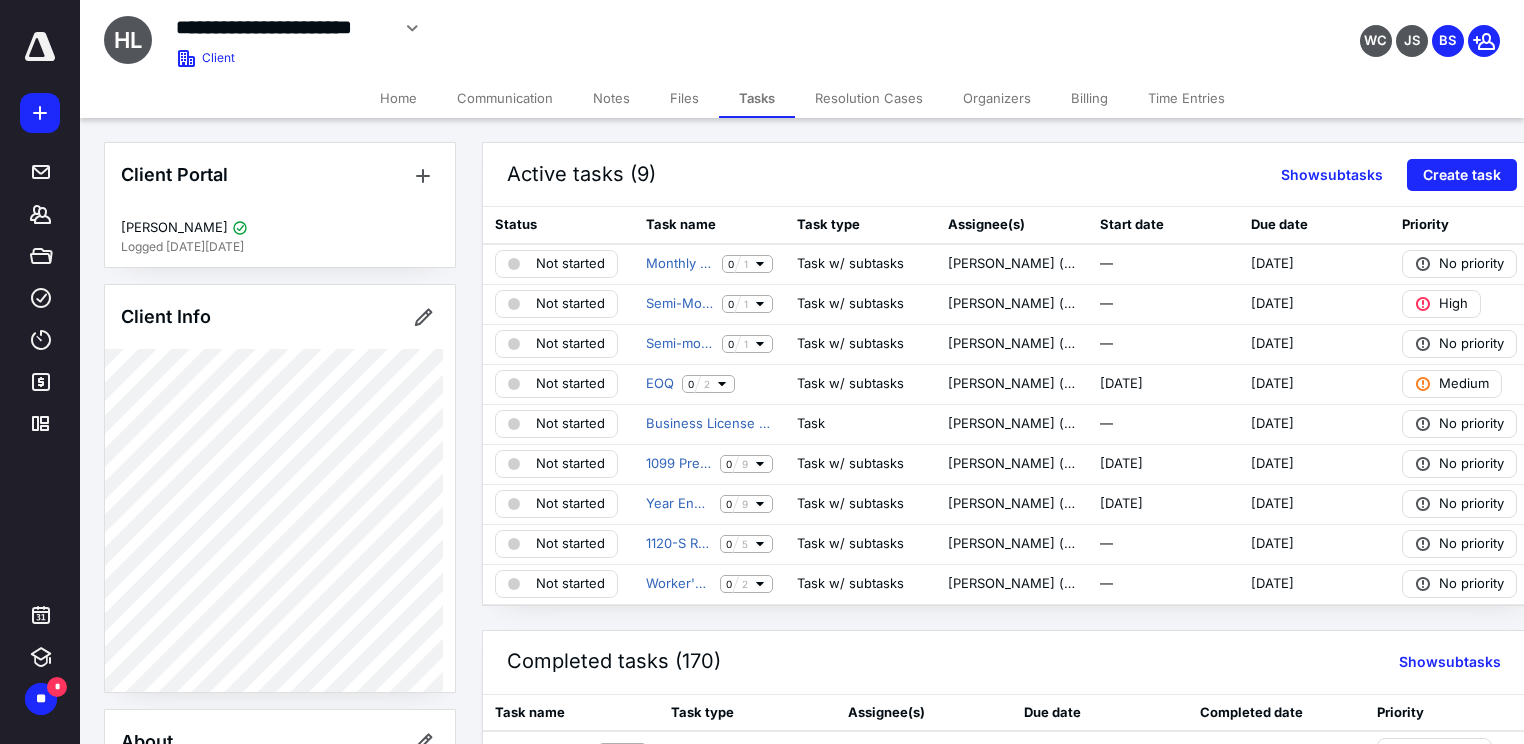 click at bounding box center (40, 47) 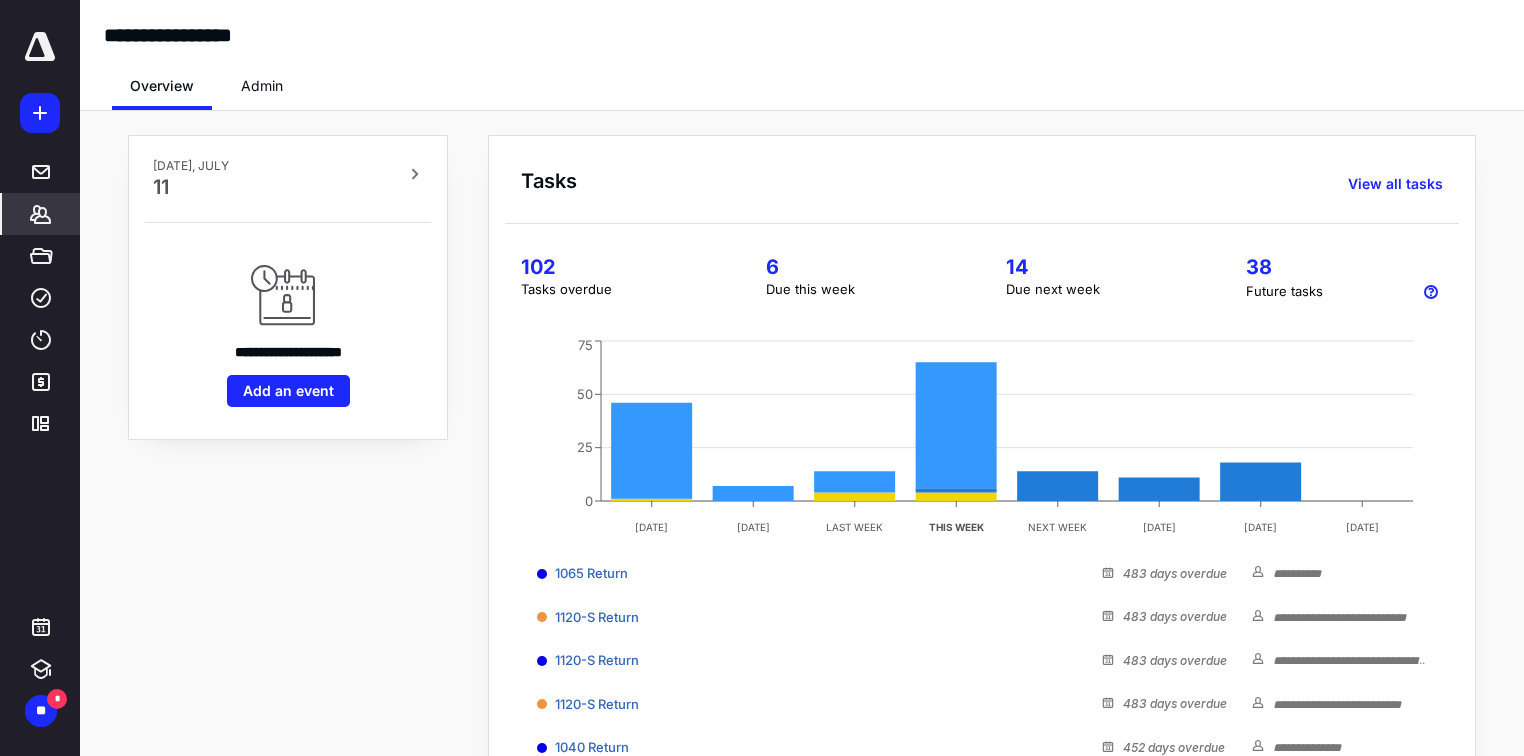 click 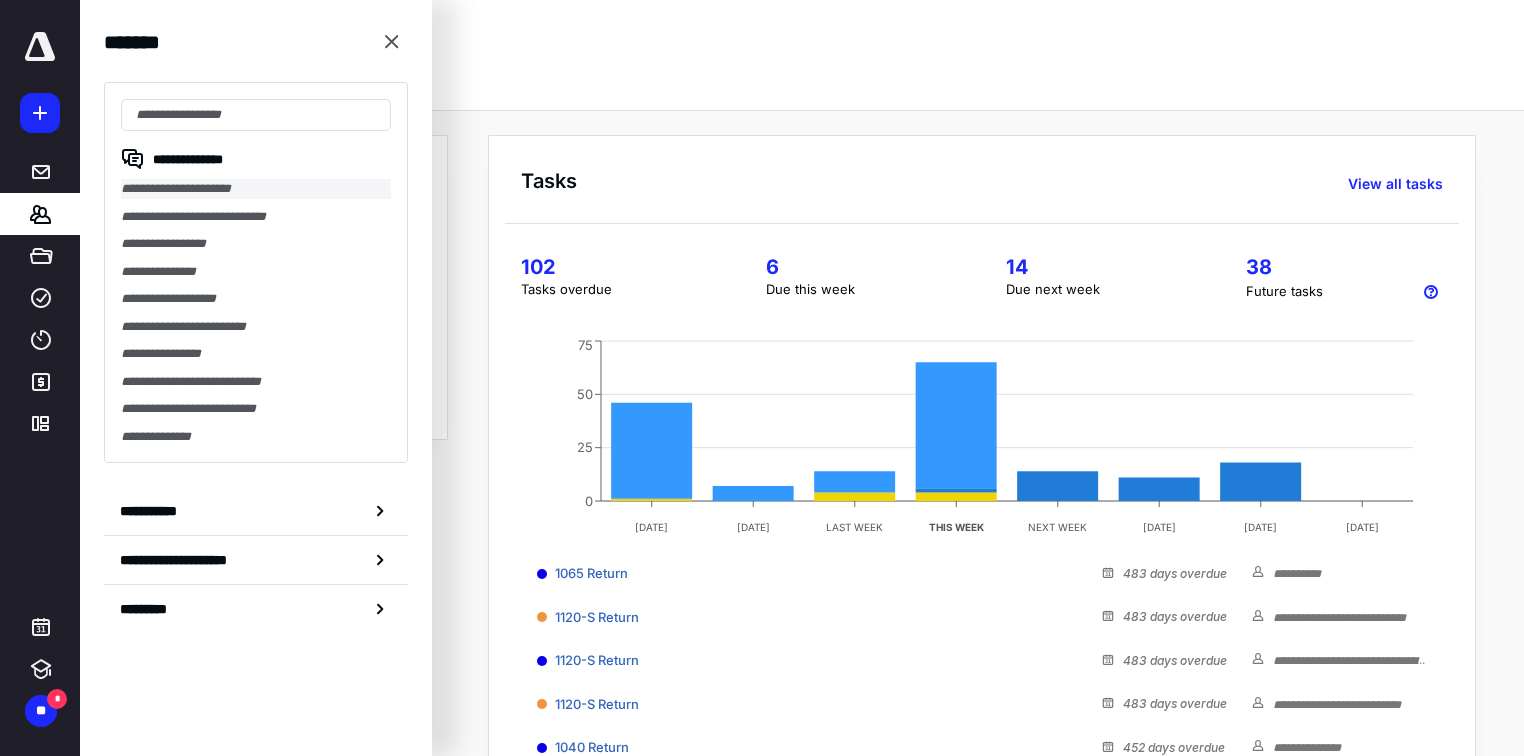 click on "**********" at bounding box center (256, 189) 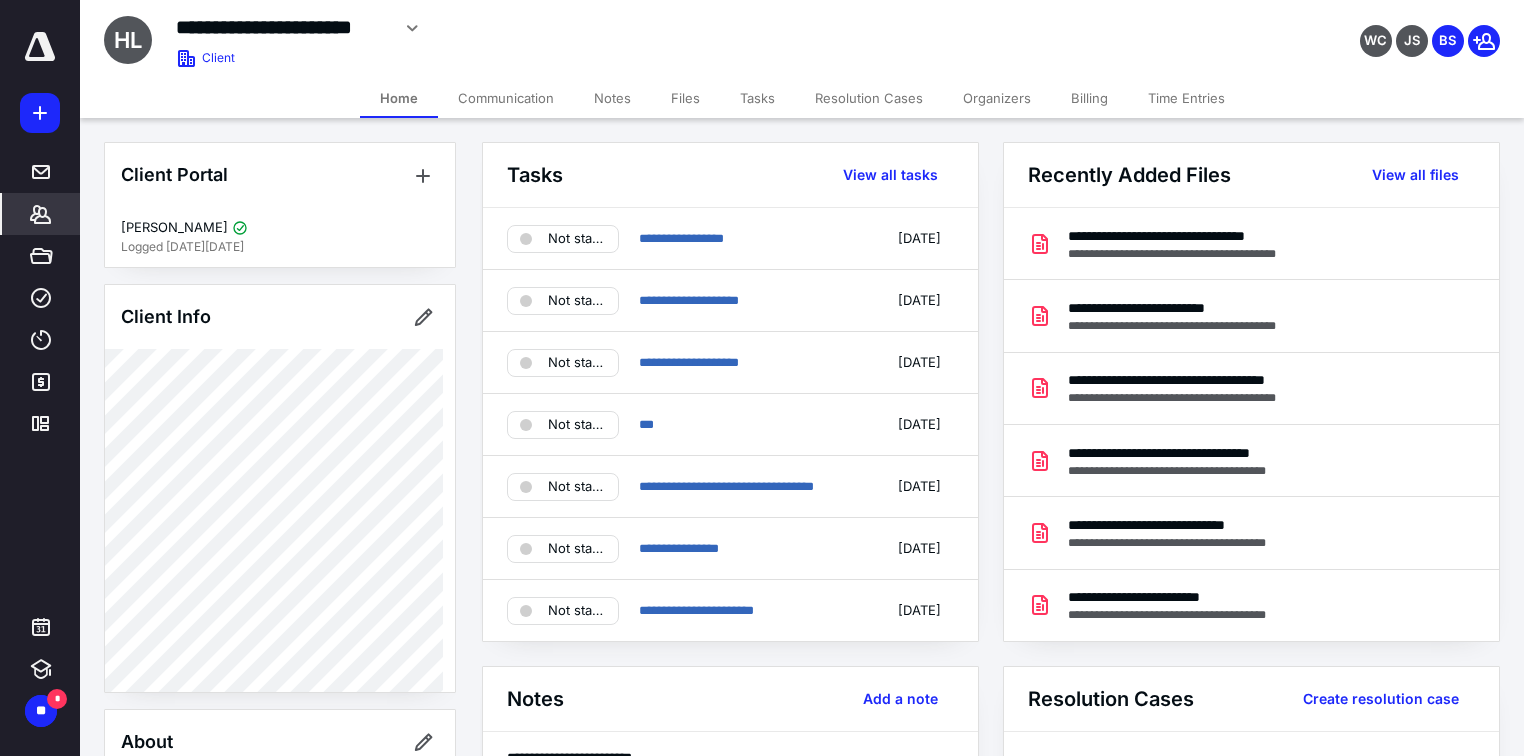 click on "Files" at bounding box center [685, 98] 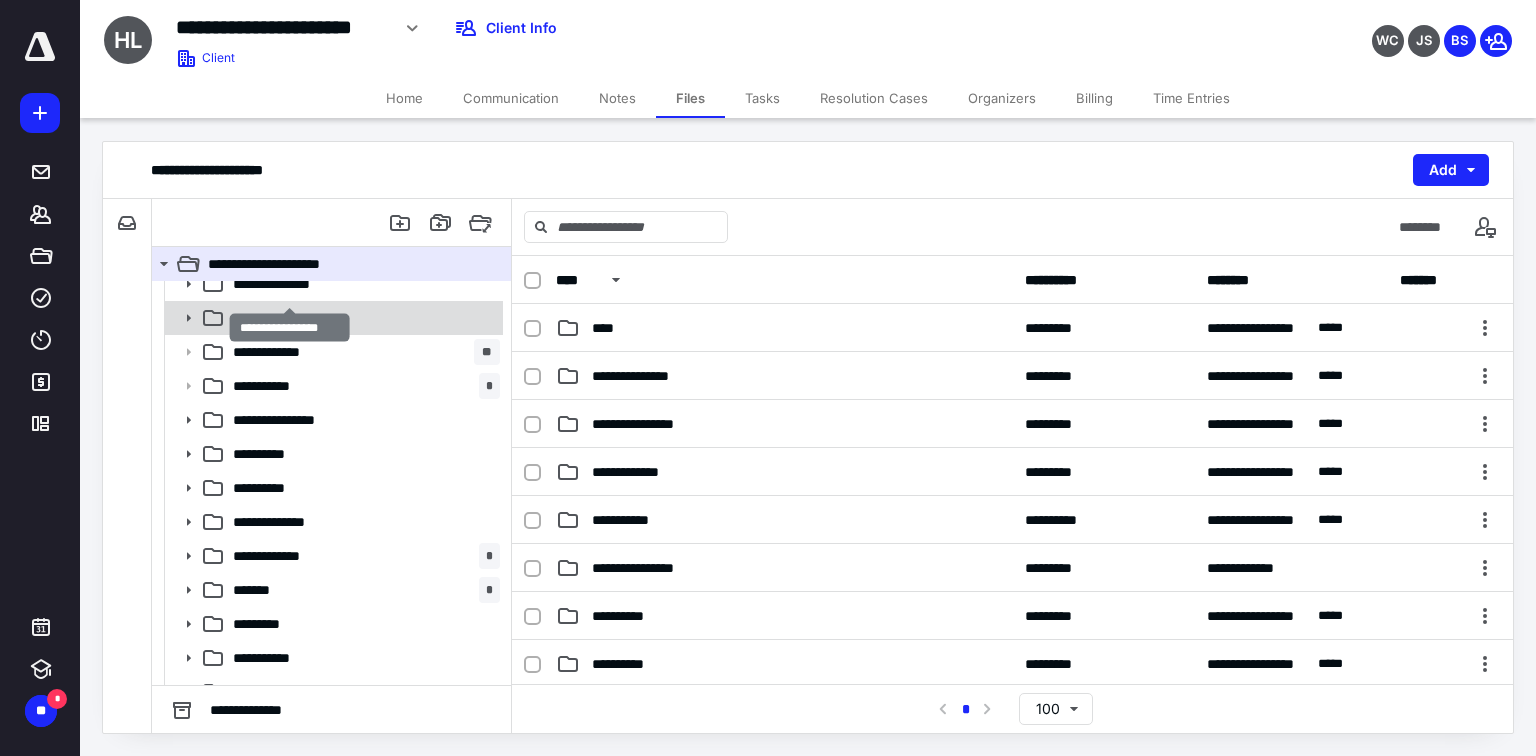 scroll, scrollTop: 72, scrollLeft: 0, axis: vertical 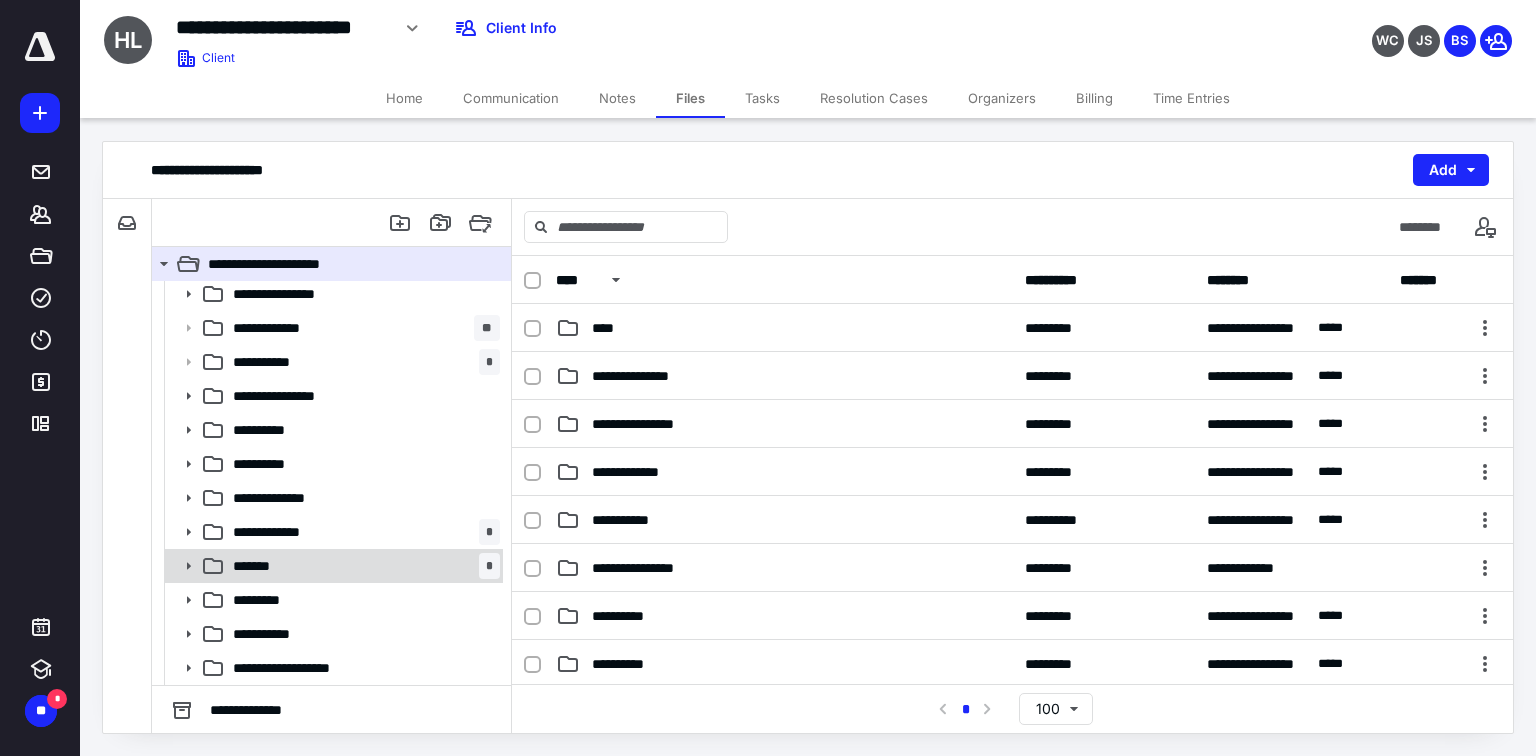 click 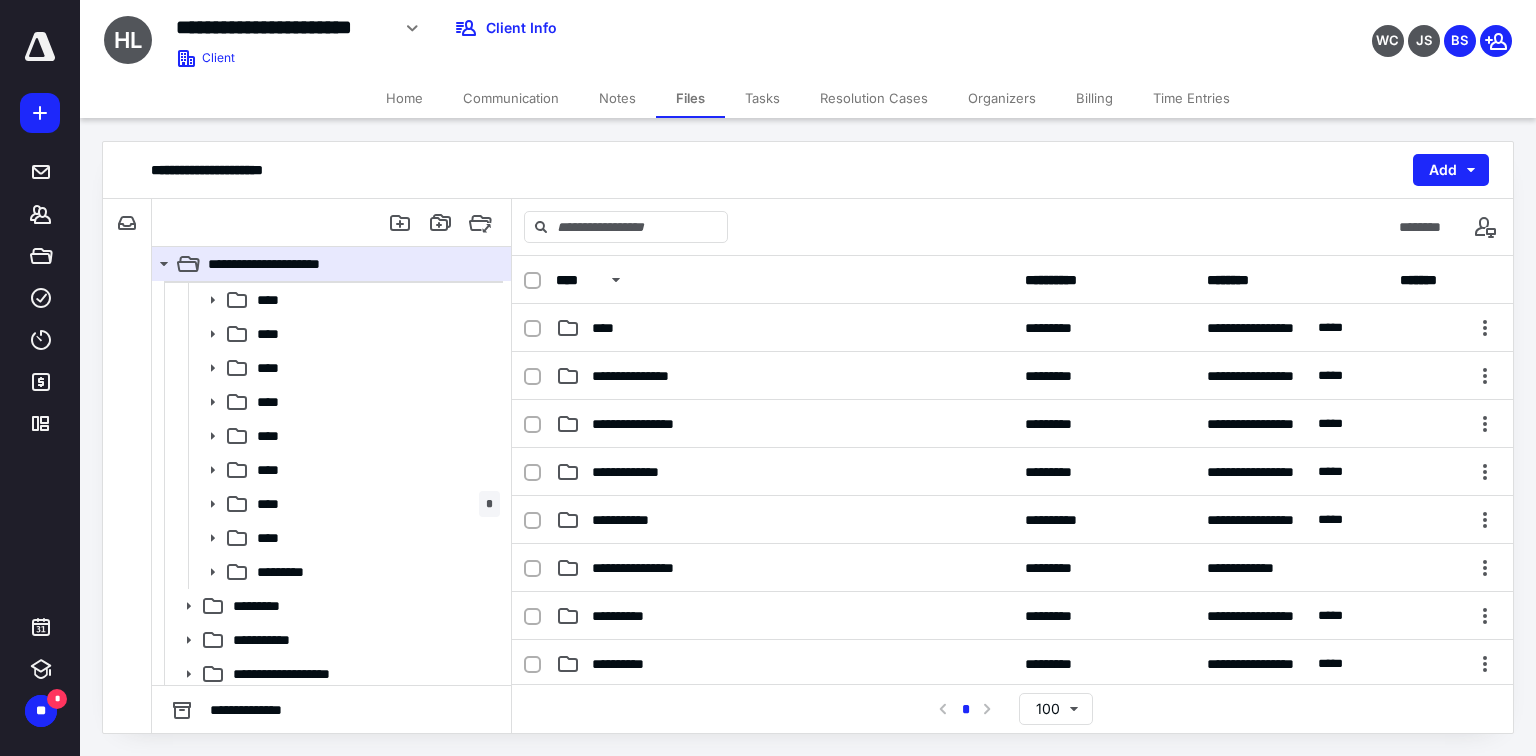 scroll, scrollTop: 377, scrollLeft: 0, axis: vertical 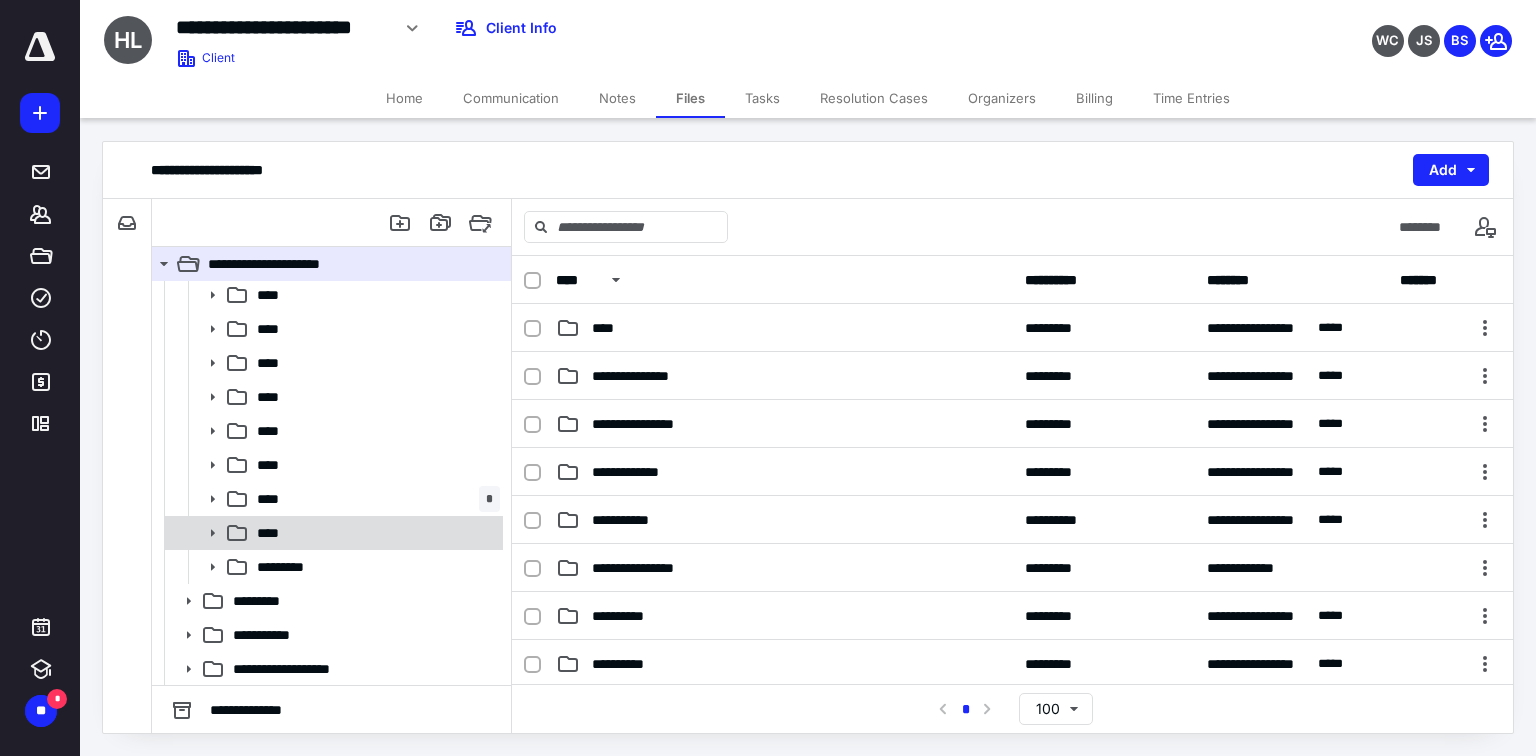 click 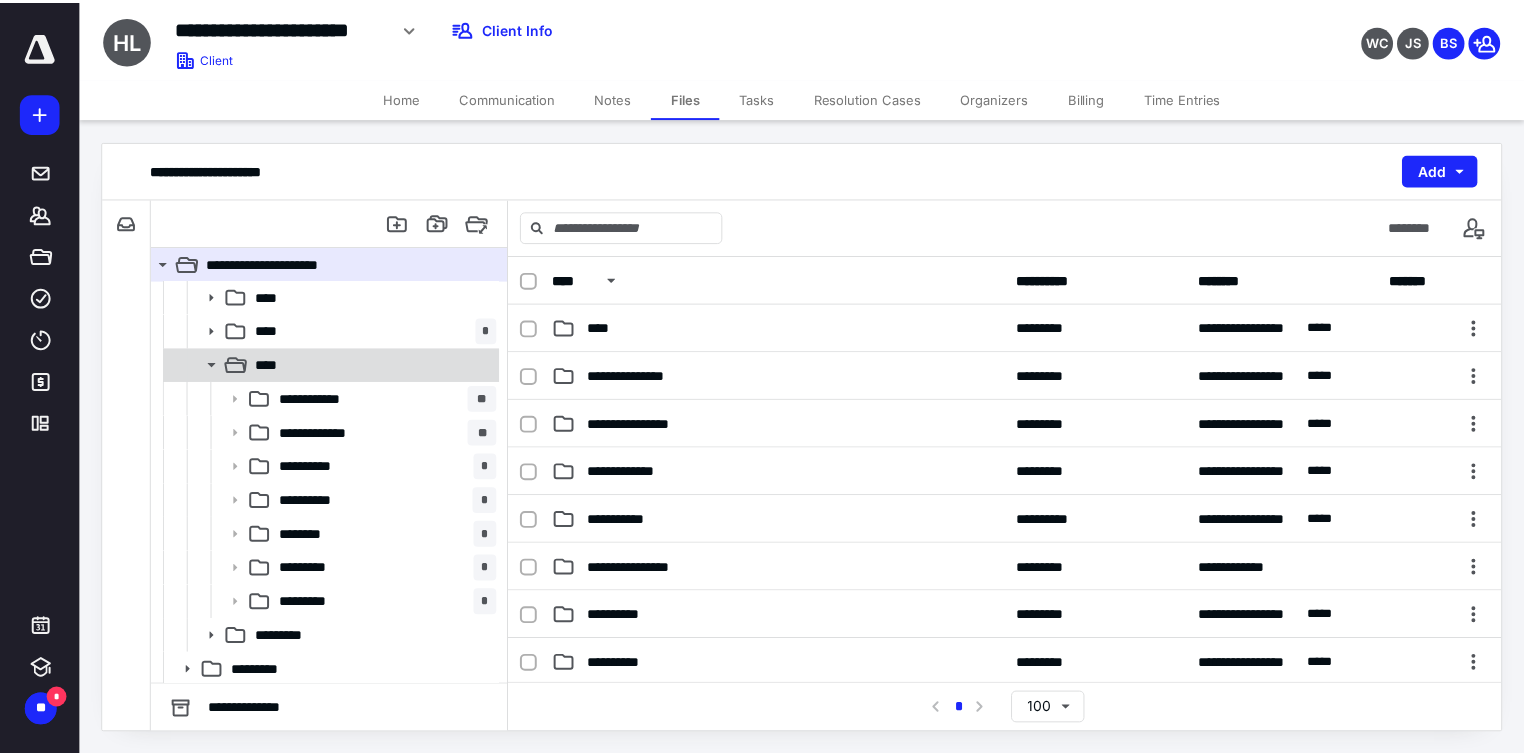 scroll, scrollTop: 616, scrollLeft: 0, axis: vertical 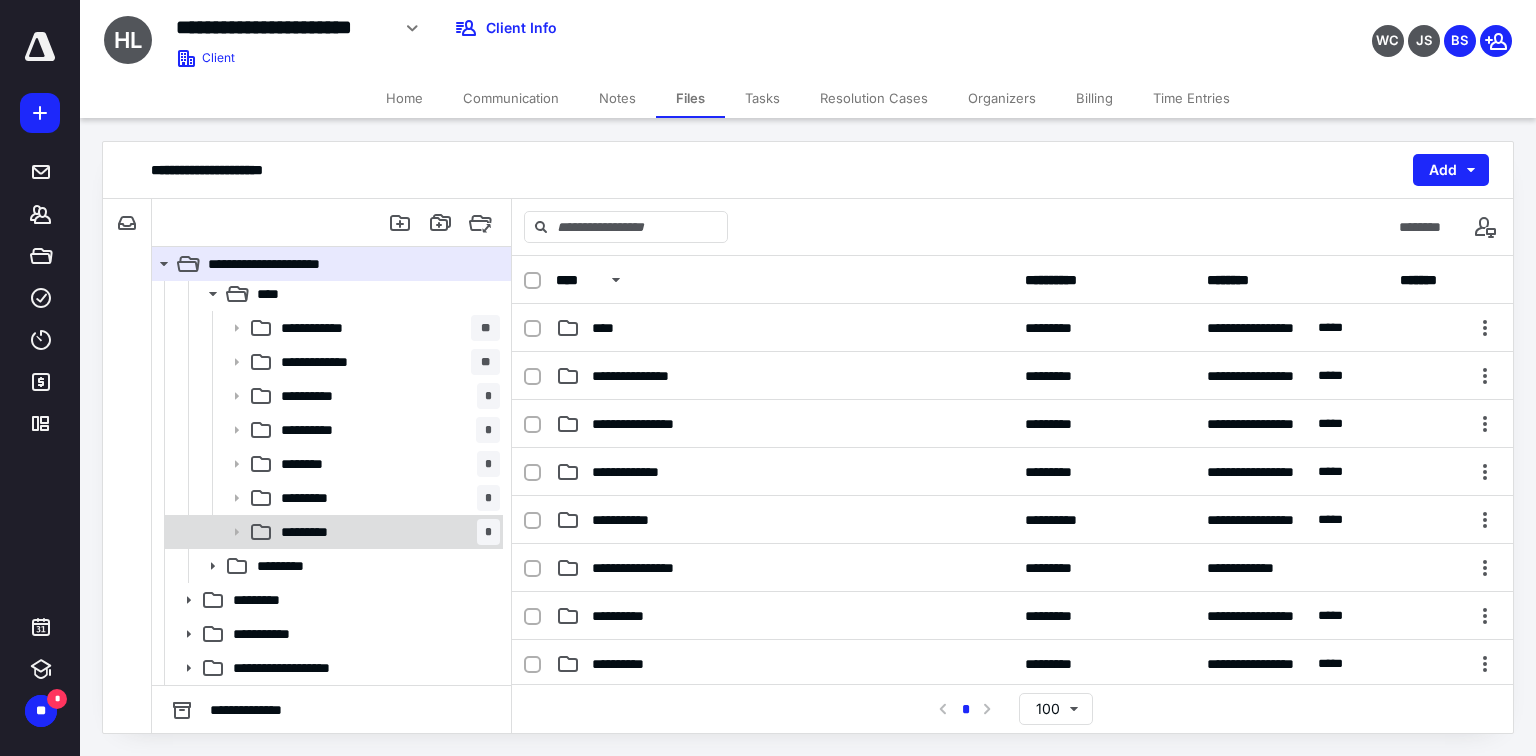 click on "*********" at bounding box center (310, 532) 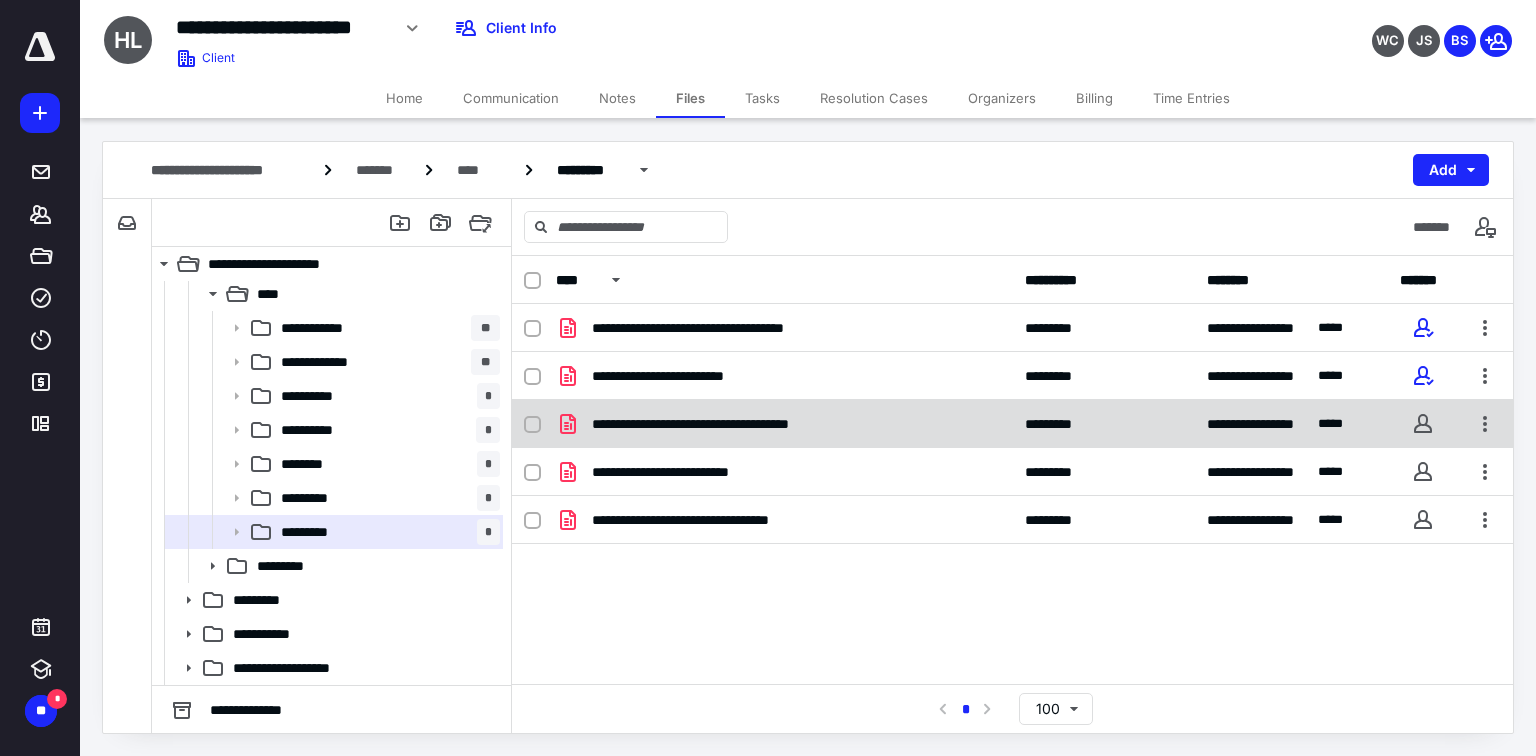 click 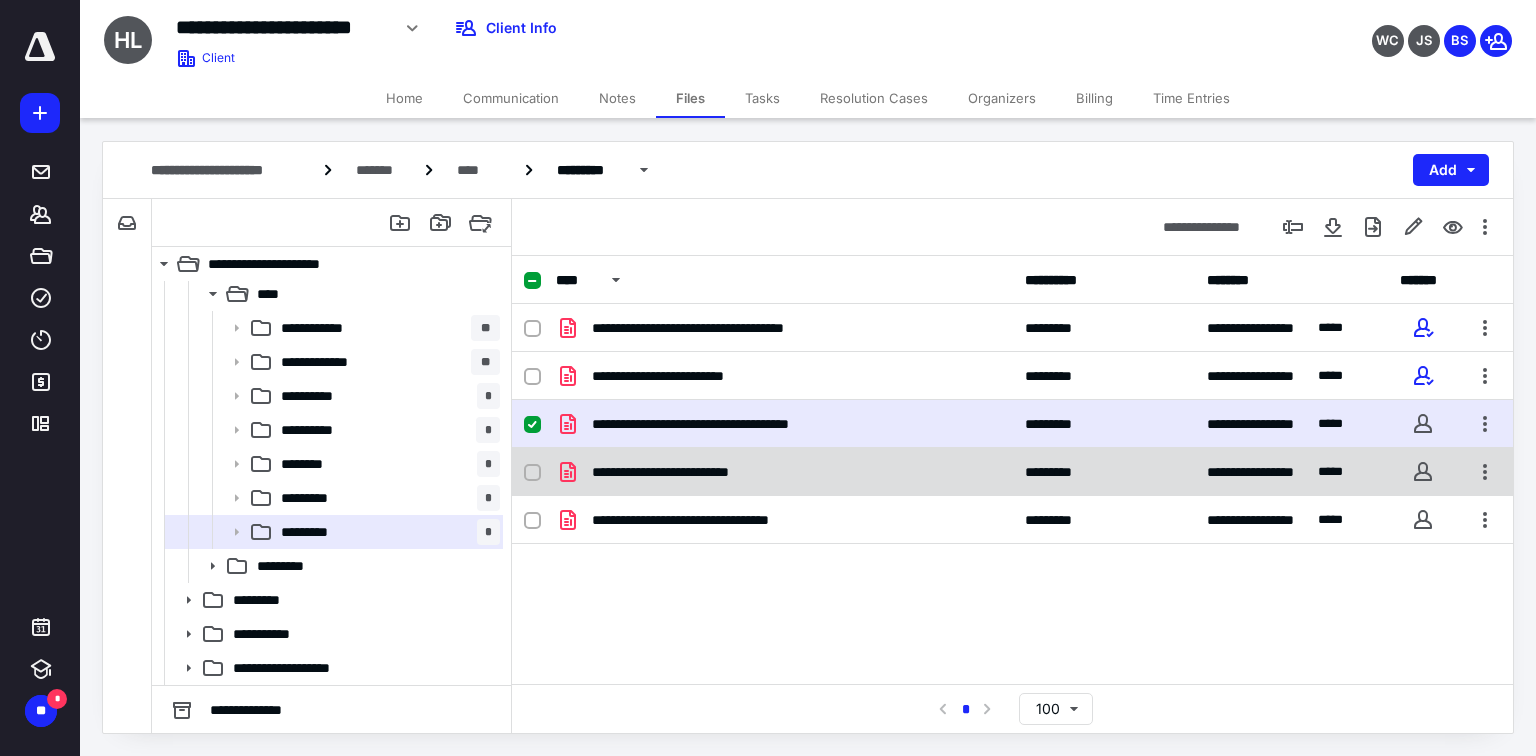 click 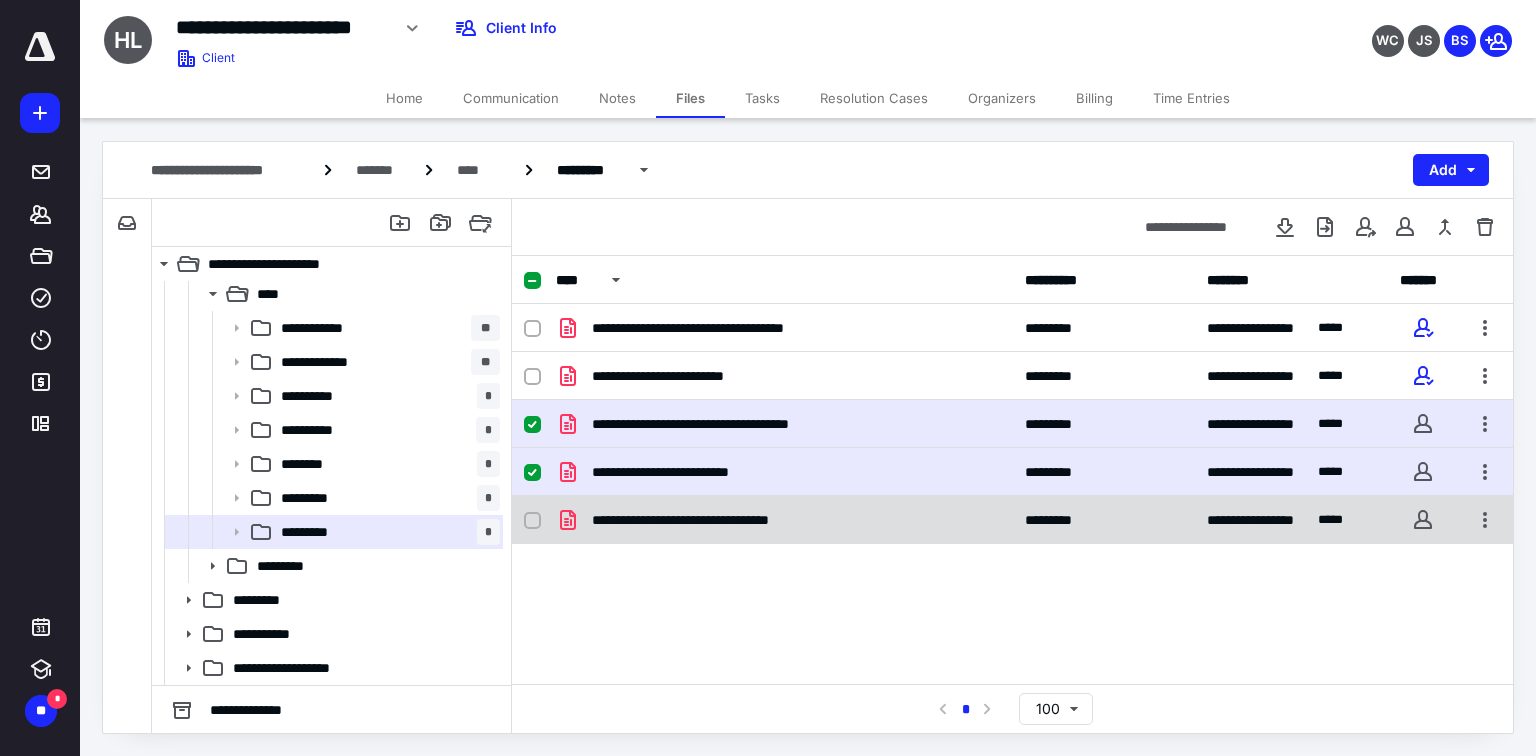 click 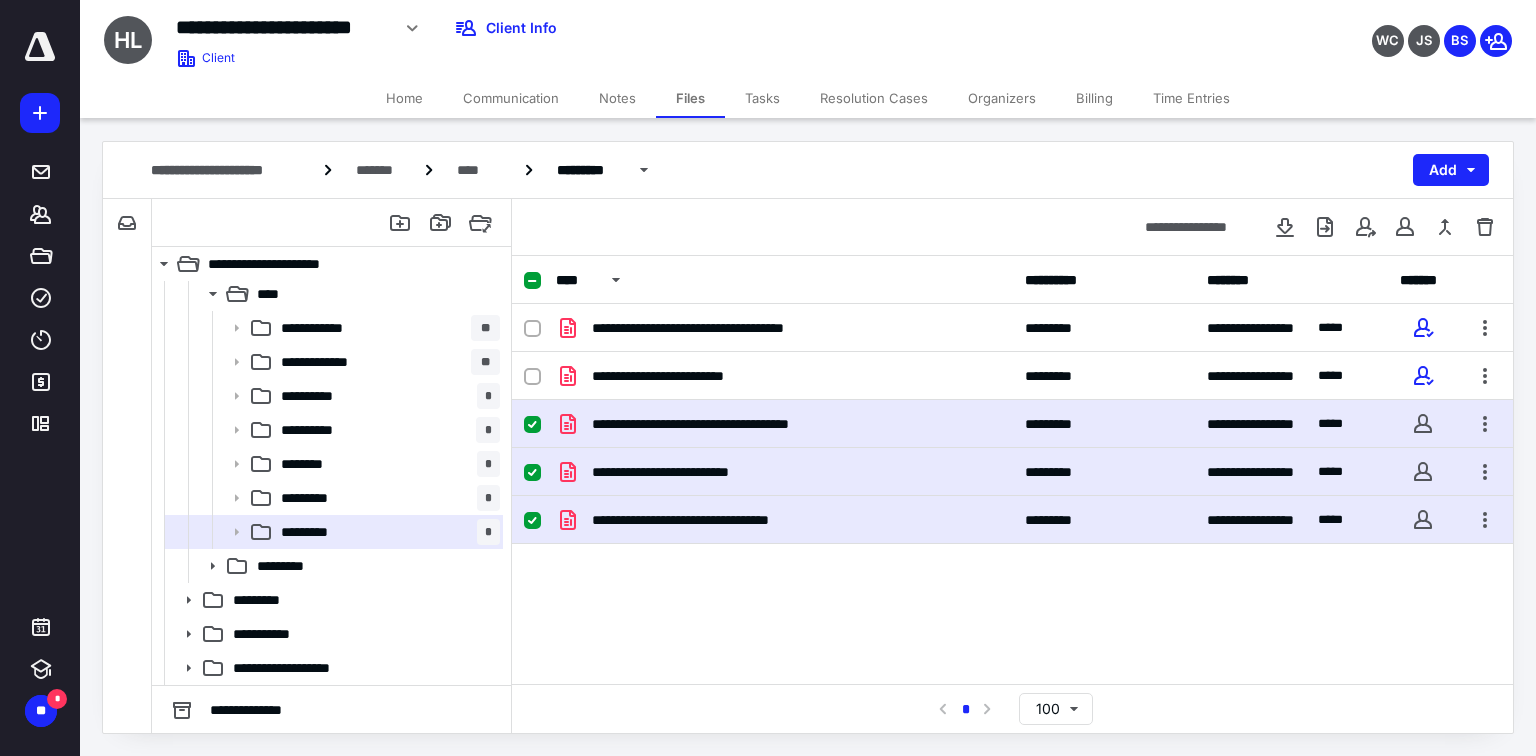 checkbox on "true" 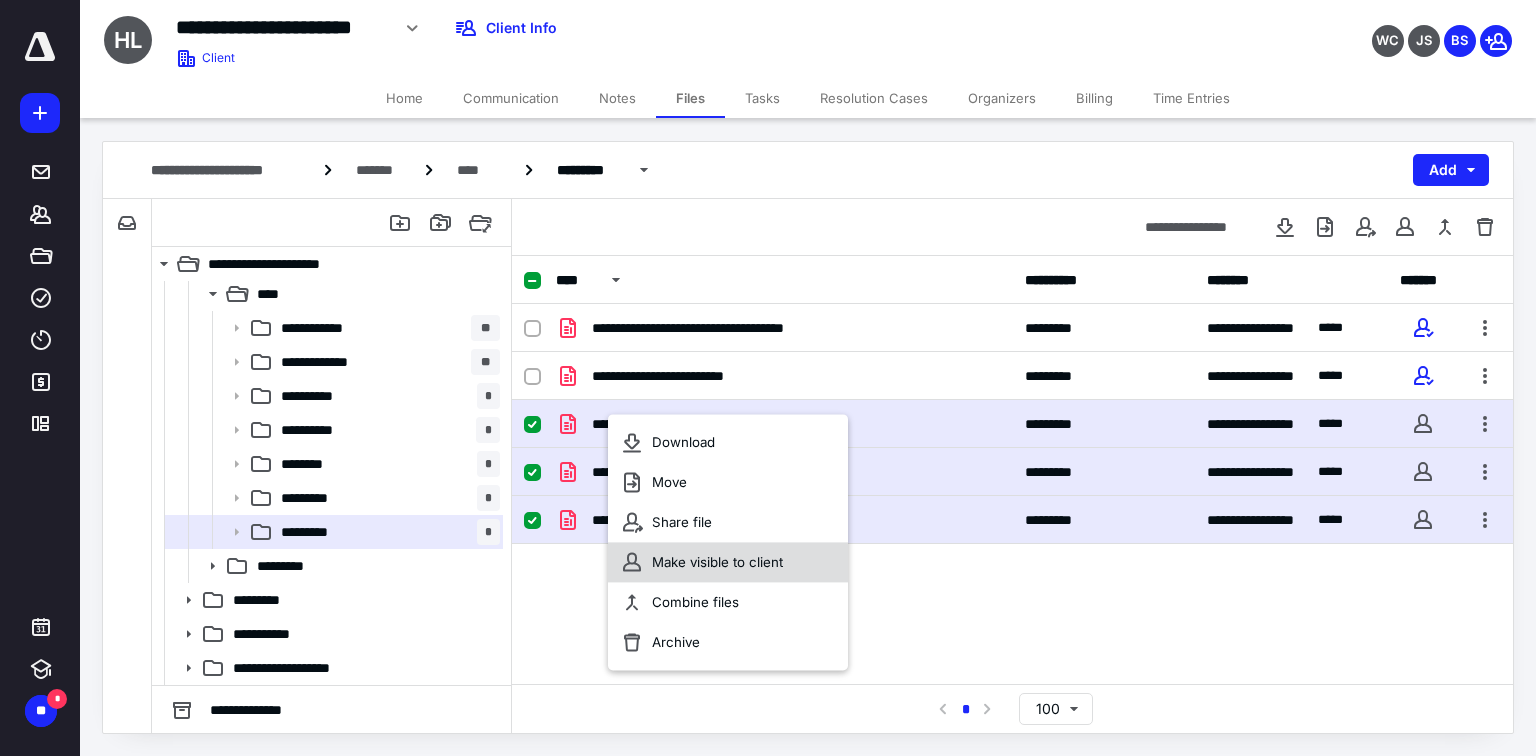 click on "Make visible to client" at bounding box center [717, 562] 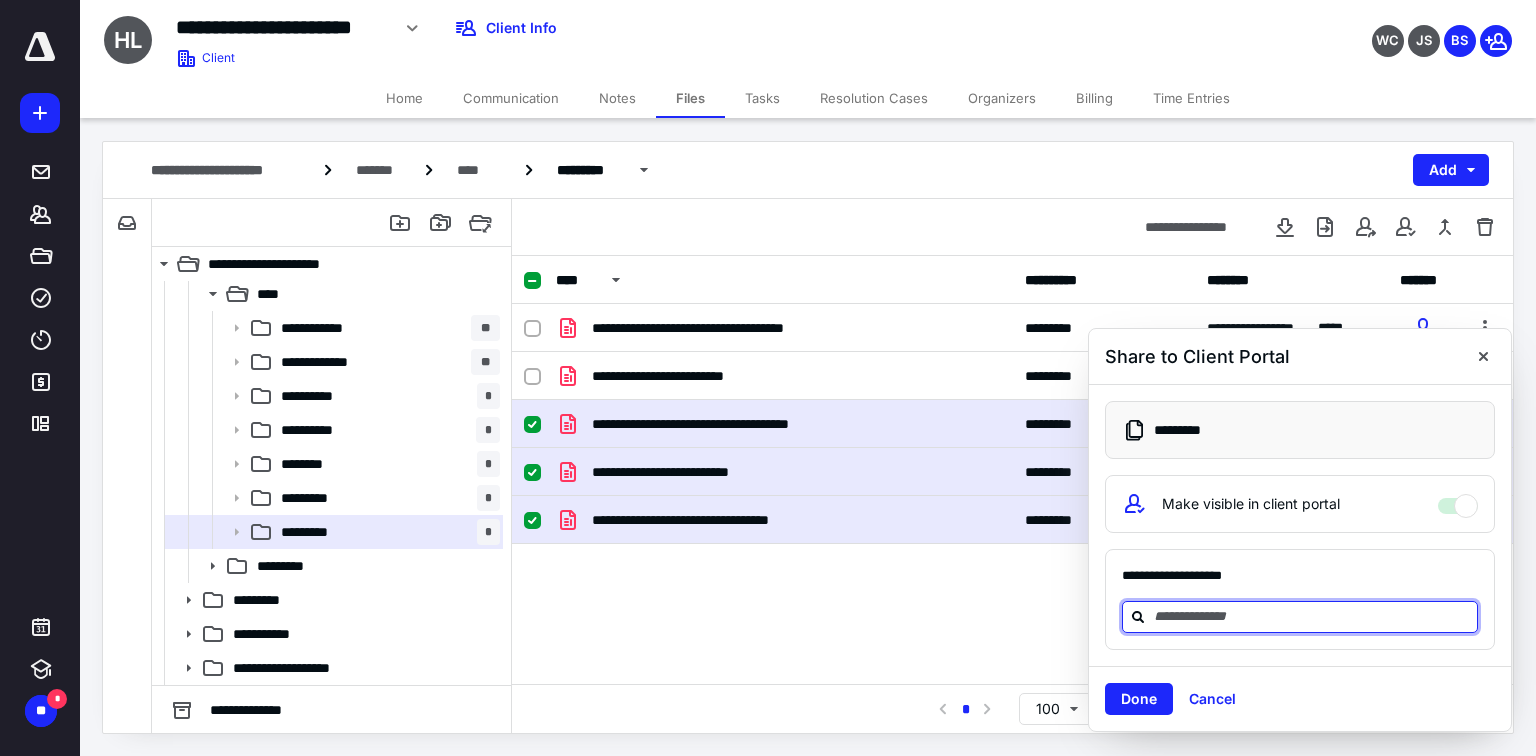 click at bounding box center (1312, 616) 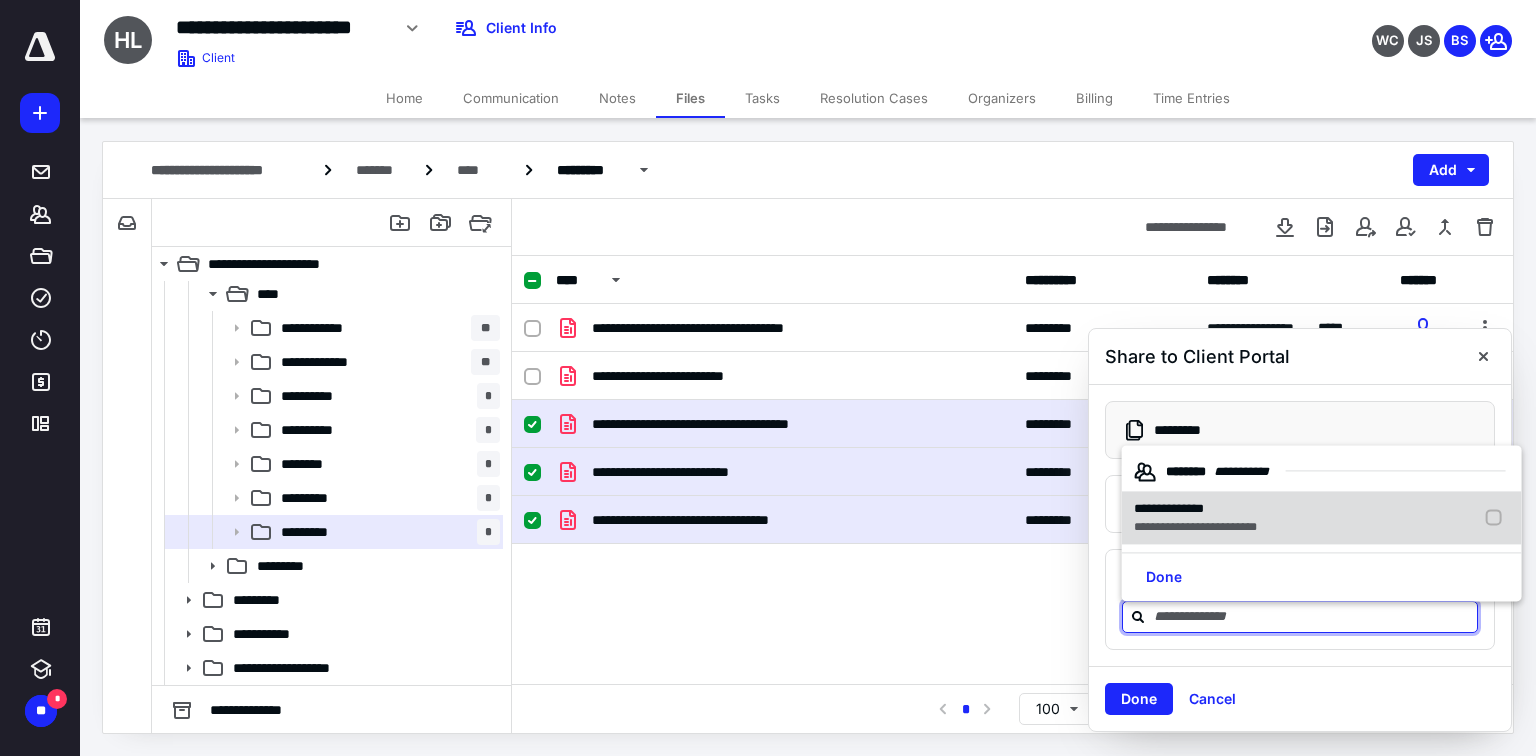 click at bounding box center [1498, 518] 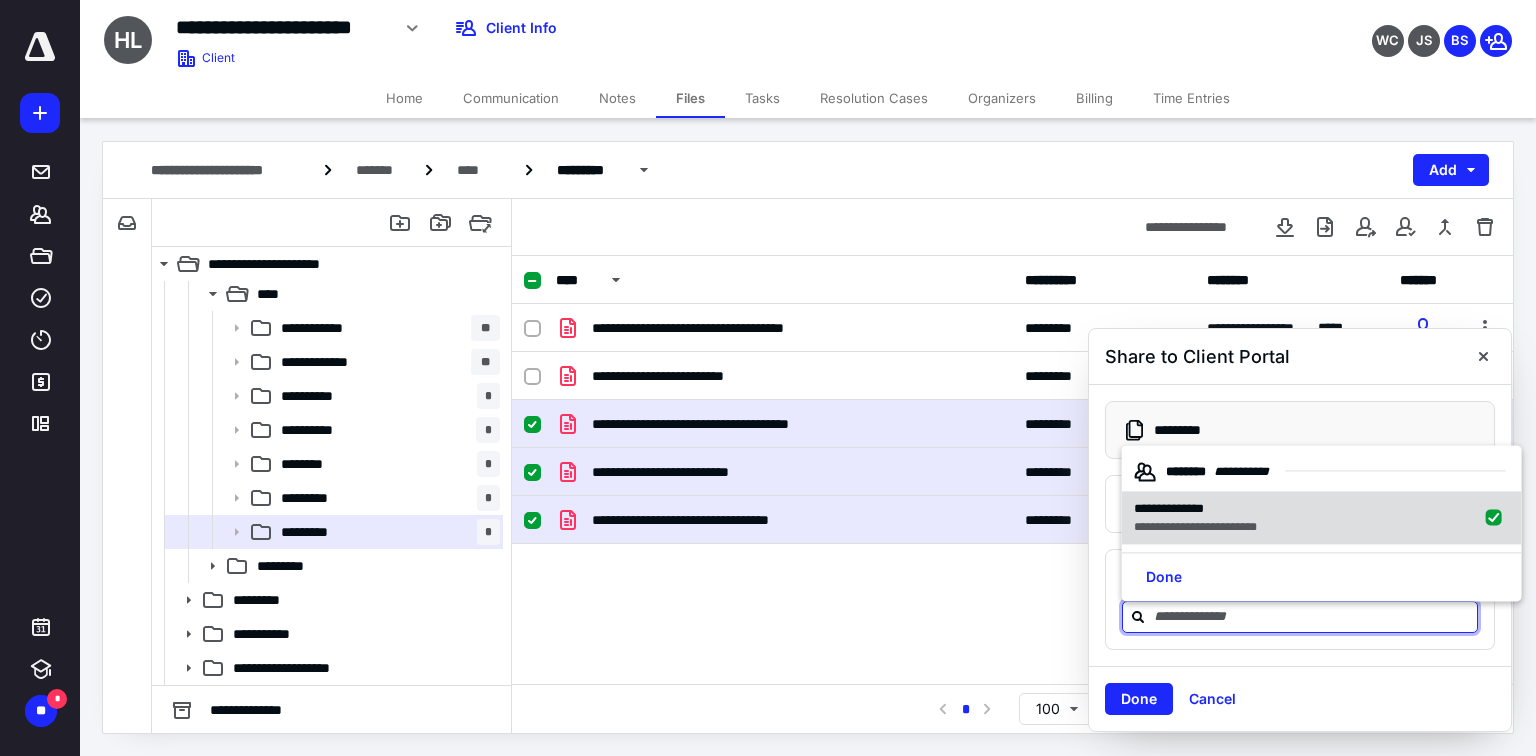 checkbox on "true" 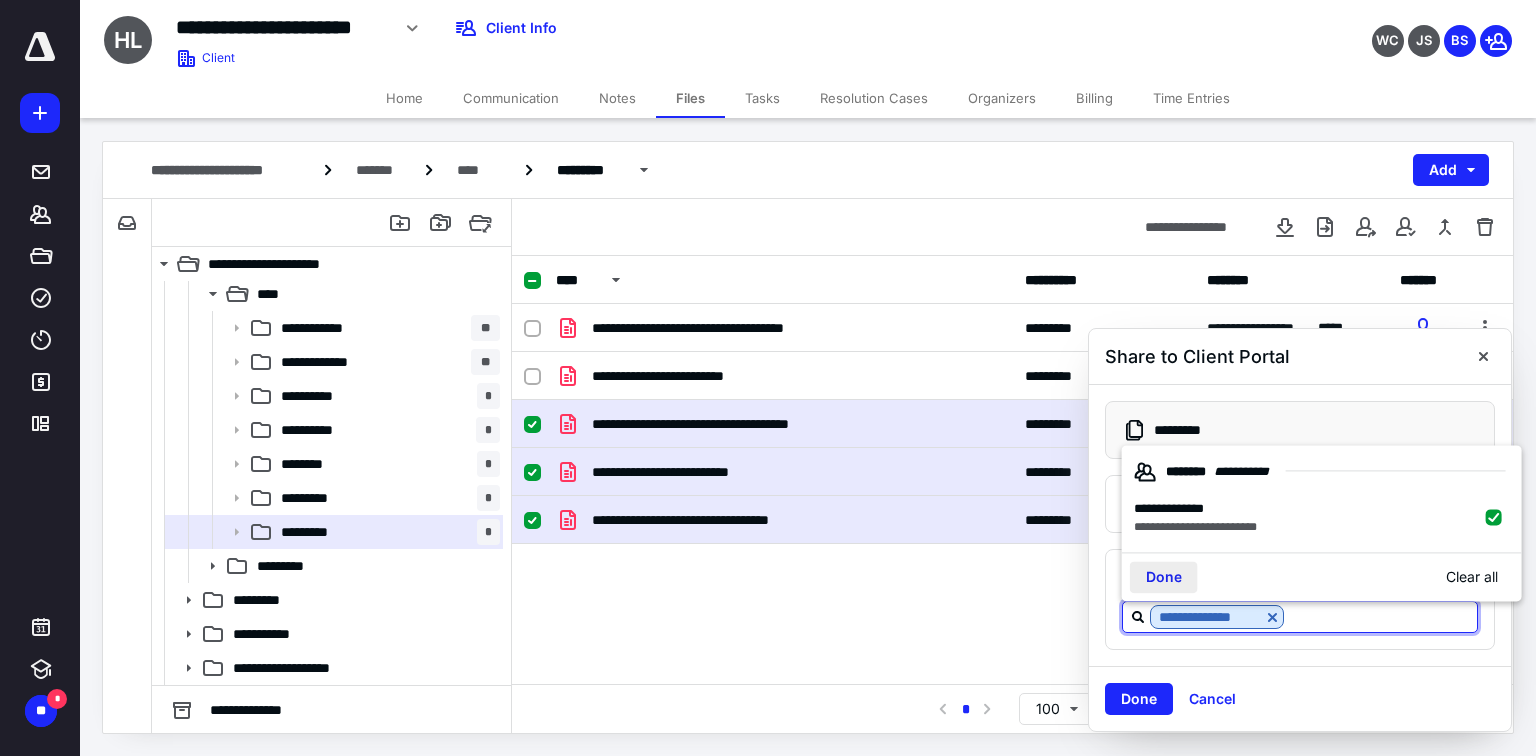 click on "Done" at bounding box center (1164, 577) 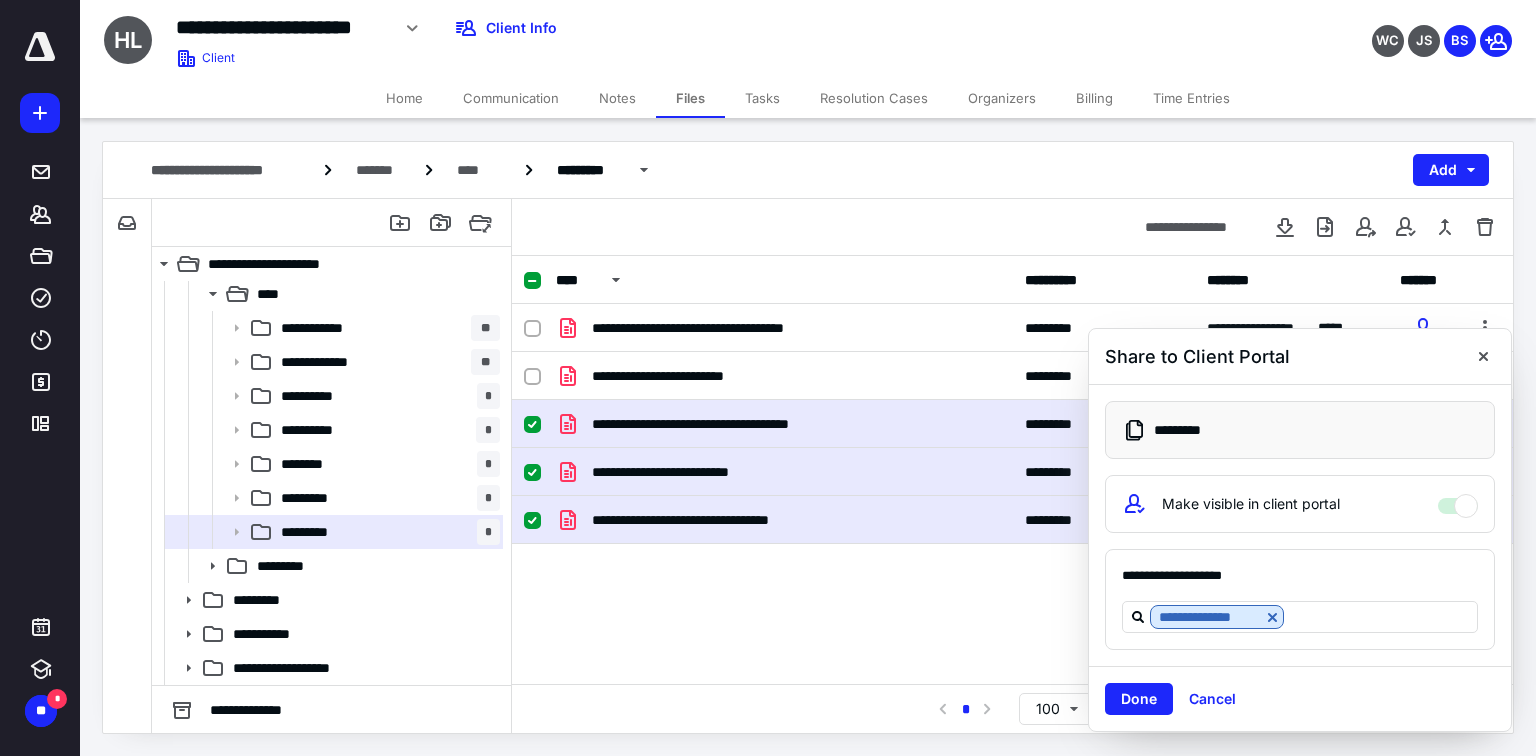 click on "Done" at bounding box center (1139, 699) 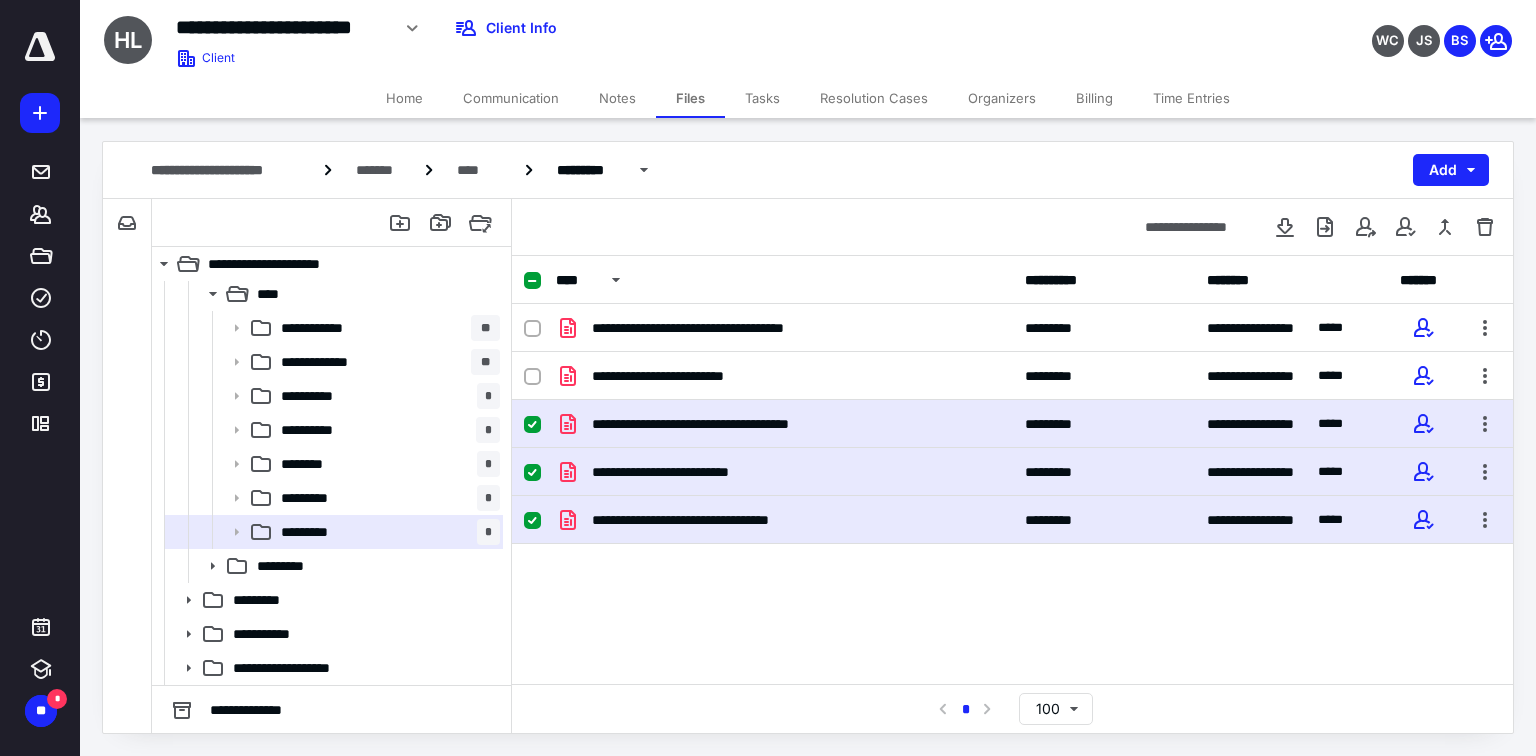 click at bounding box center (40, 47) 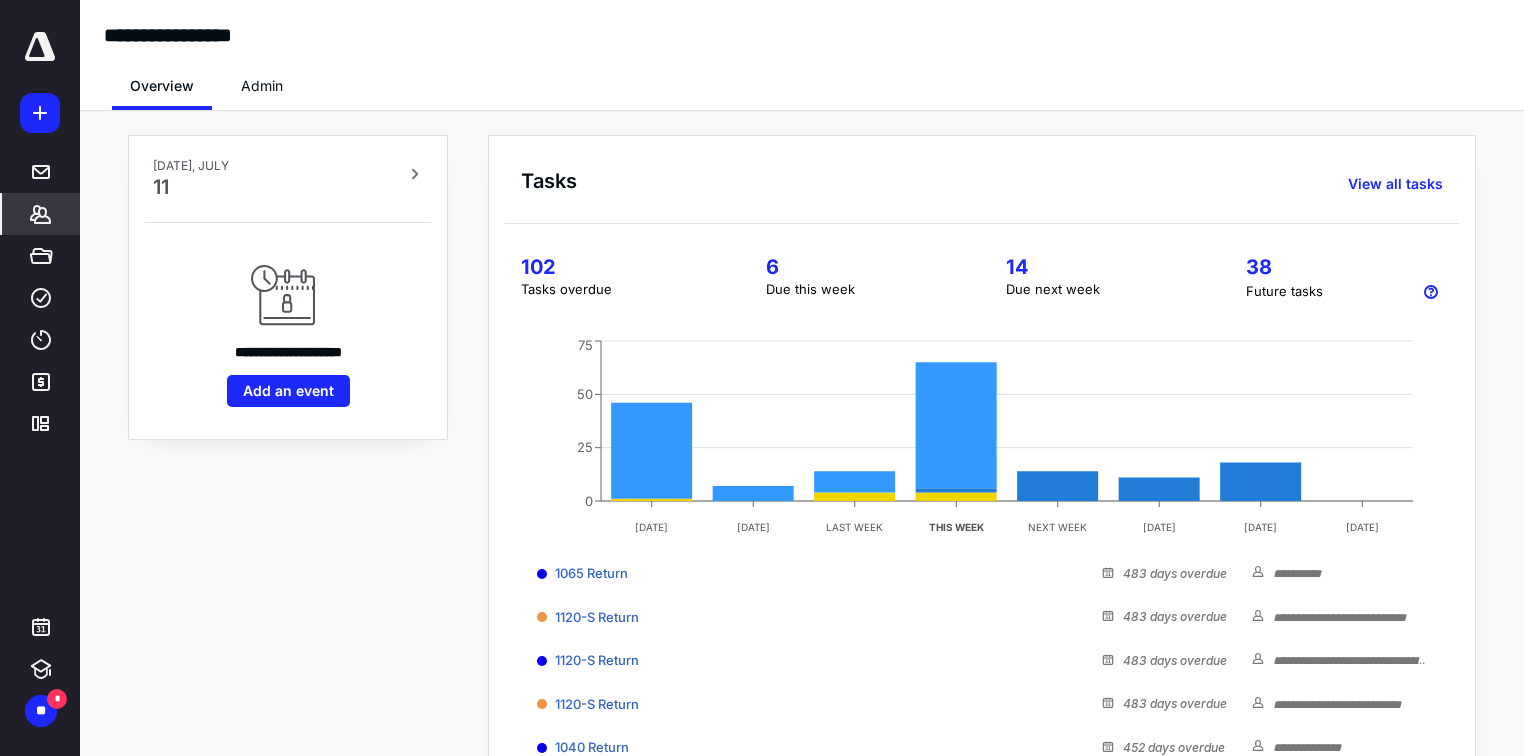 click on "*******" at bounding box center [41, 214] 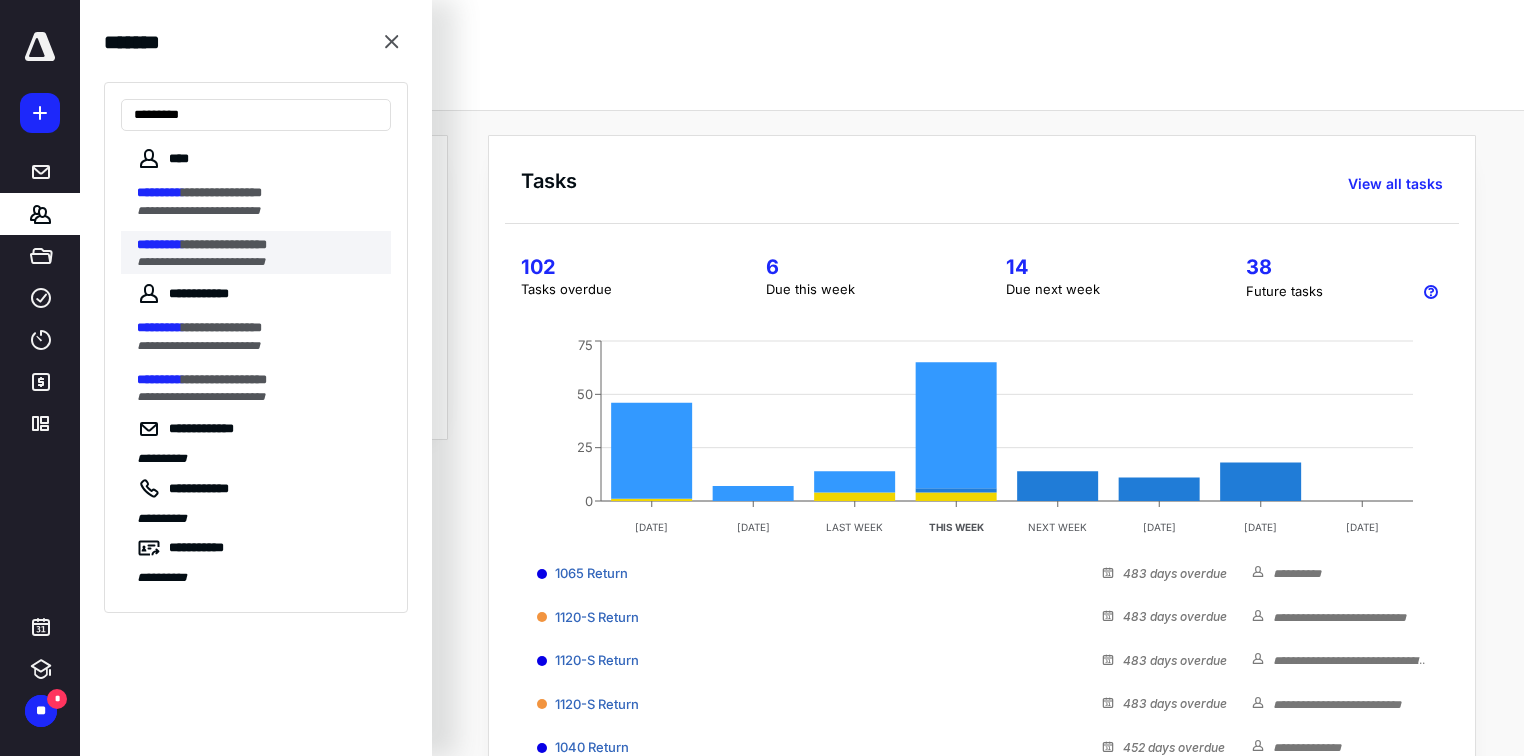 type on "*********" 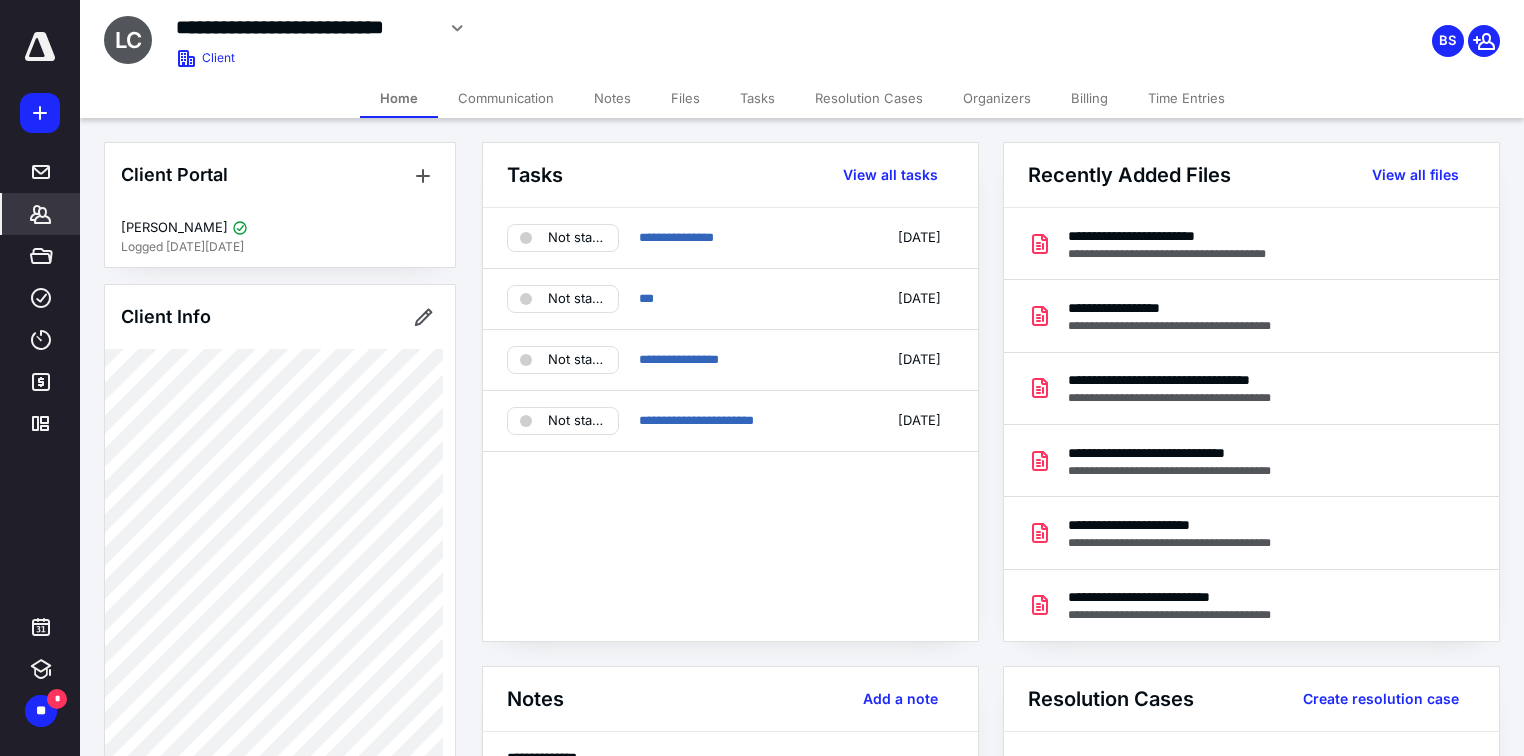 click on "Tasks" at bounding box center (757, 98) 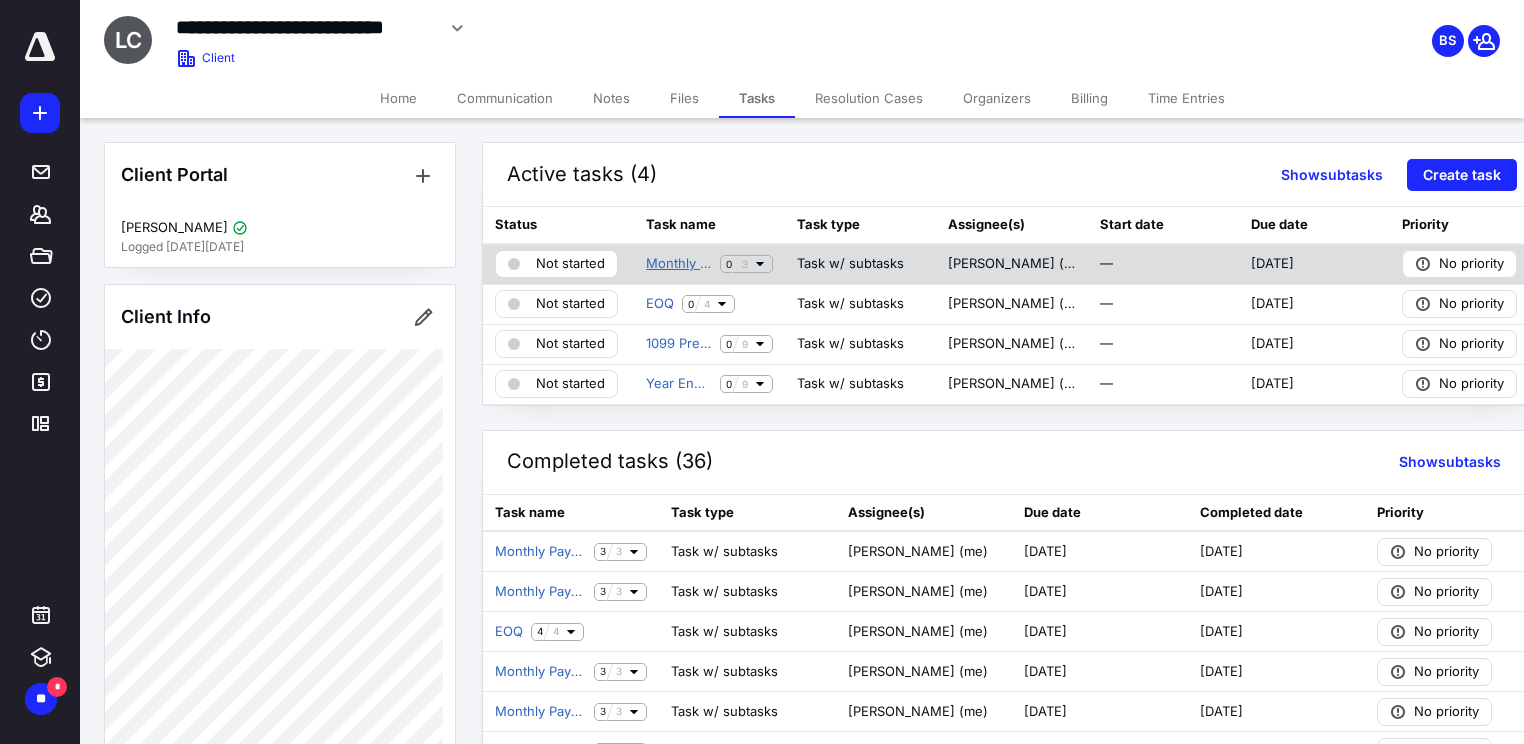 click on "Monthly Payroll" at bounding box center (679, 264) 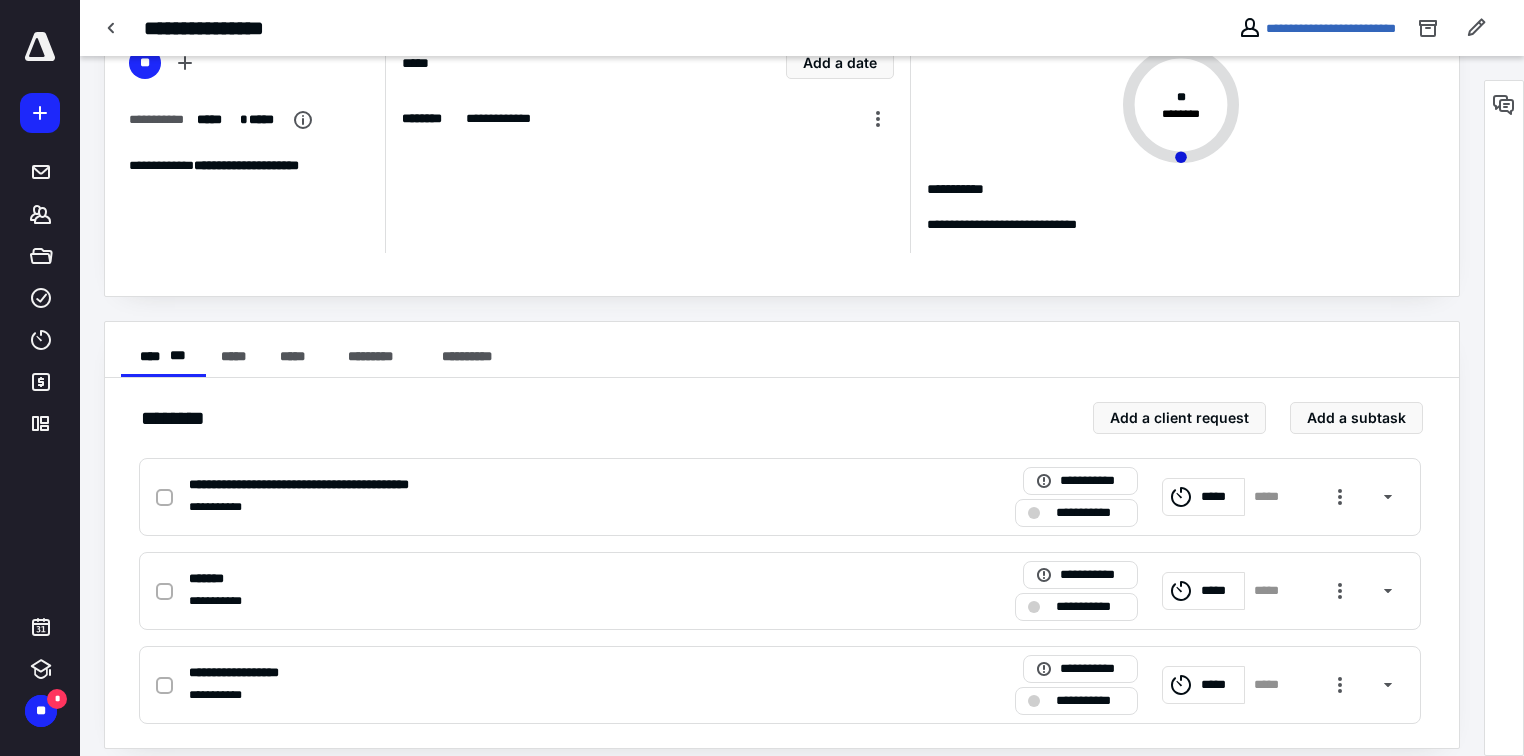 scroll, scrollTop: 136, scrollLeft: 0, axis: vertical 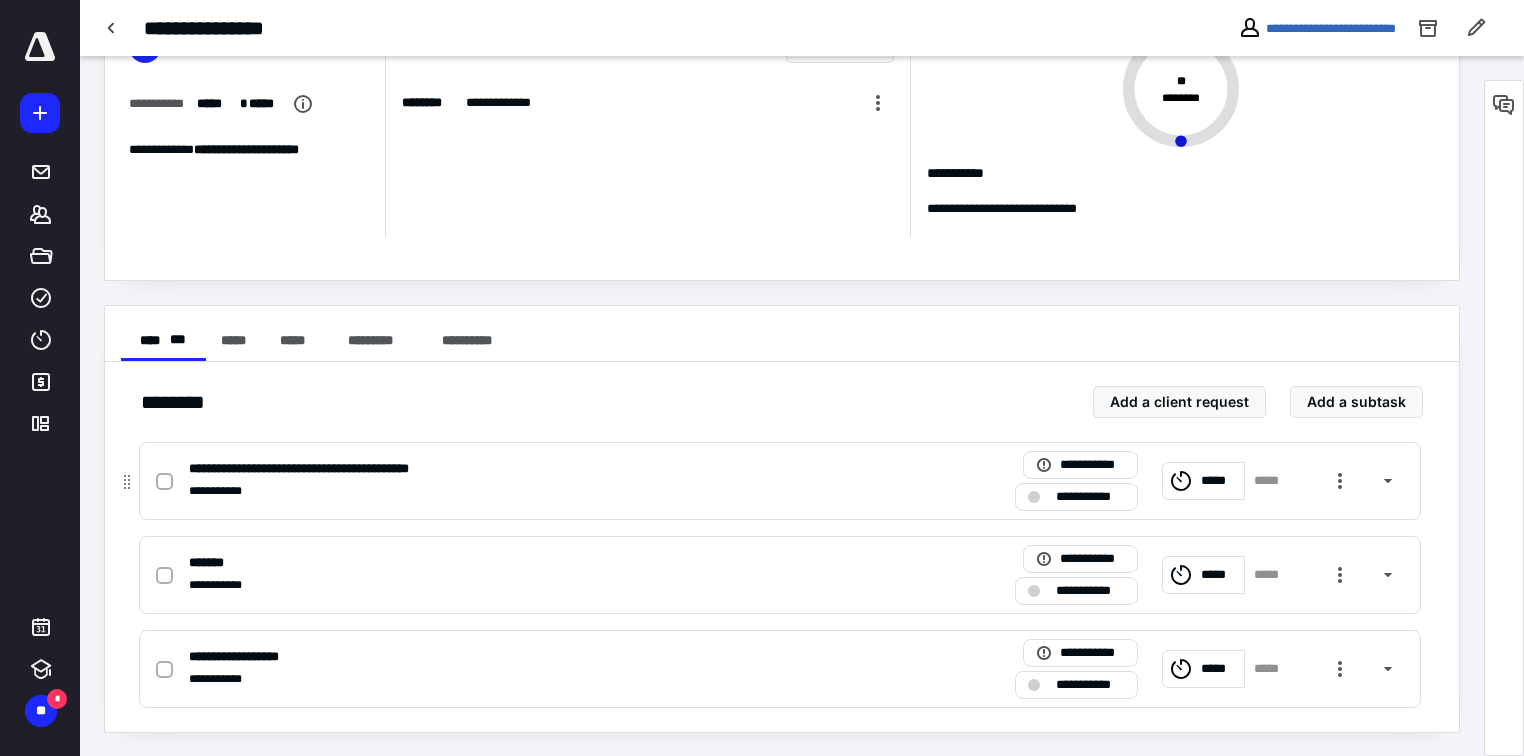 click at bounding box center [164, 481] 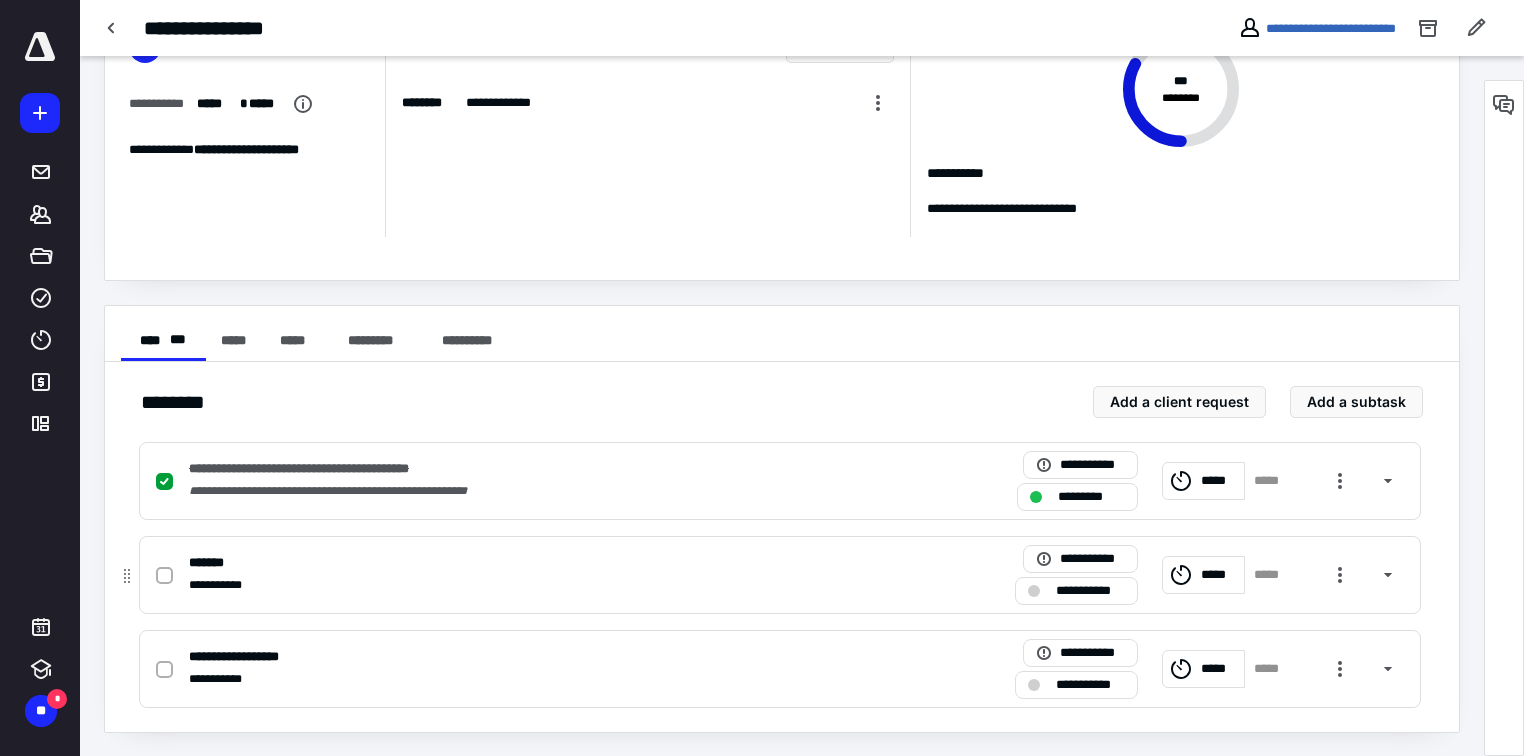 click 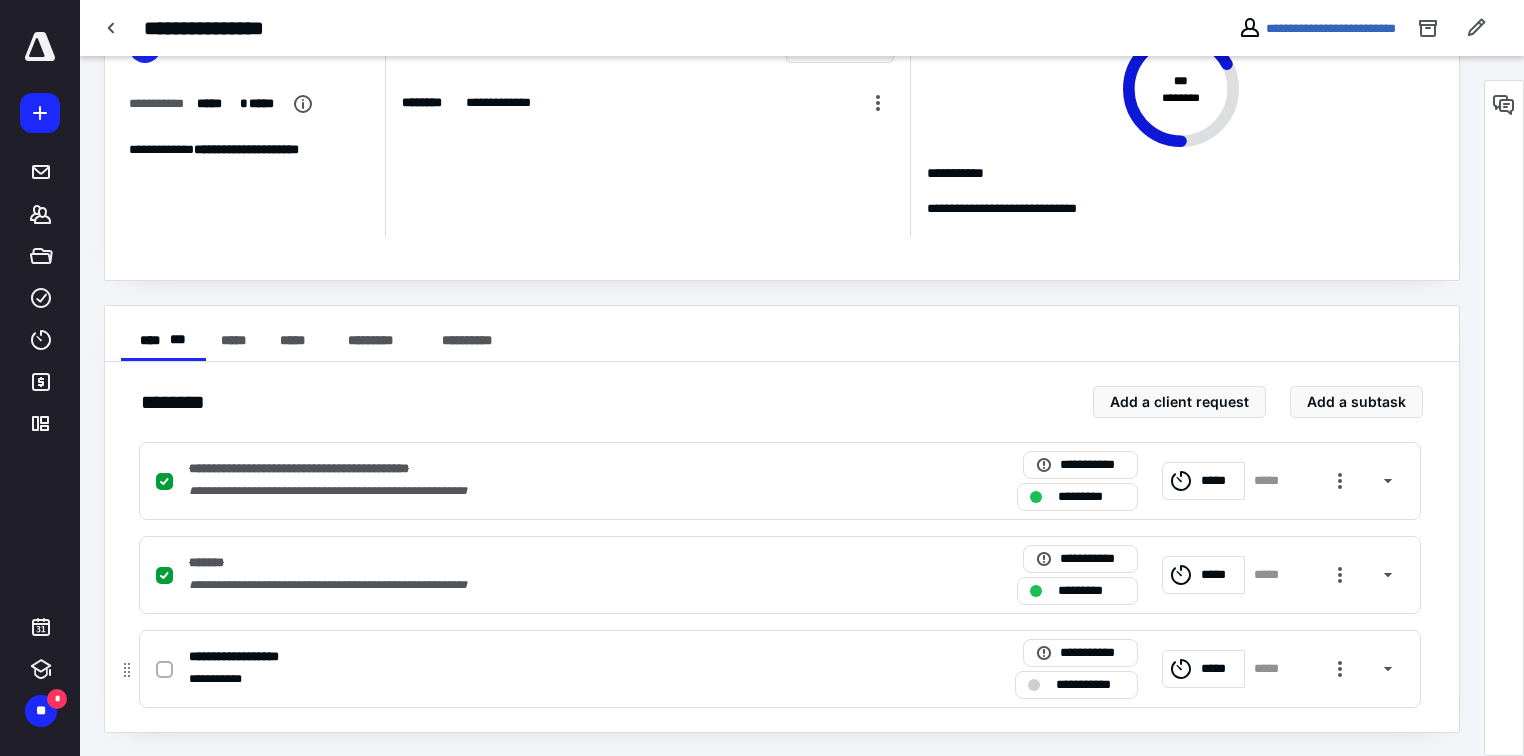 click 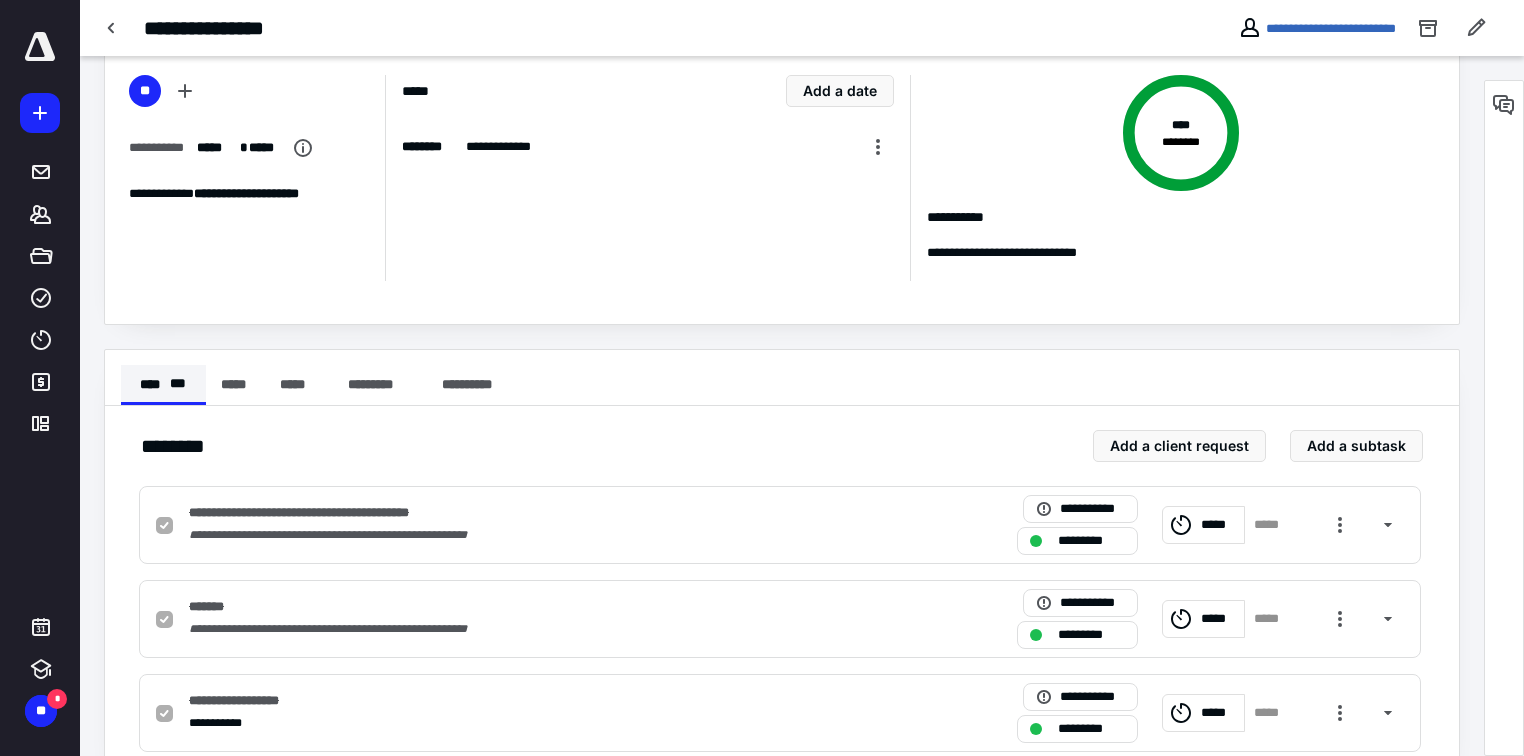 scroll, scrollTop: 0, scrollLeft: 0, axis: both 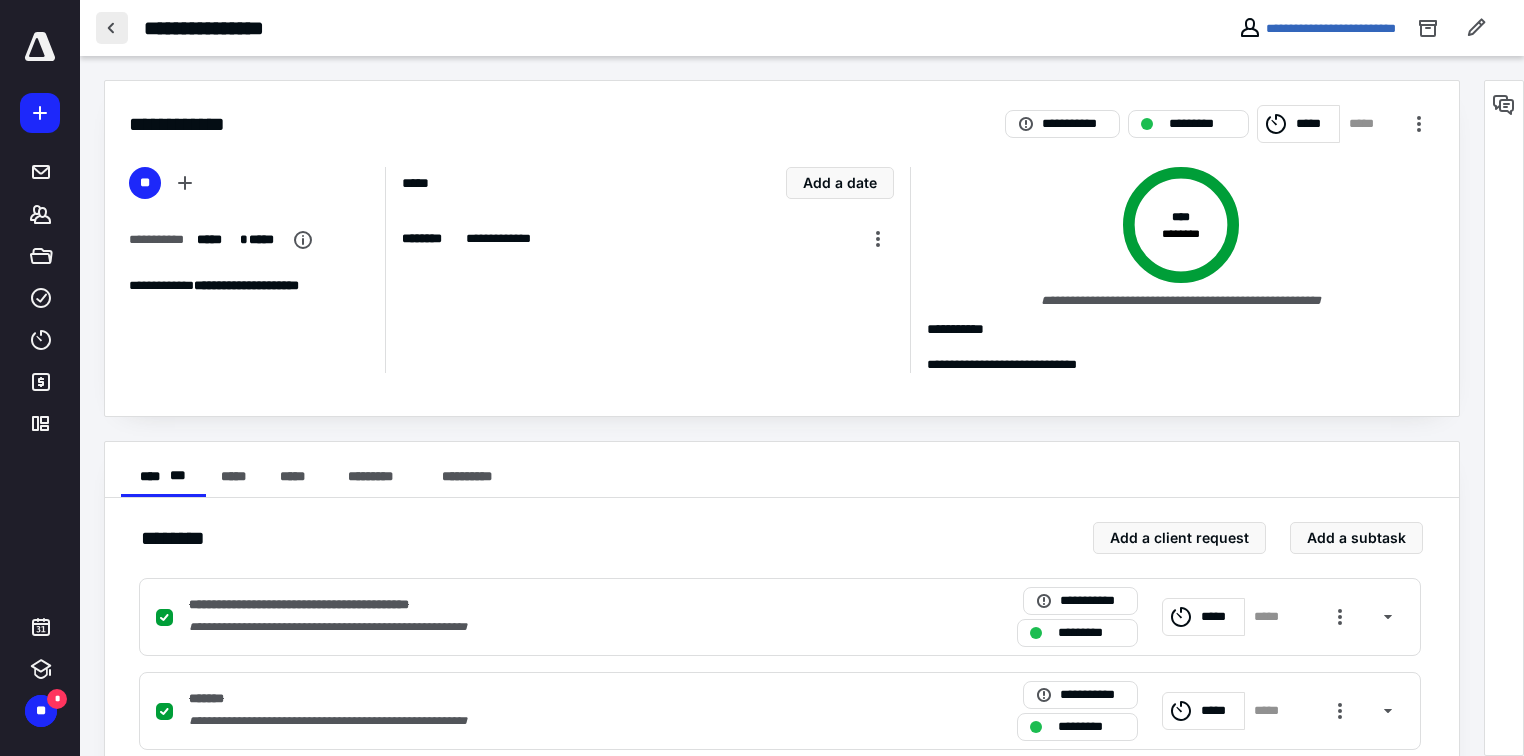 click at bounding box center [112, 28] 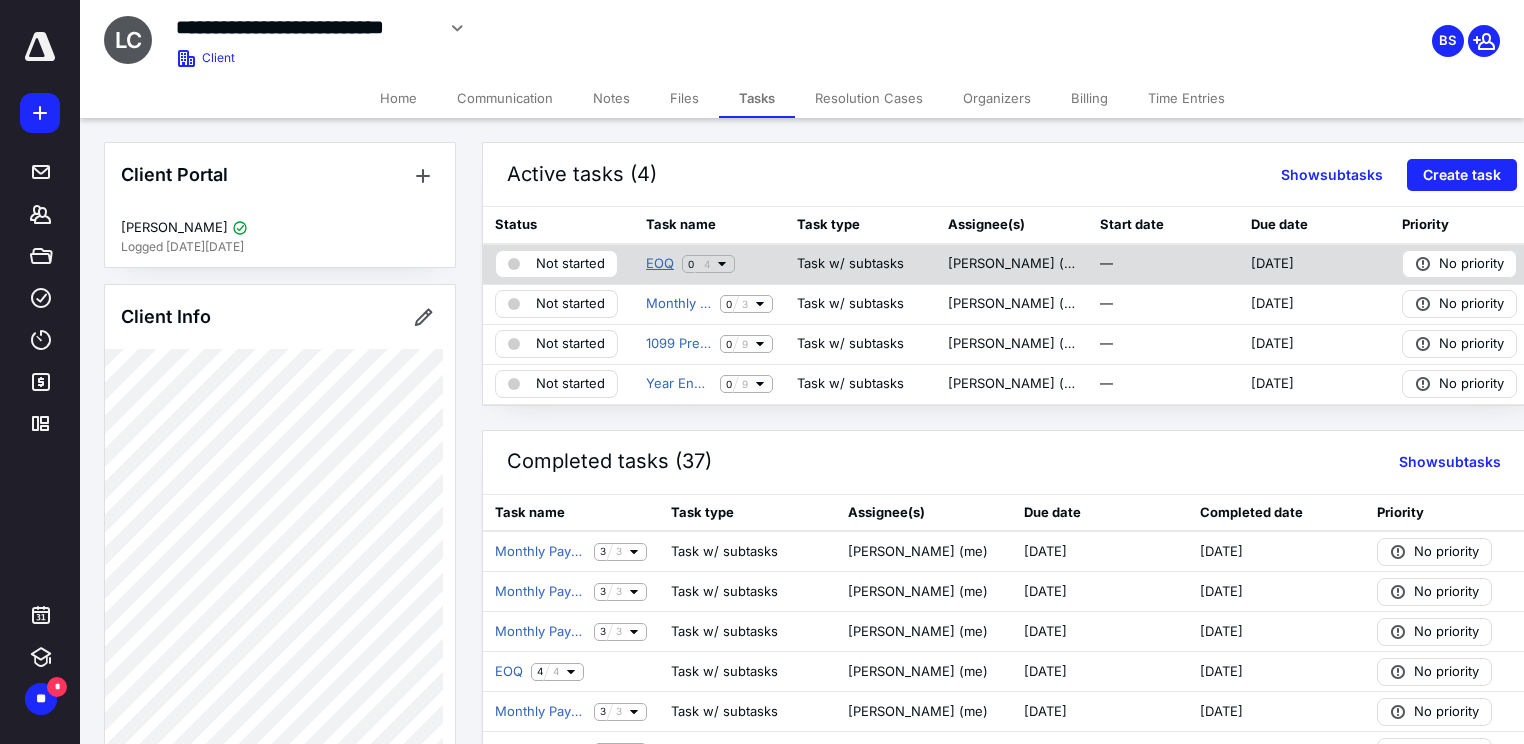 click on "EOQ" at bounding box center (660, 264) 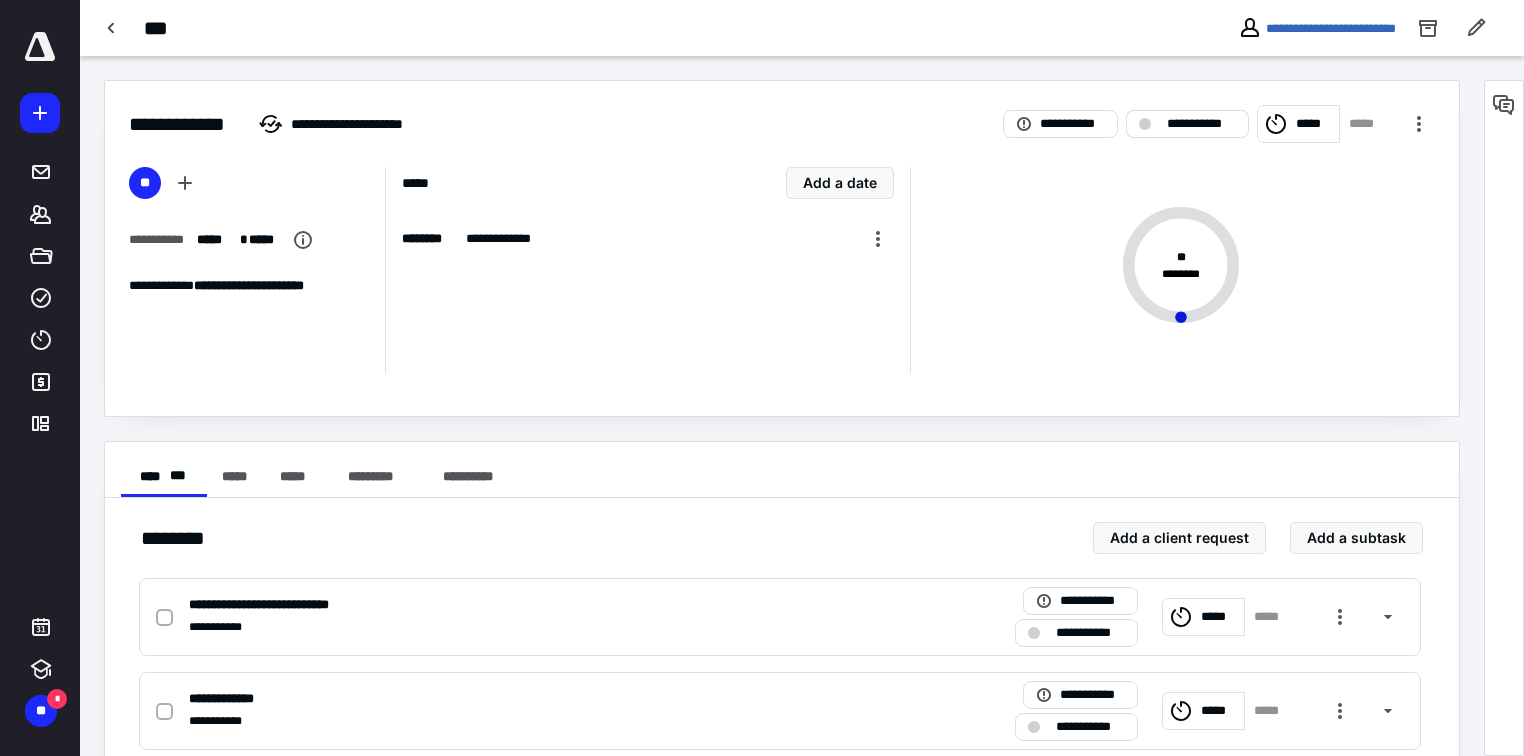 click on "**********" at bounding box center [1187, 124] 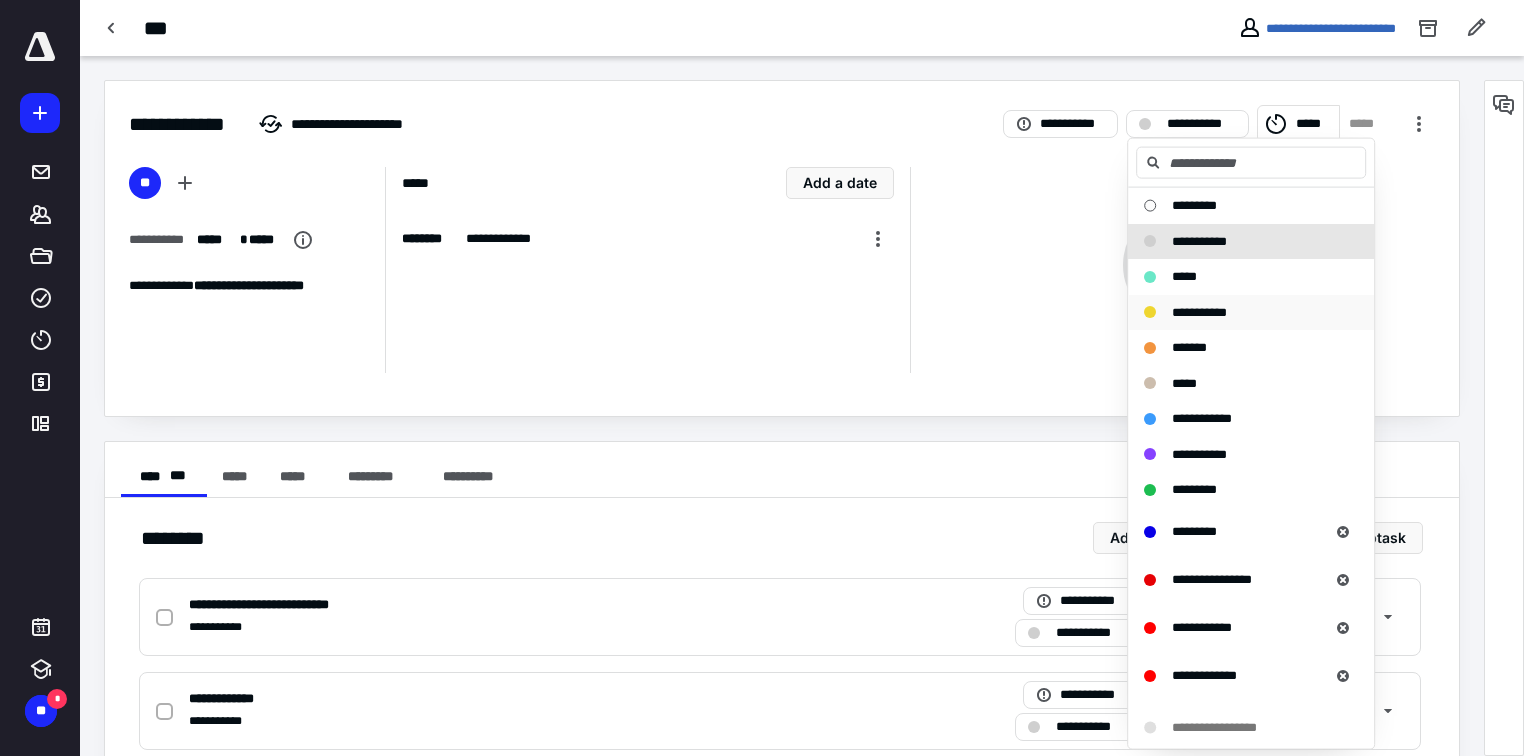 click on "**********" at bounding box center (1239, 312) 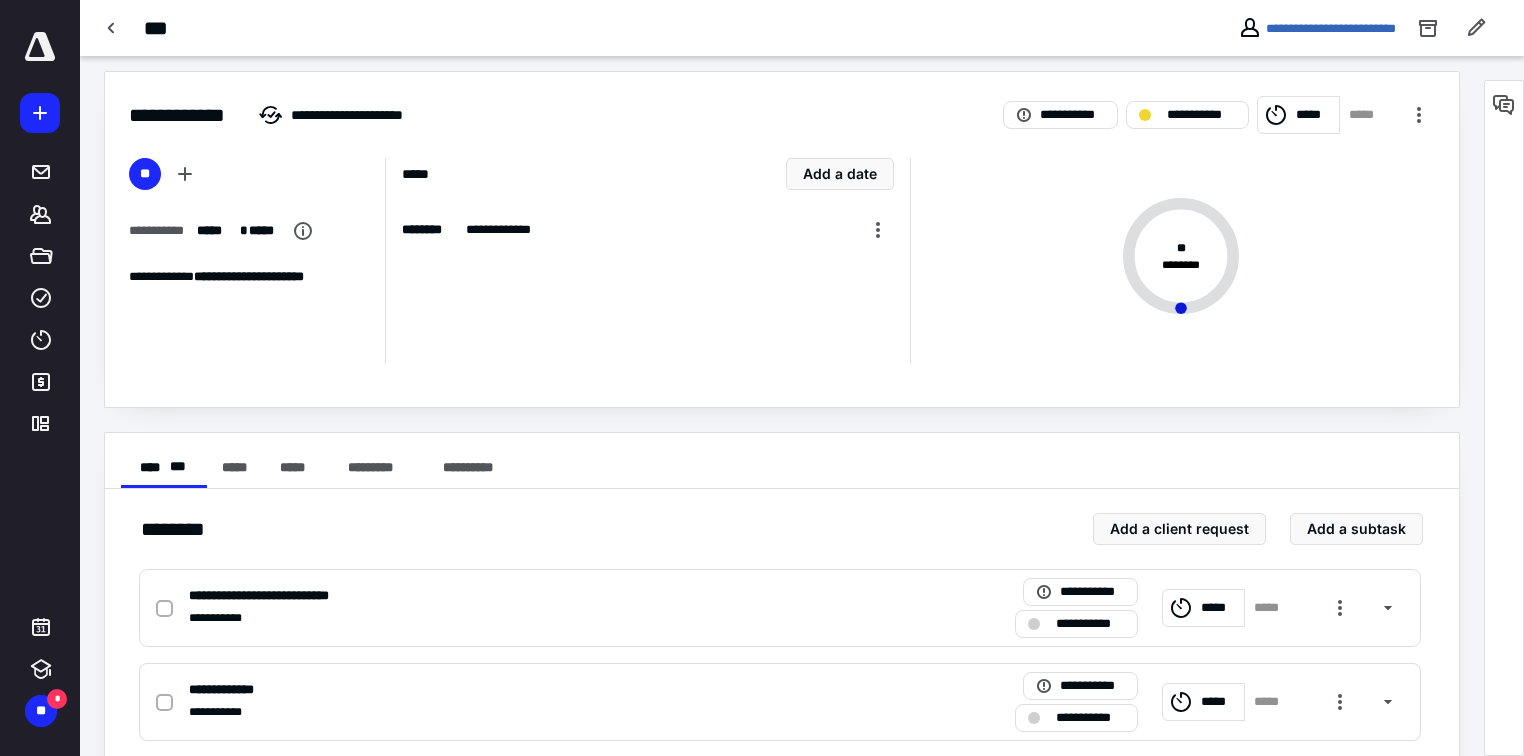 scroll, scrollTop: 0, scrollLeft: 0, axis: both 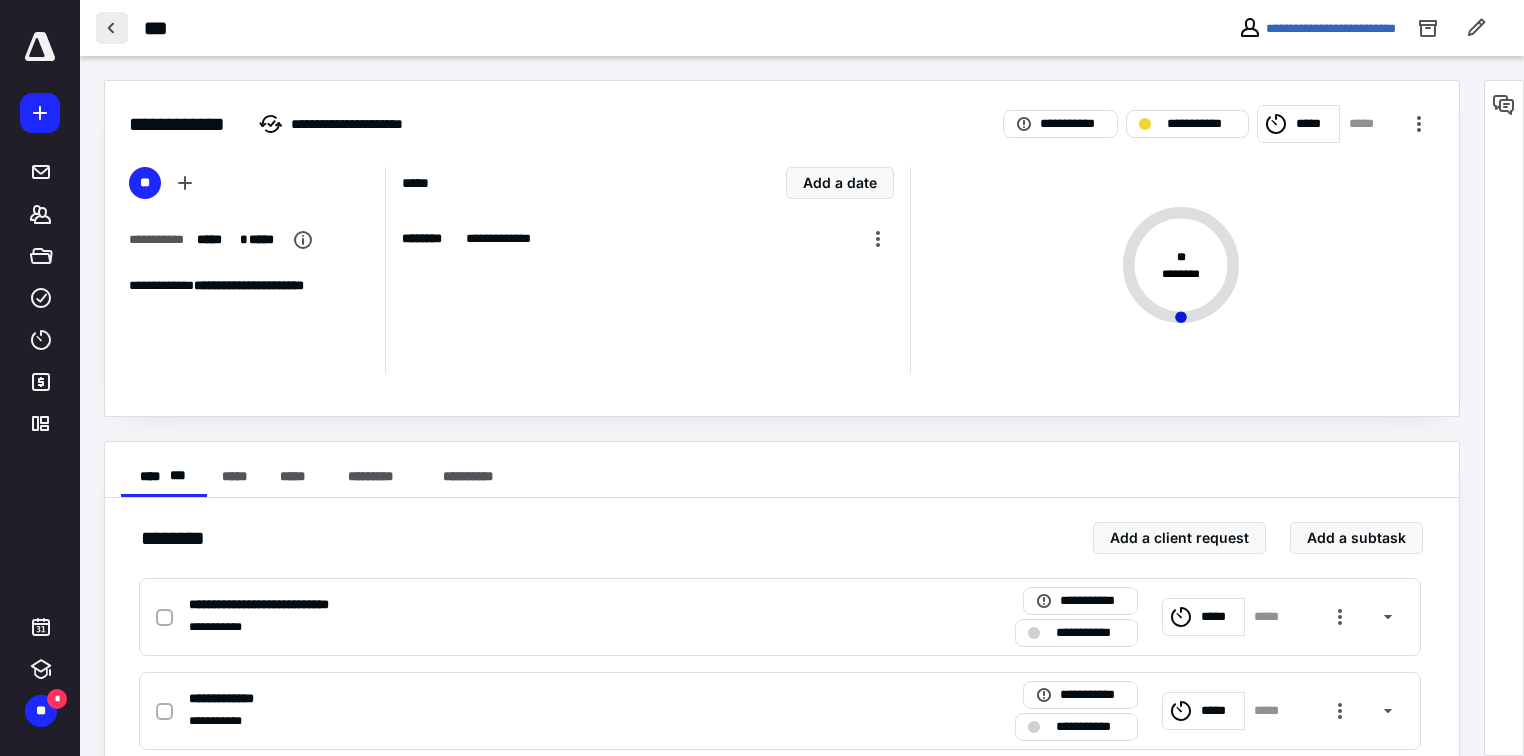 click at bounding box center (112, 28) 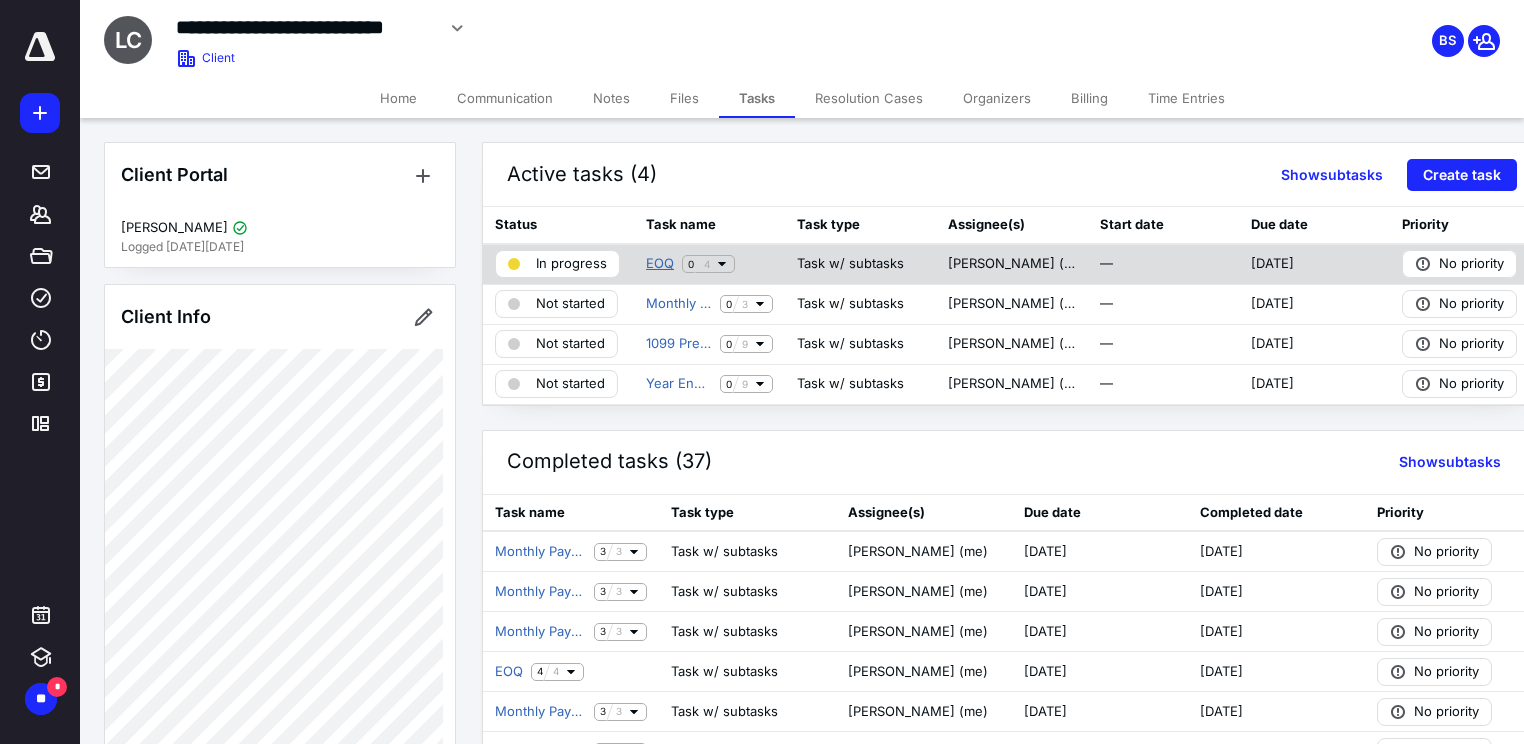 click on "EOQ" at bounding box center [660, 264] 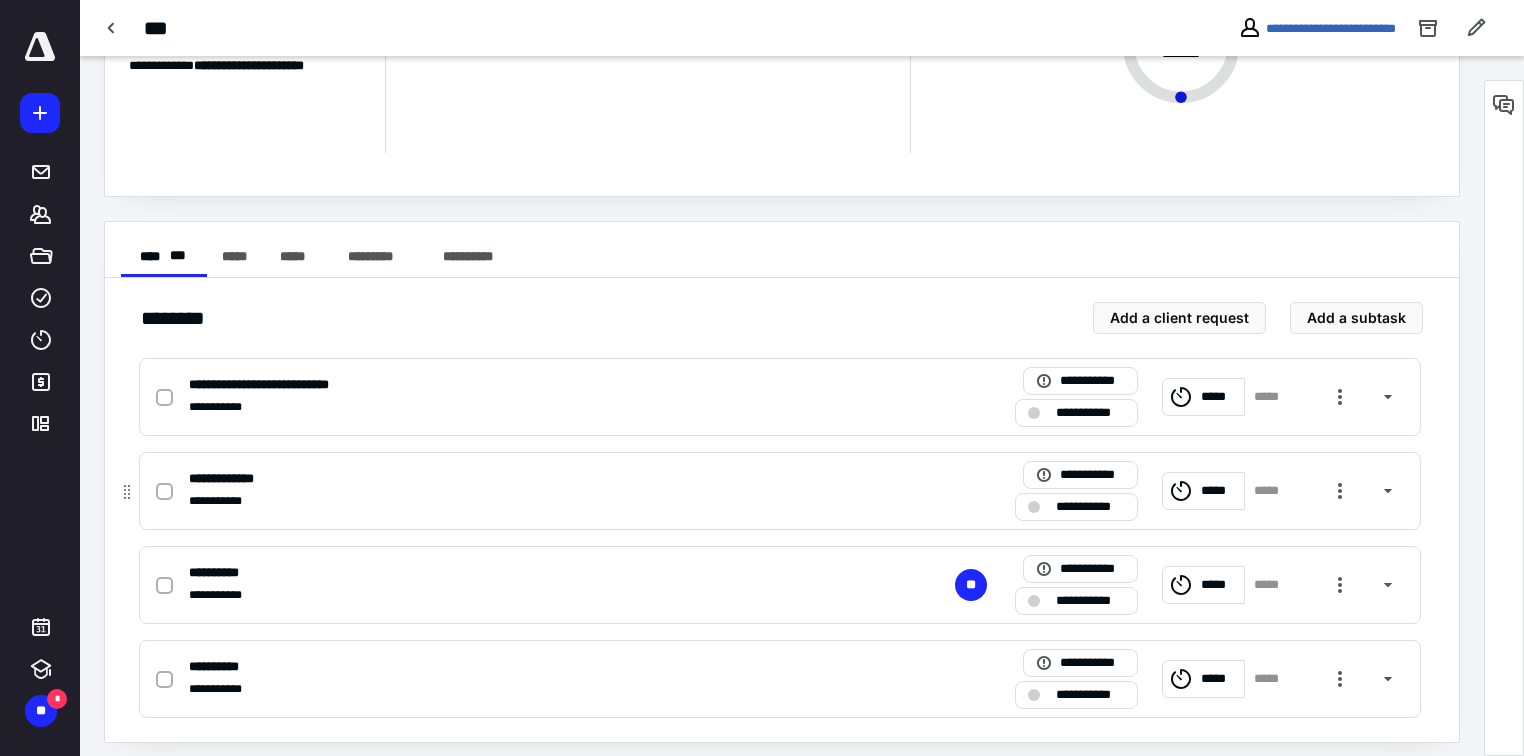 scroll, scrollTop: 230, scrollLeft: 0, axis: vertical 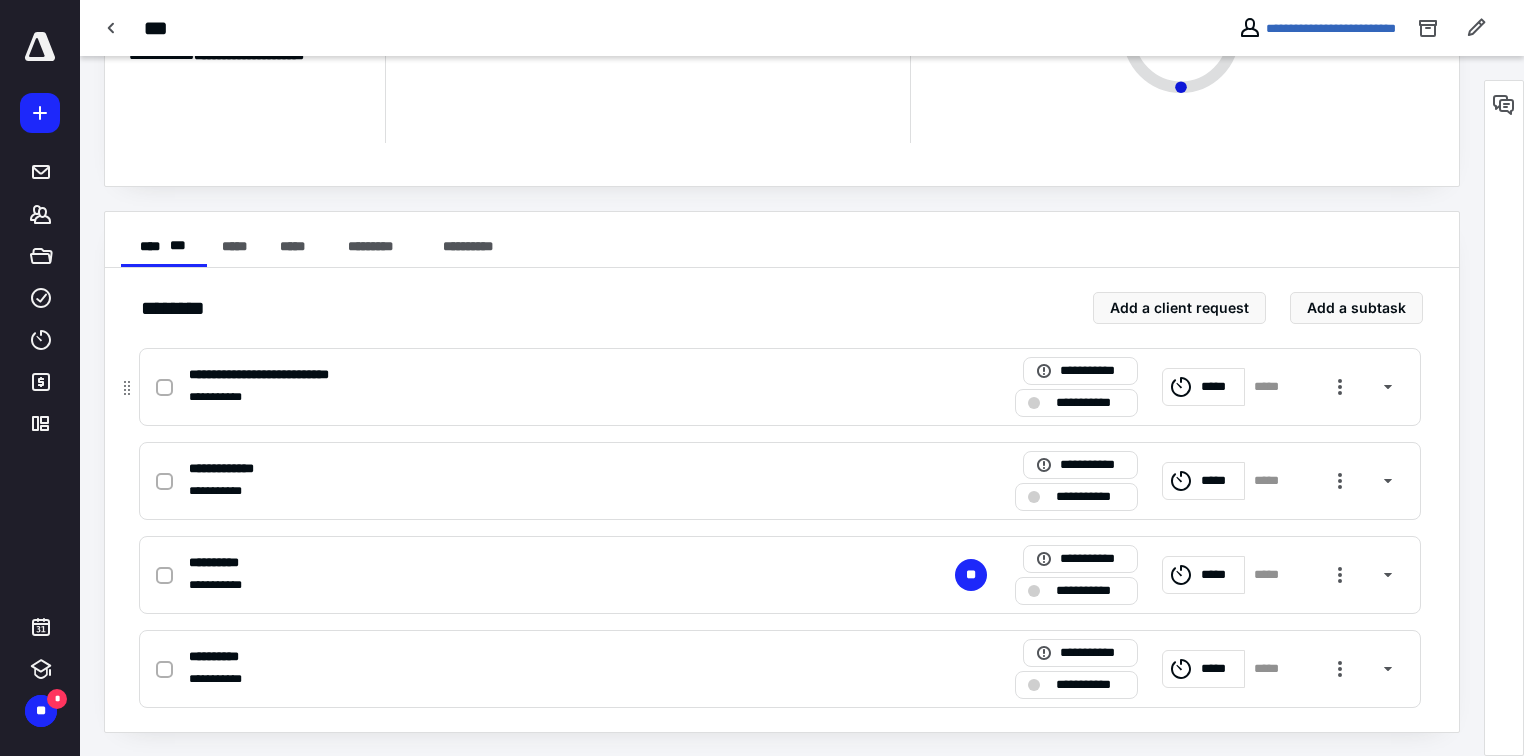 click 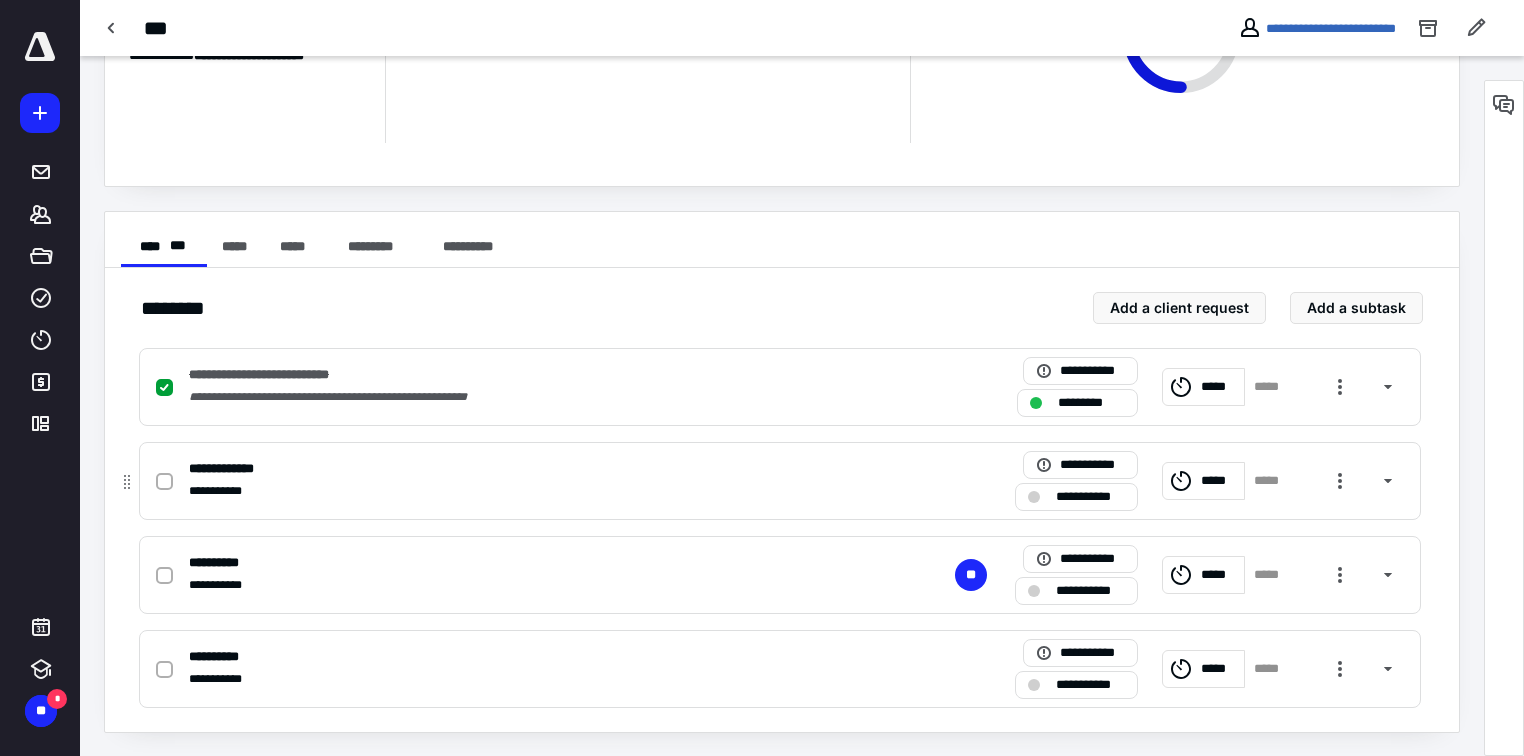 click 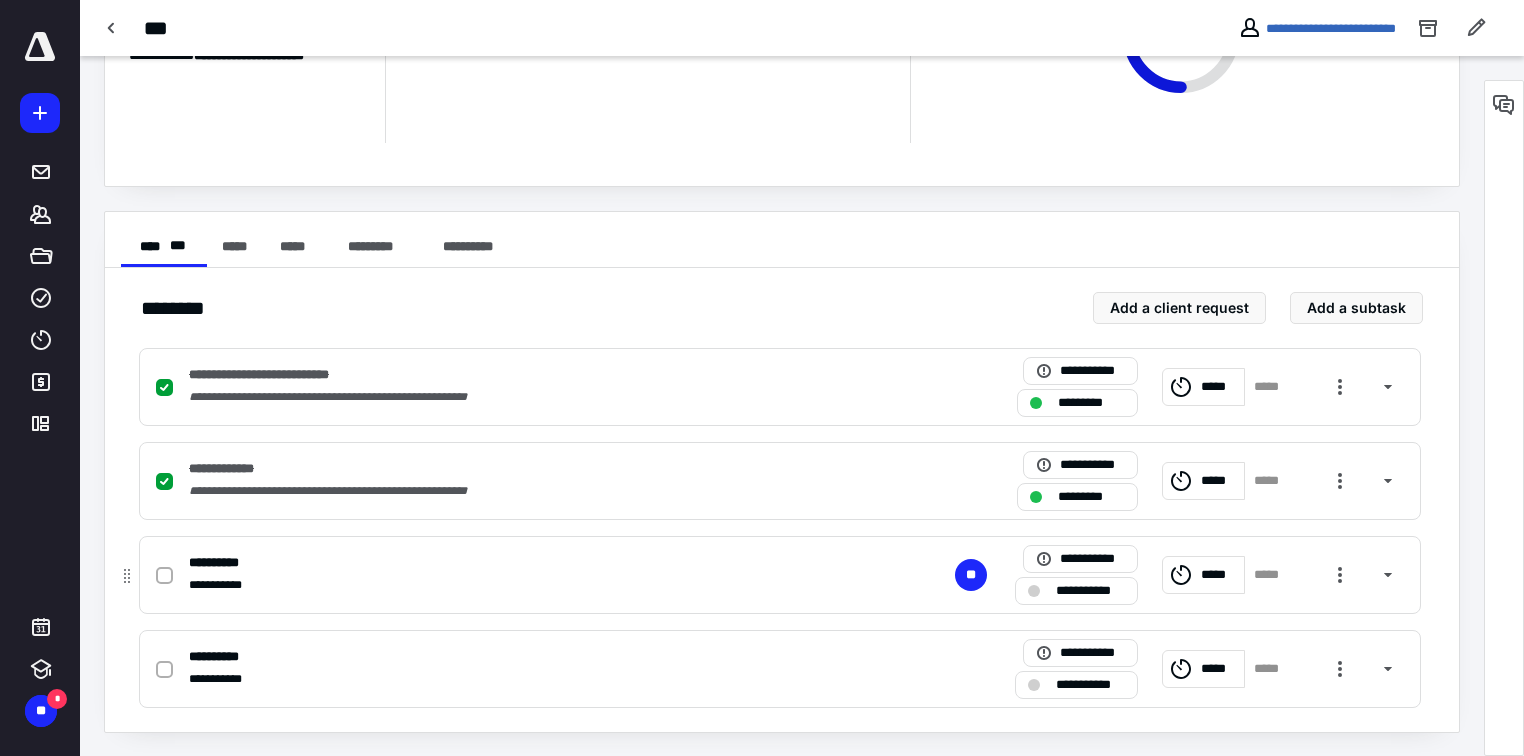 click 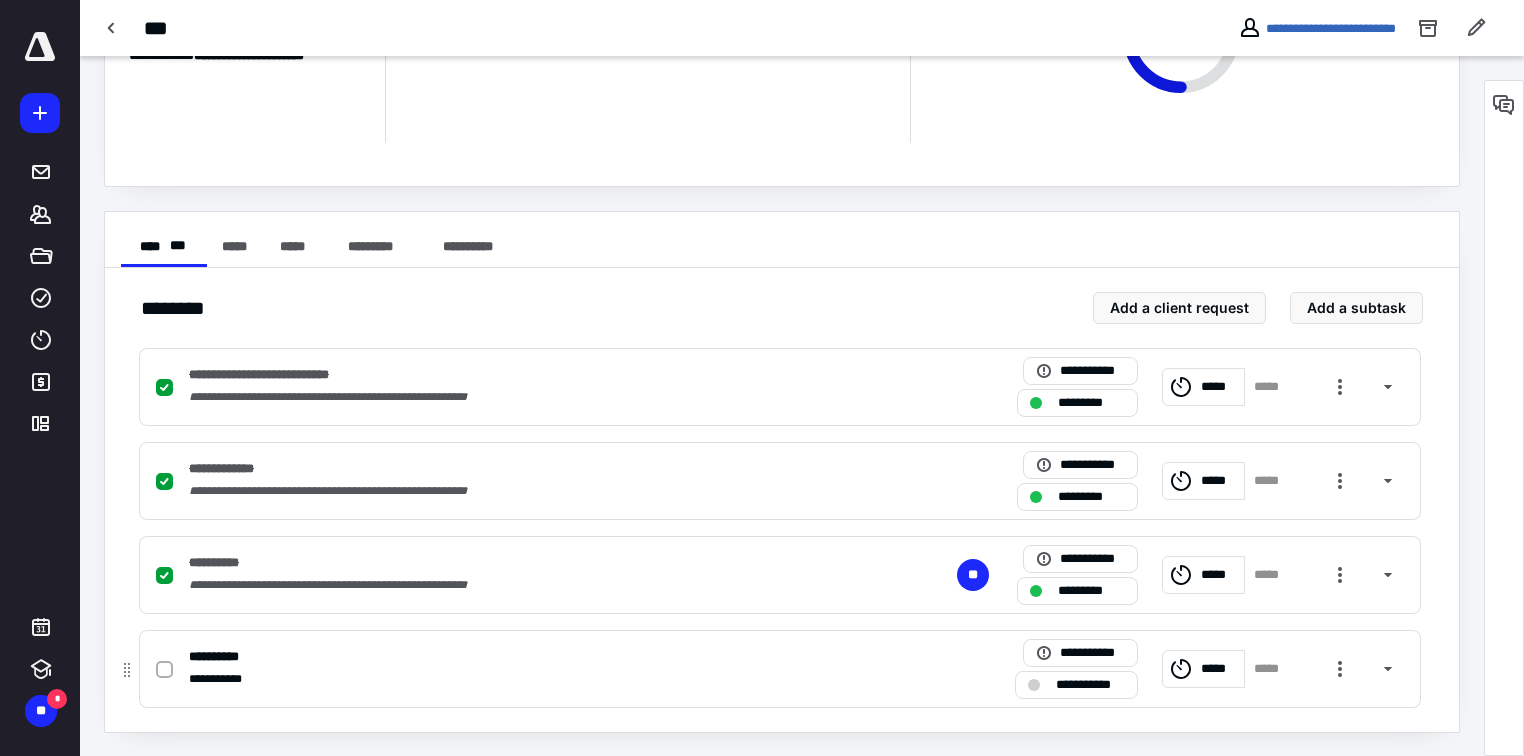 click 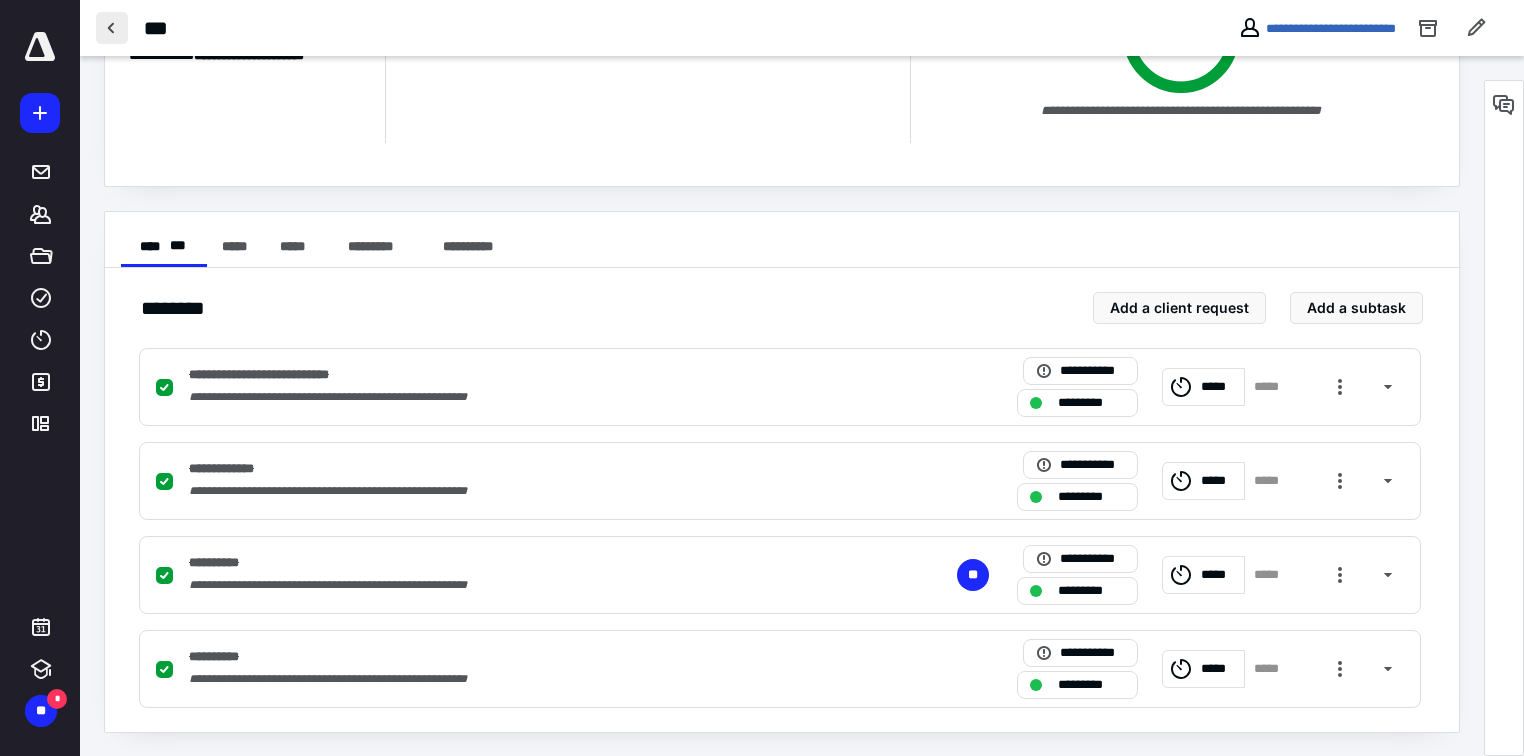 click at bounding box center (112, 28) 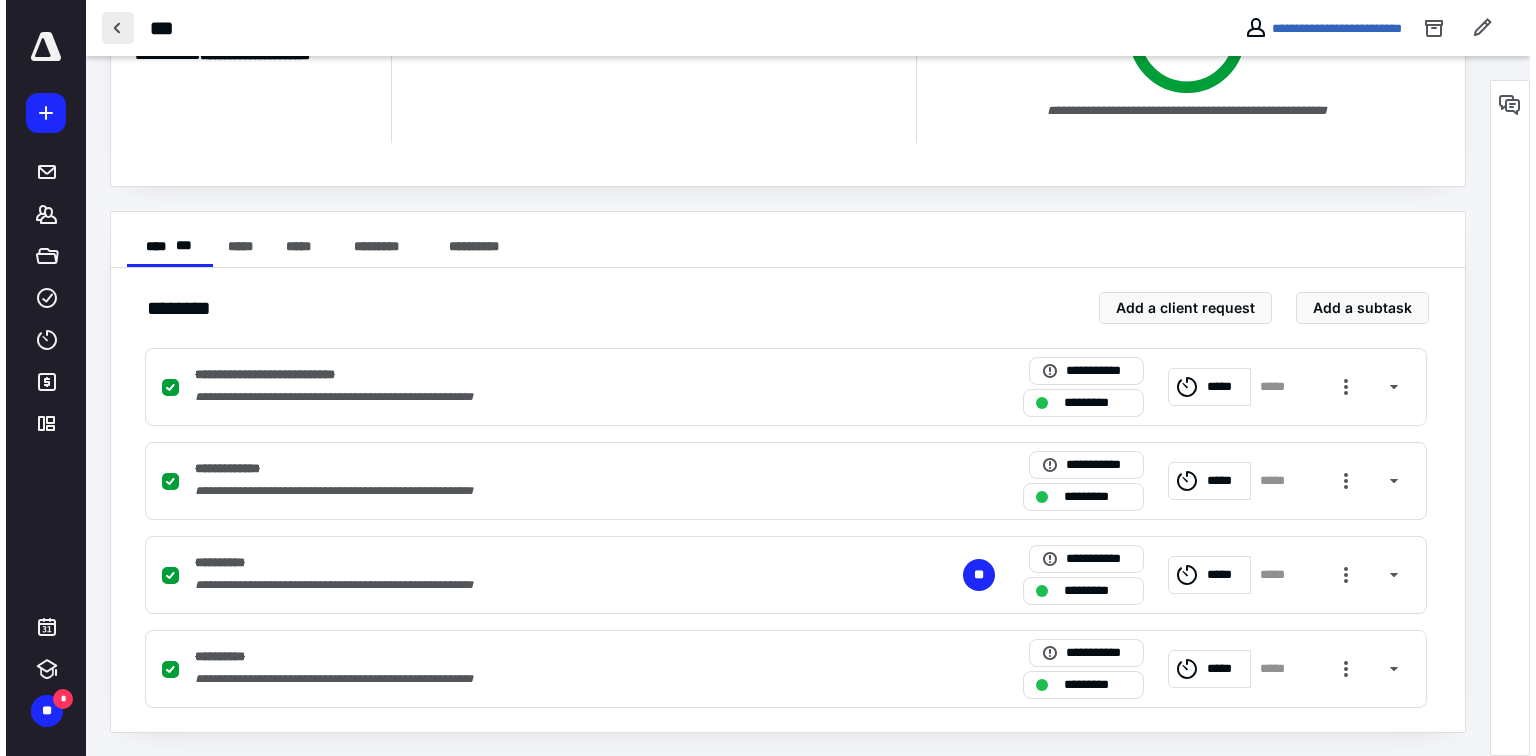 scroll, scrollTop: 0, scrollLeft: 0, axis: both 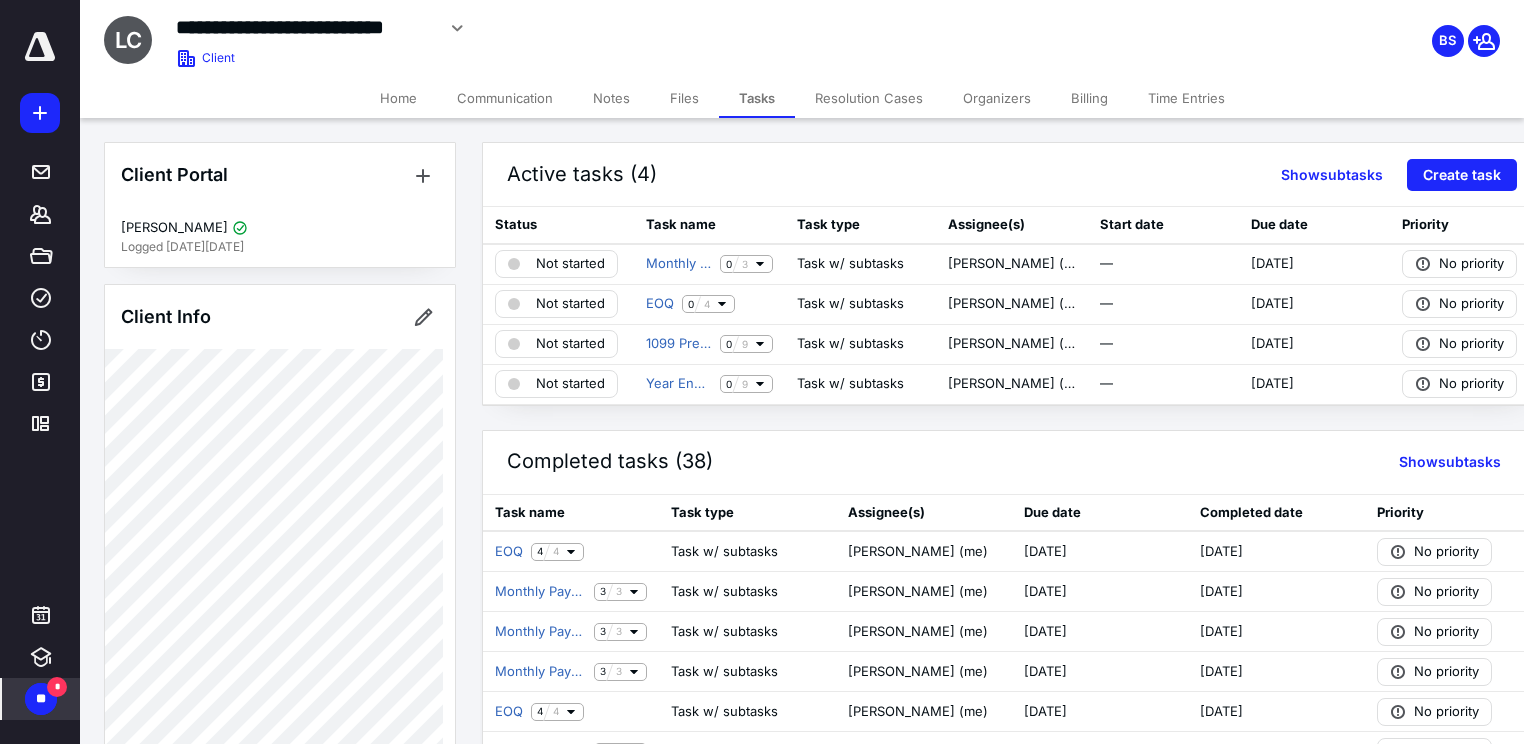 click on "**" at bounding box center (41, 699) 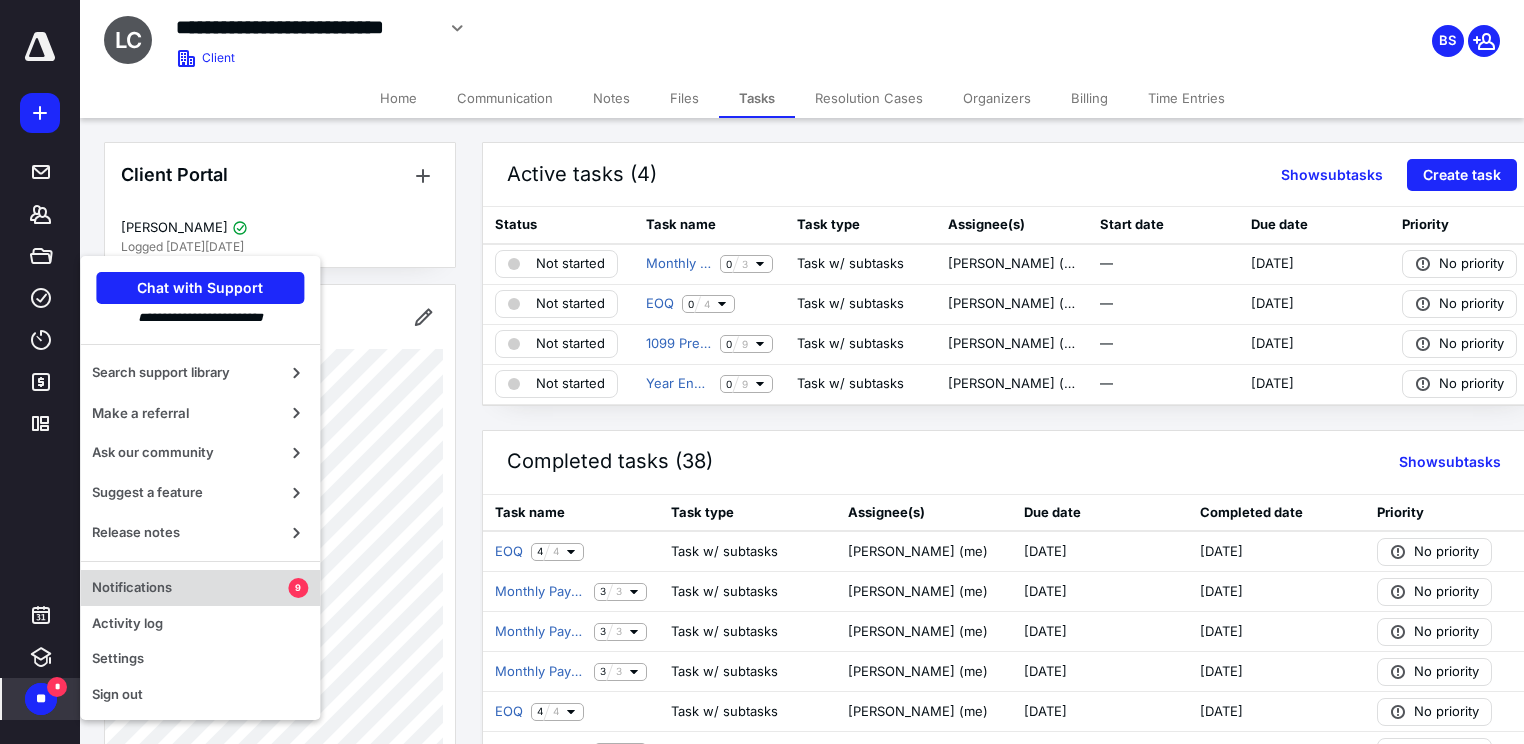 click on "Notifications" at bounding box center [190, 588] 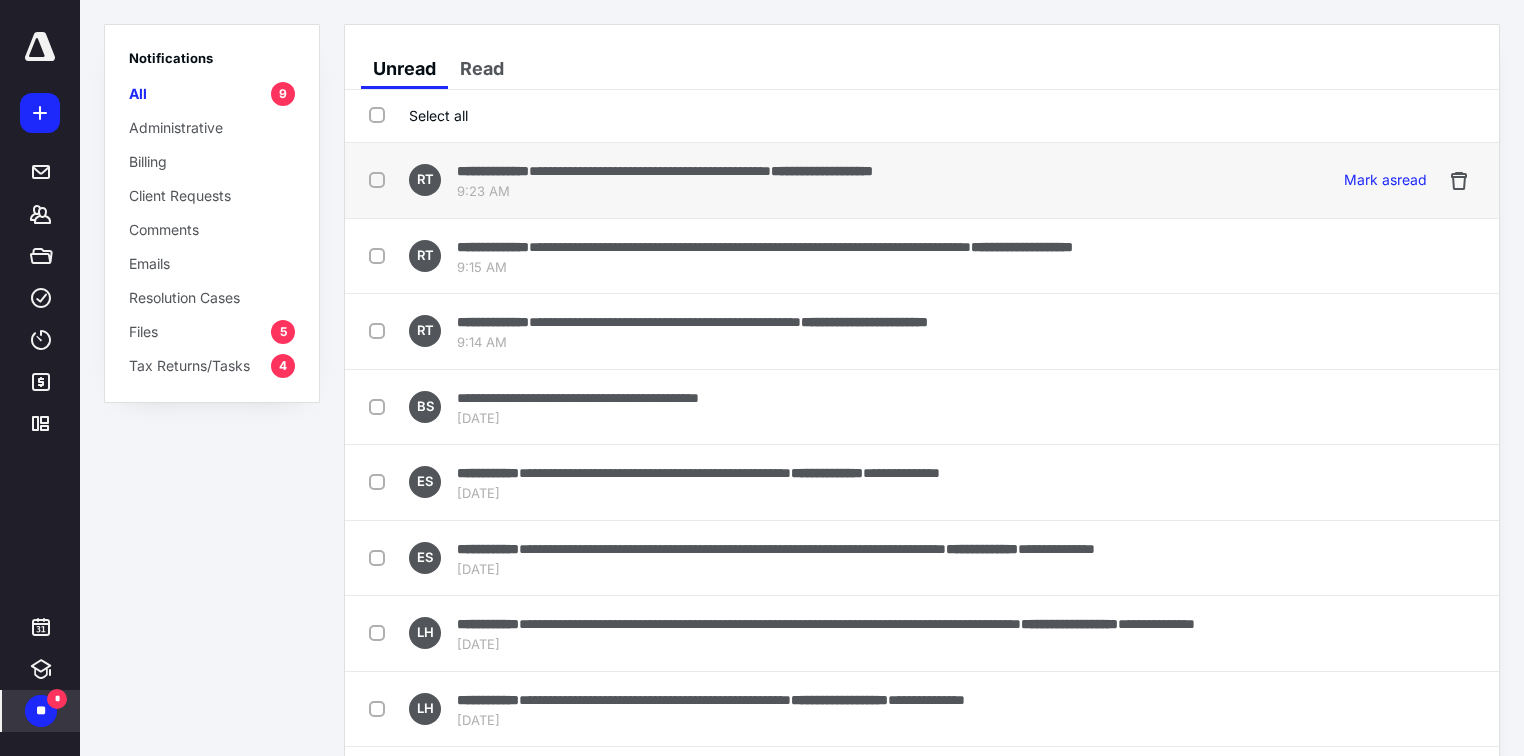 click at bounding box center [381, 179] 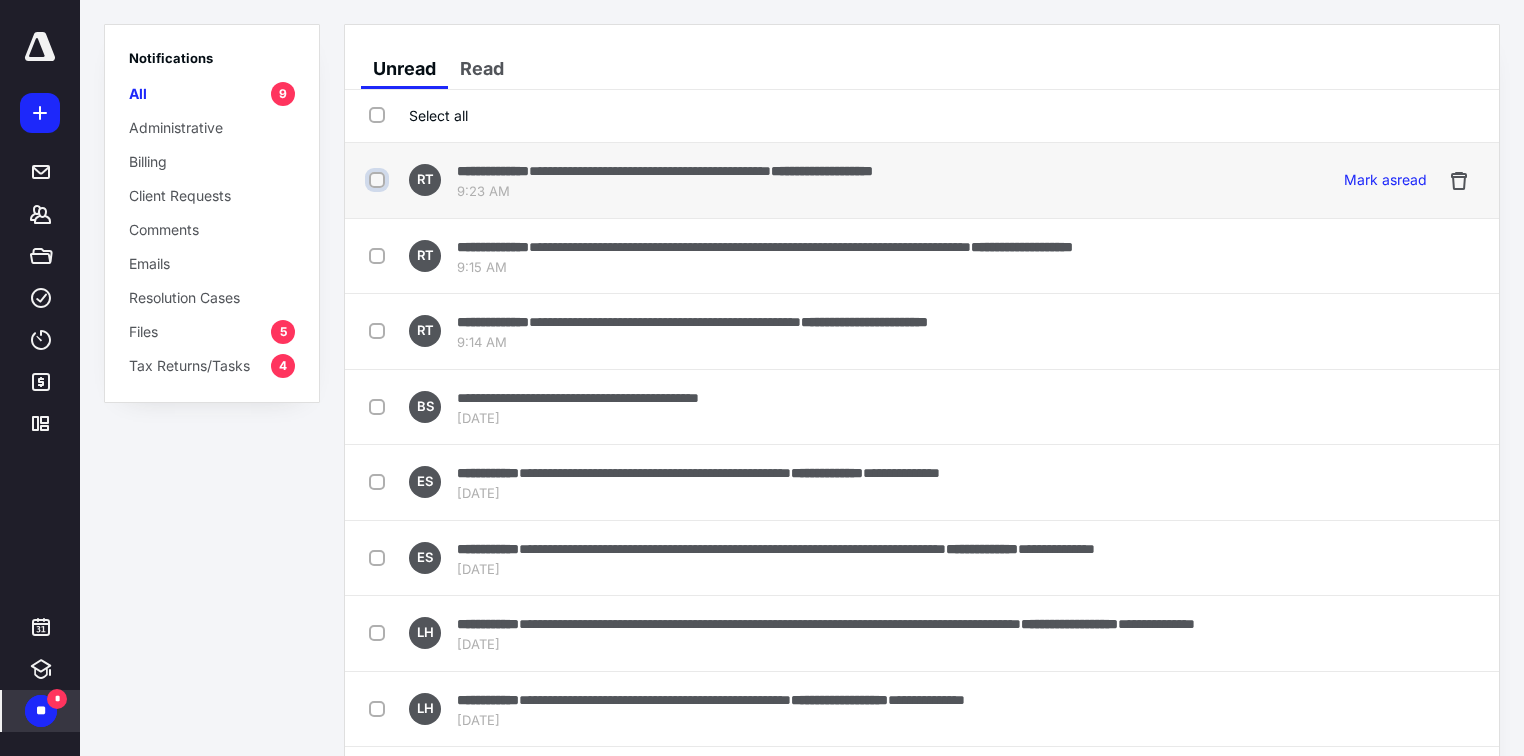 click at bounding box center [379, 180] 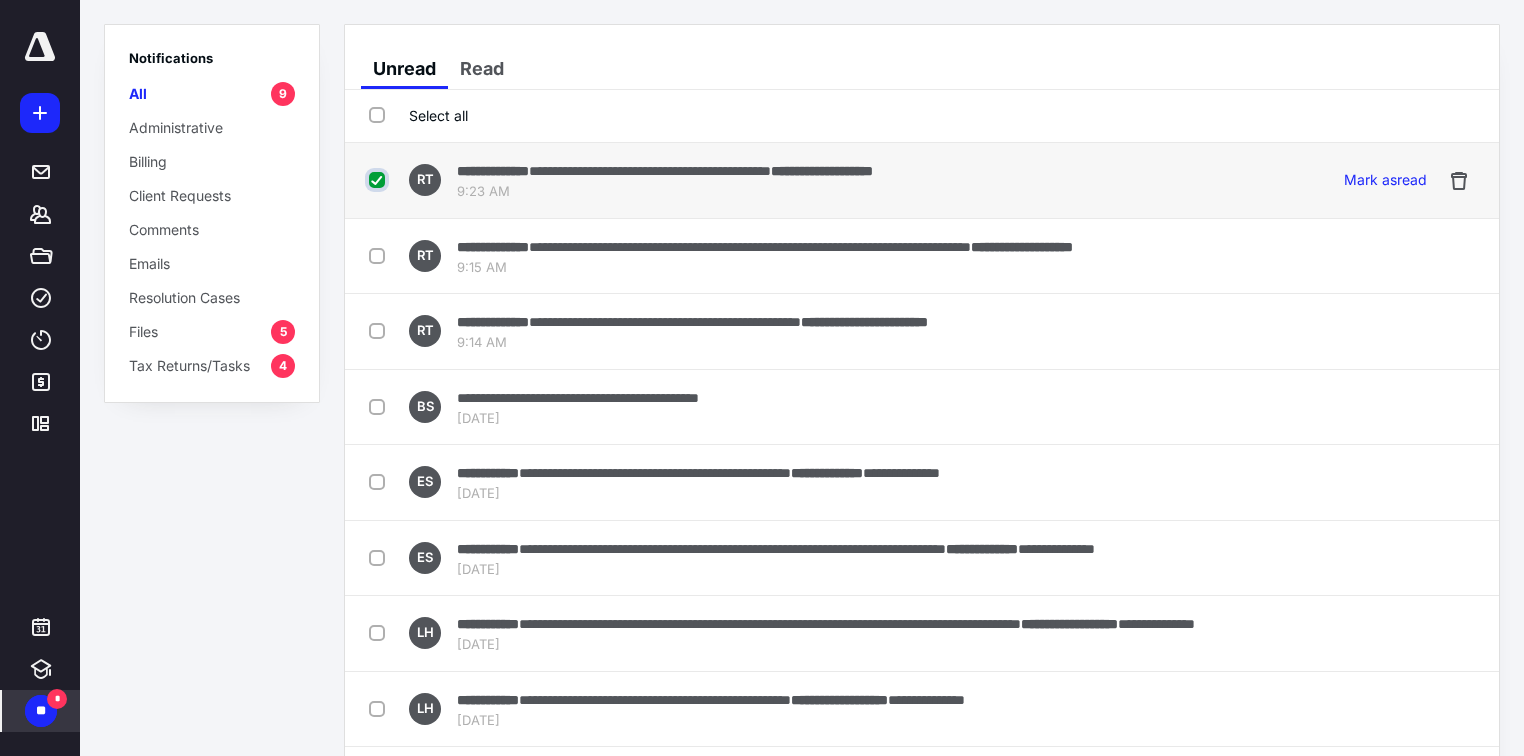 checkbox on "true" 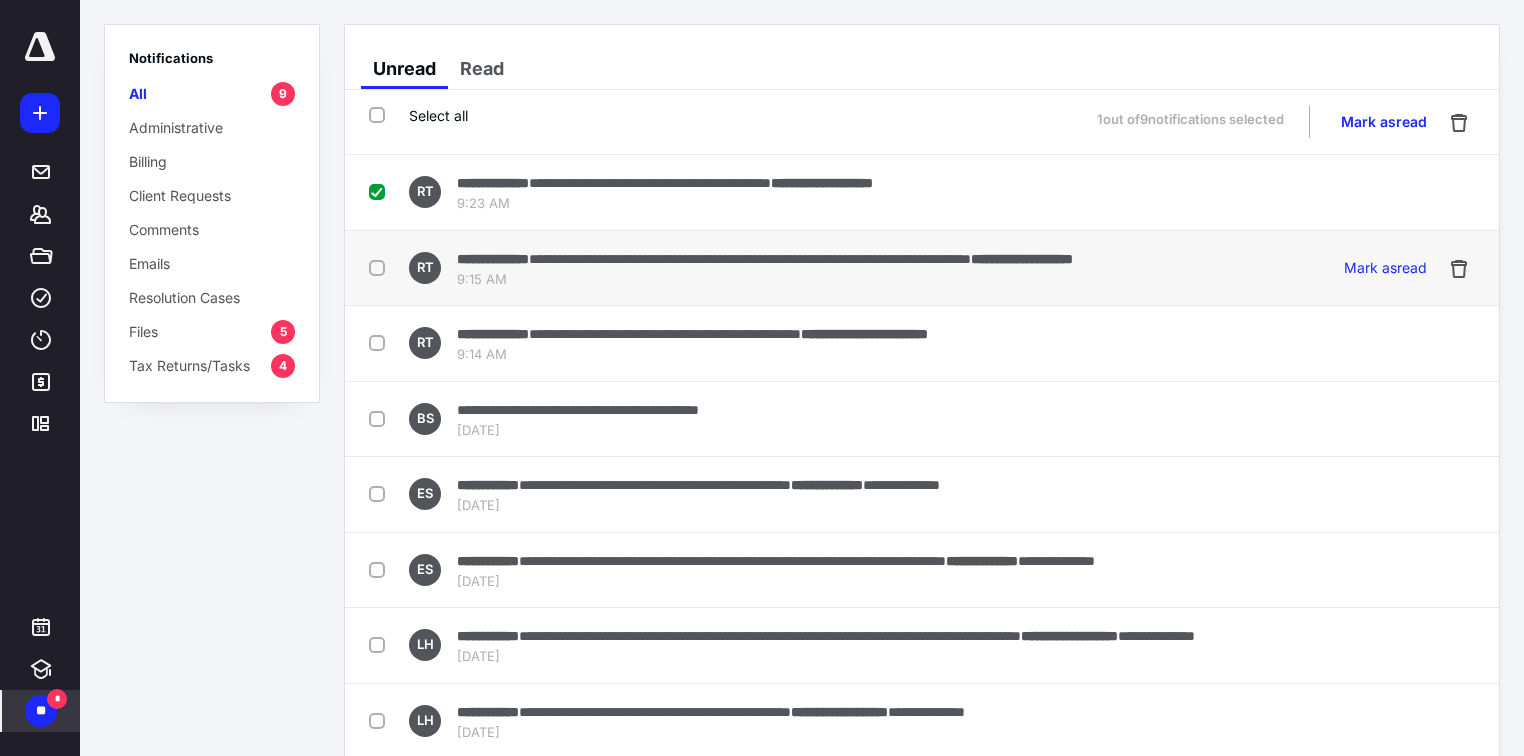 click at bounding box center (381, 267) 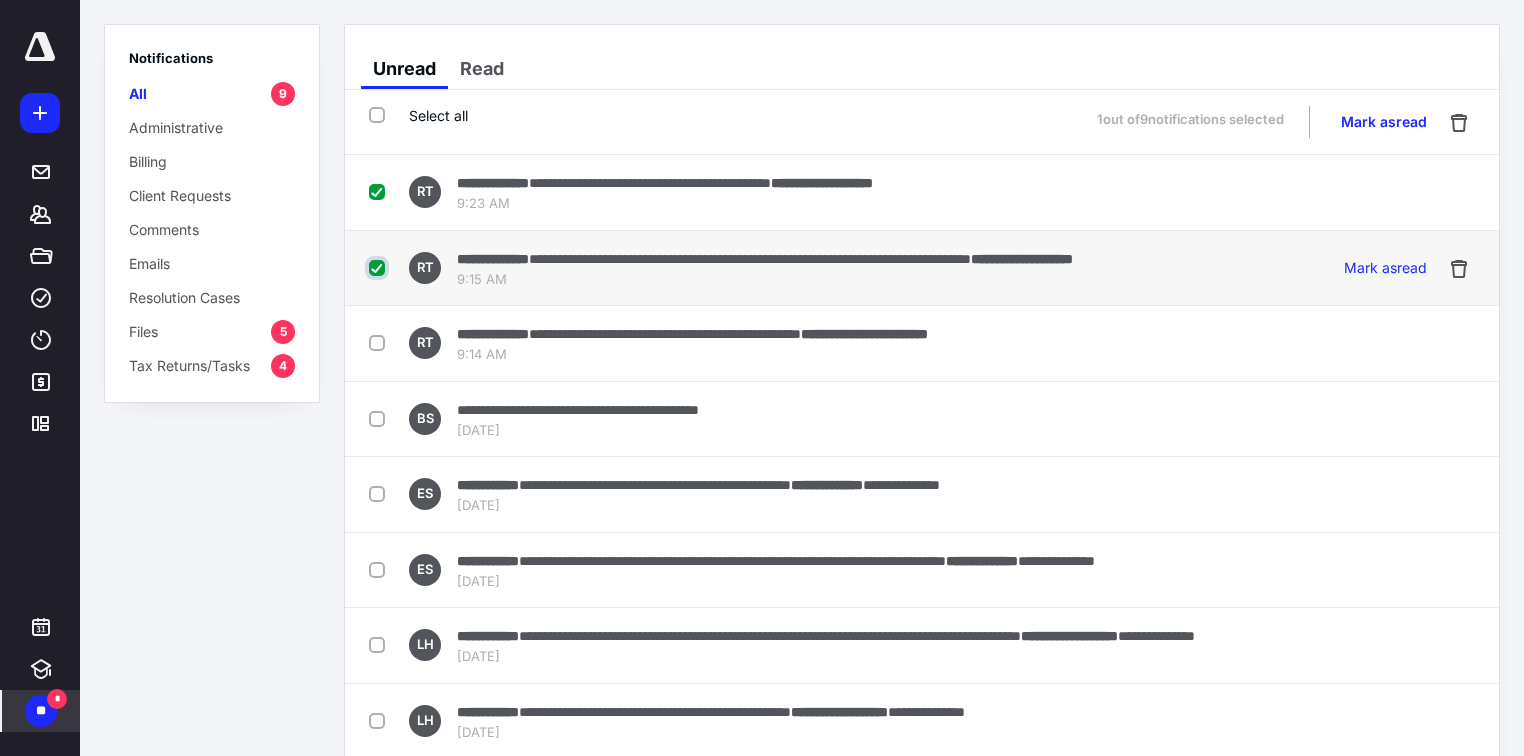 checkbox on "true" 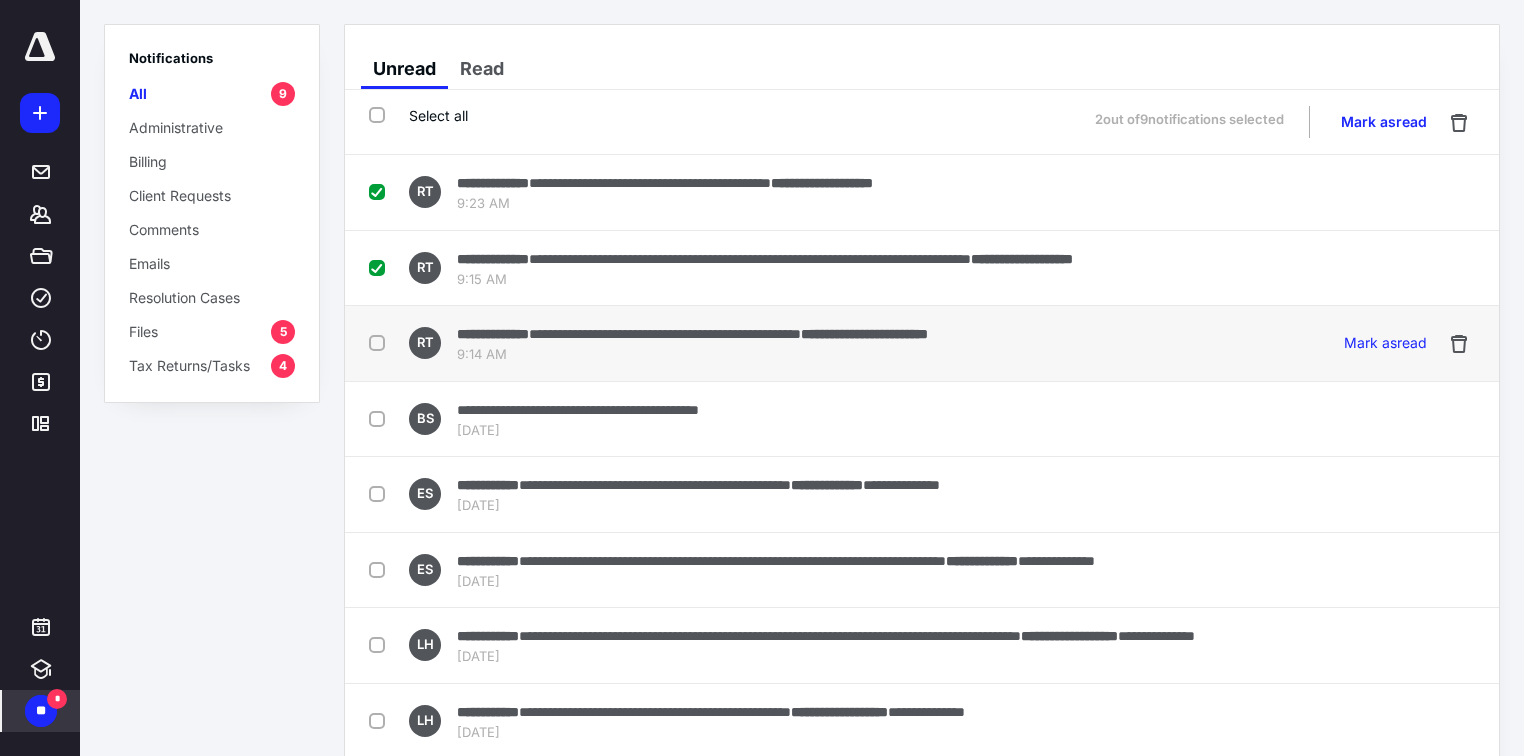 click at bounding box center [381, 342] 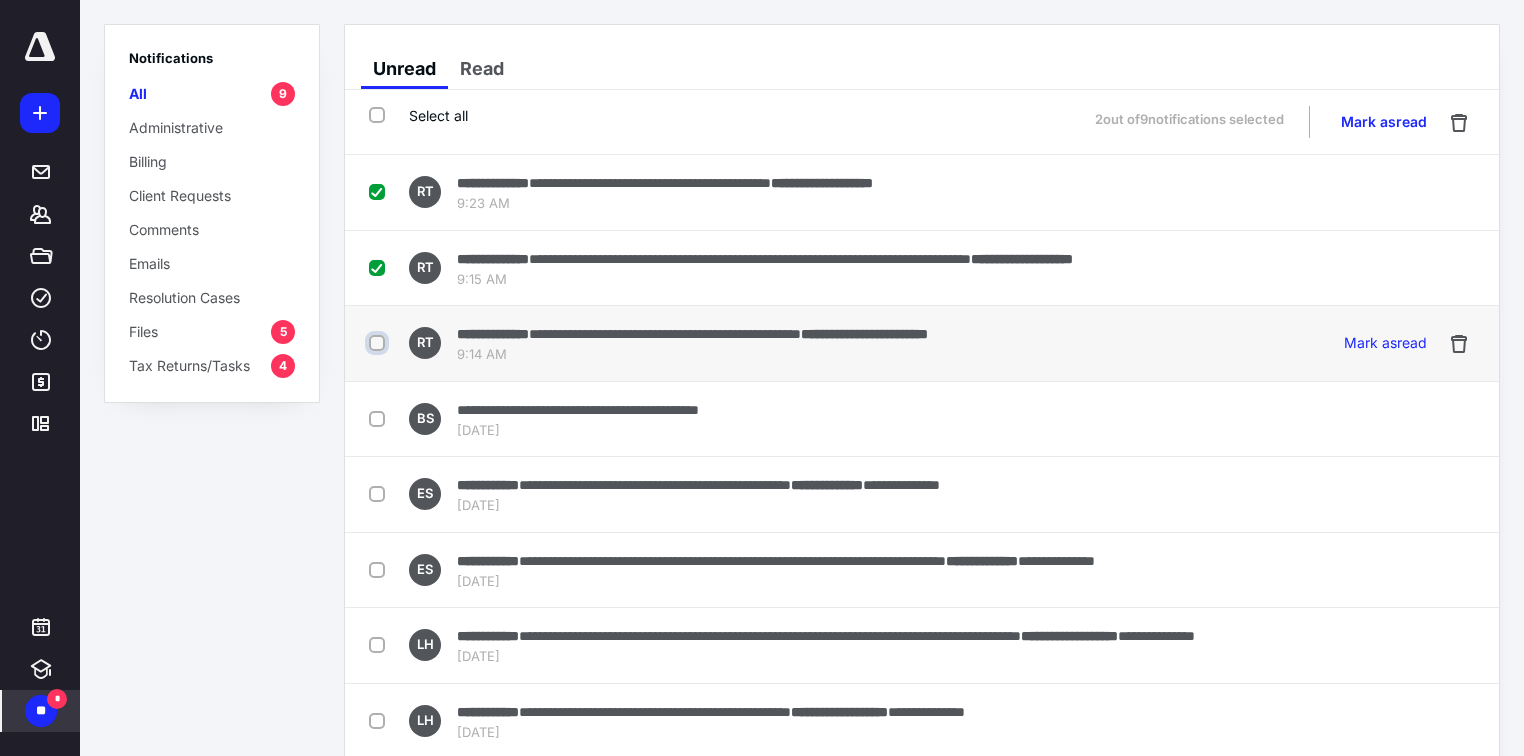 checkbox on "true" 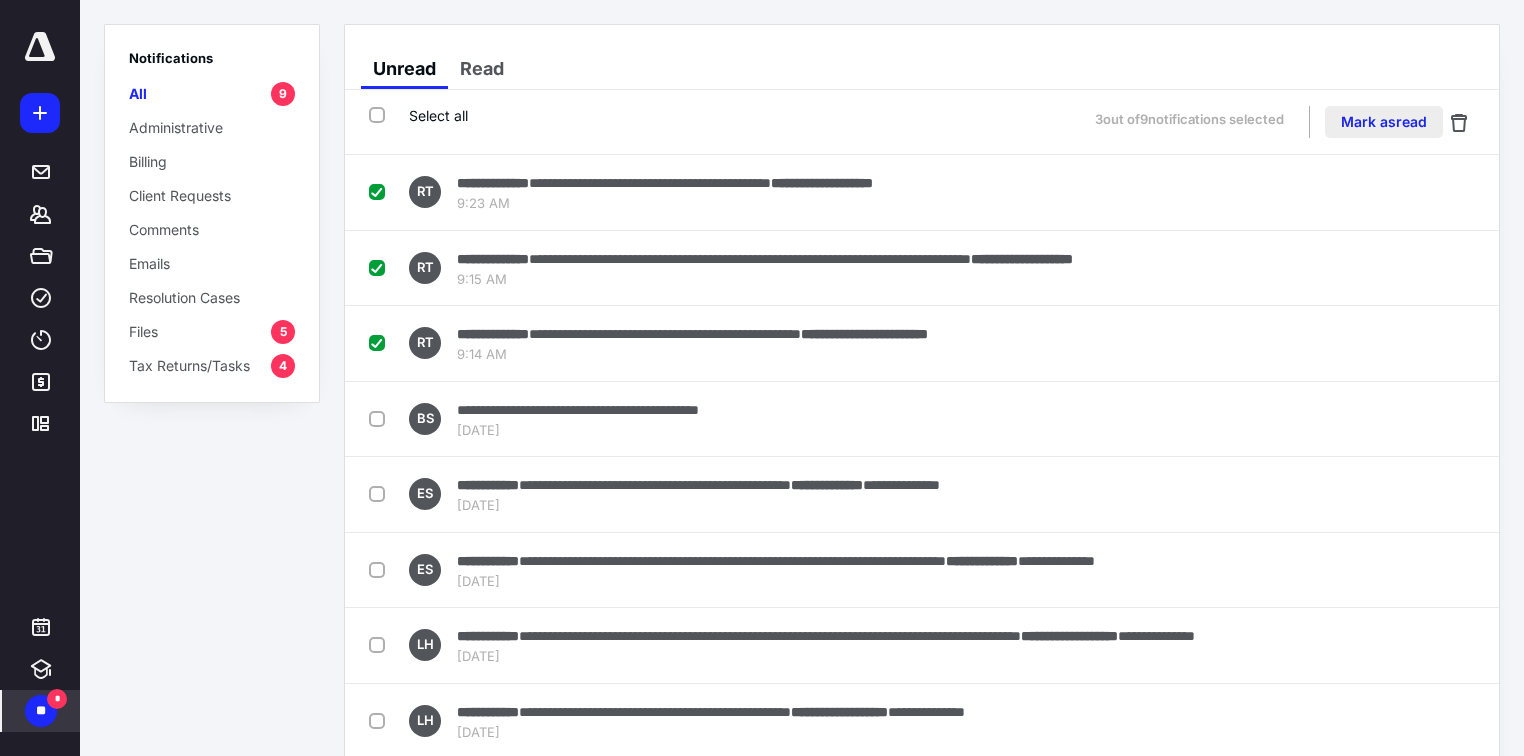 click on "Mark as  read" at bounding box center [1384, 122] 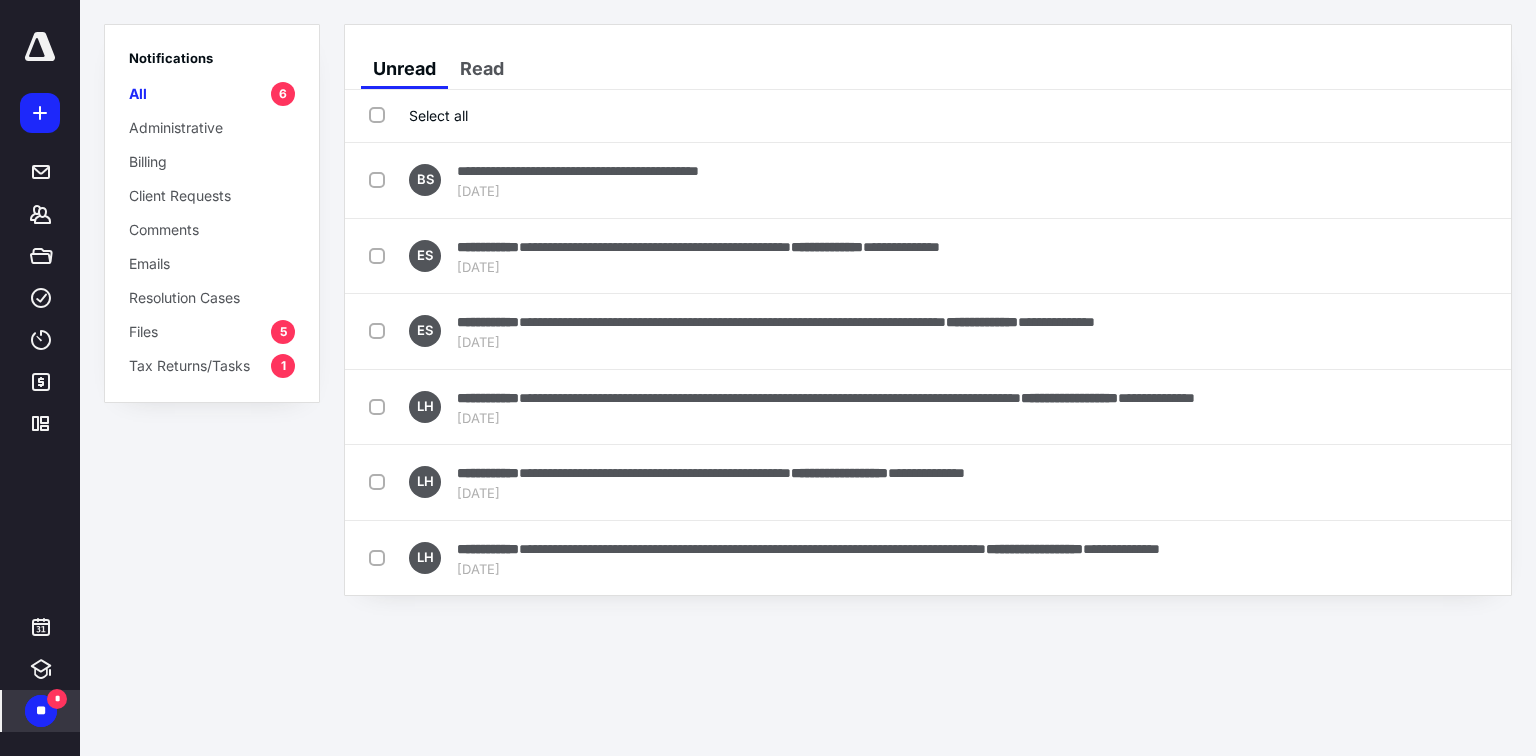 click at bounding box center (40, 47) 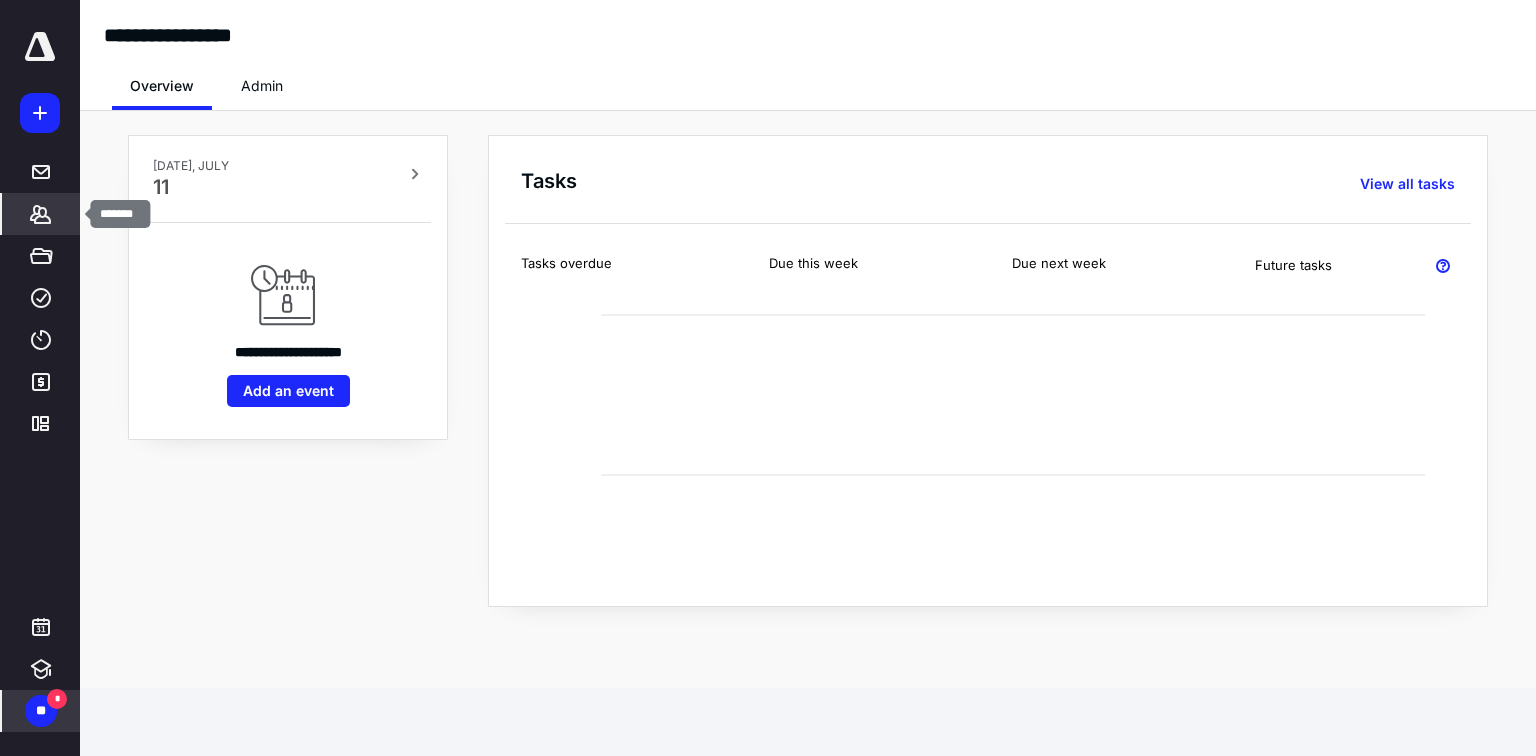 click 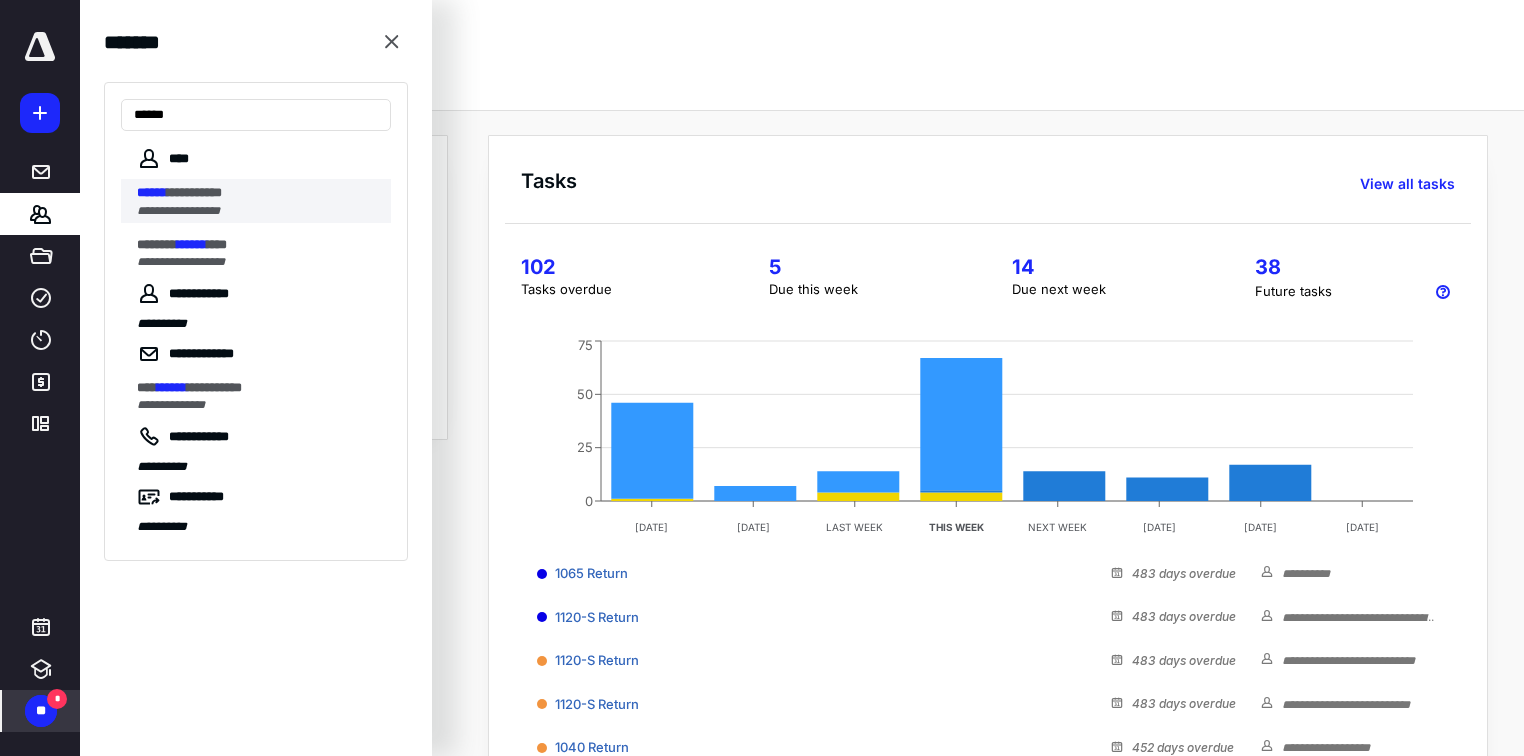 type on "******" 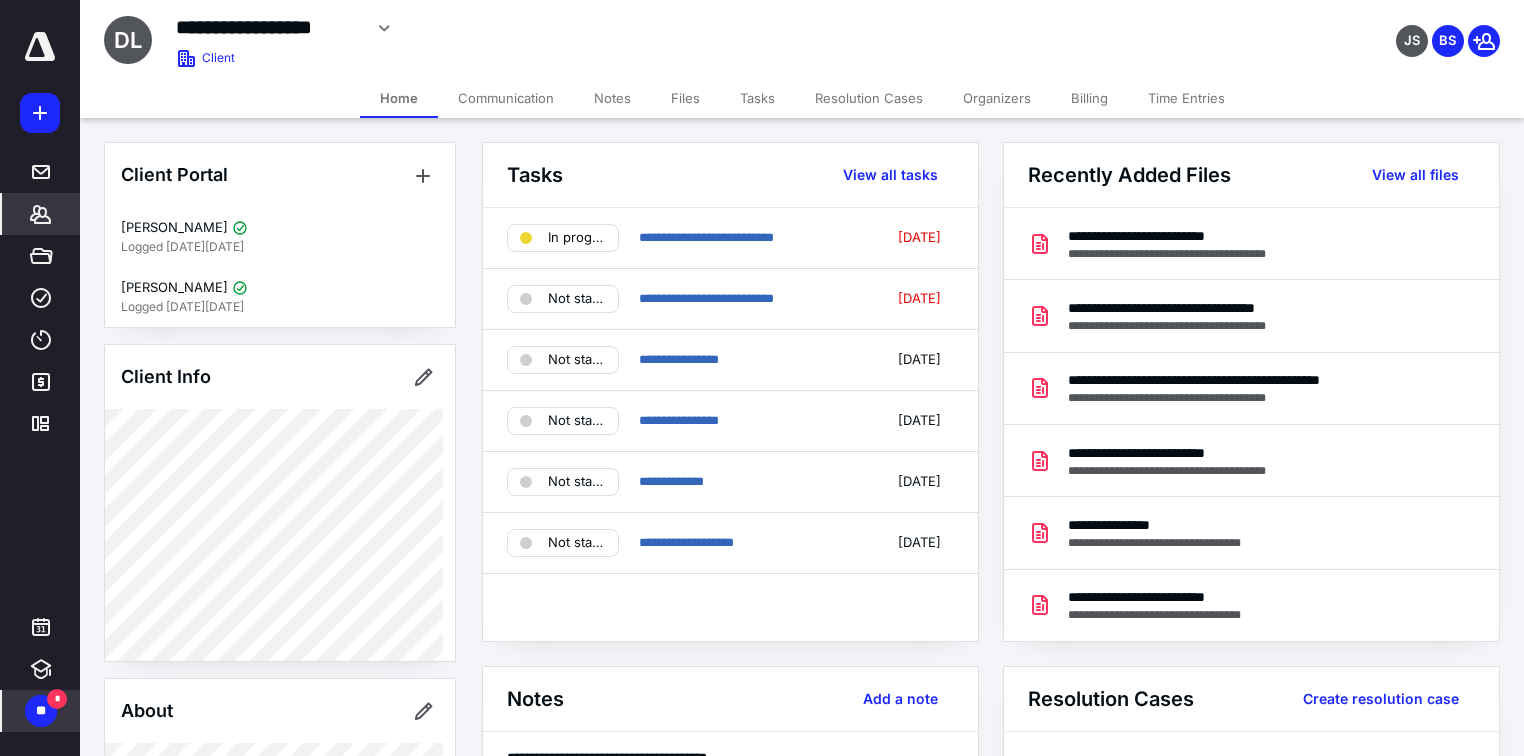 click on "Tasks" at bounding box center [757, 98] 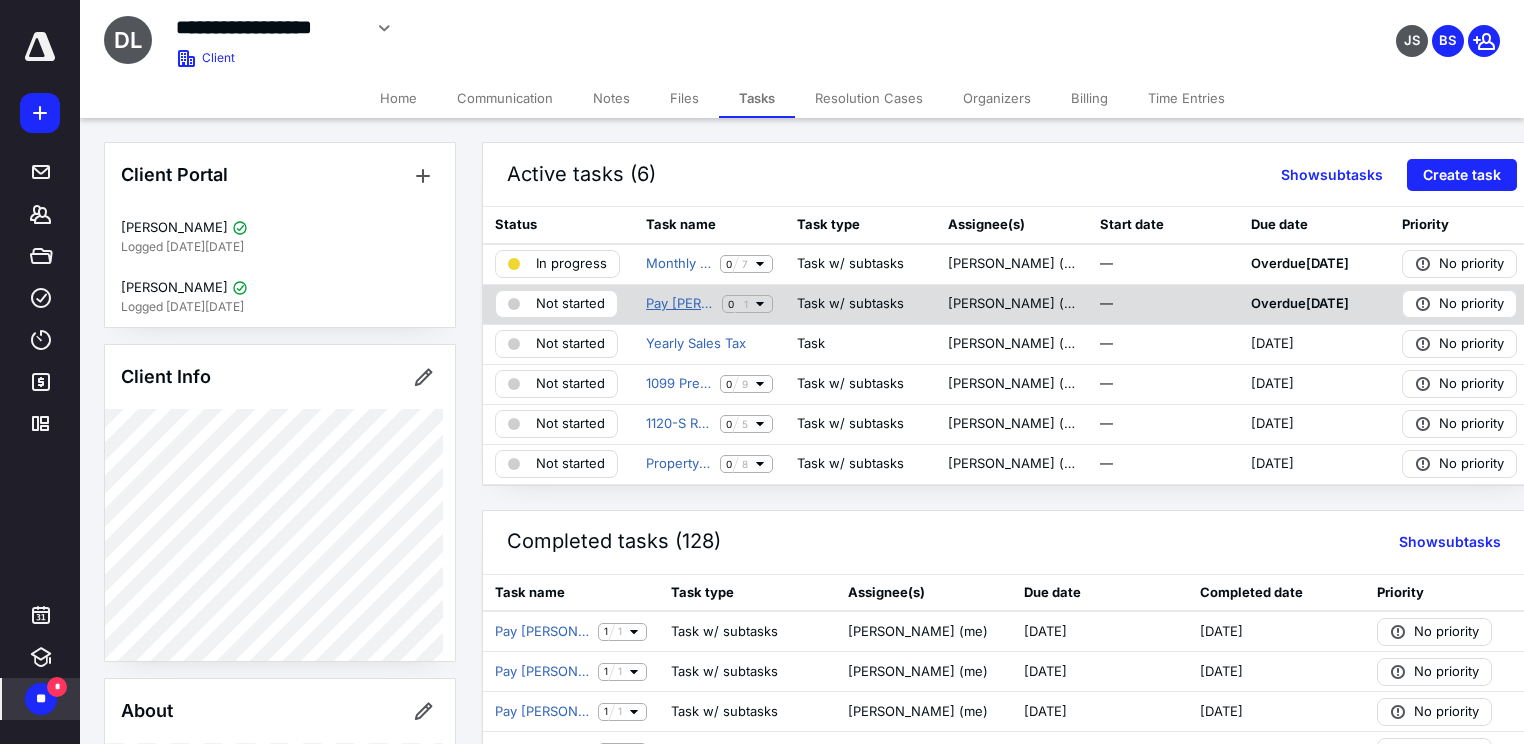 click on "Pay [PERSON_NAME] [PERSON_NAME] Retirement" at bounding box center [680, 304] 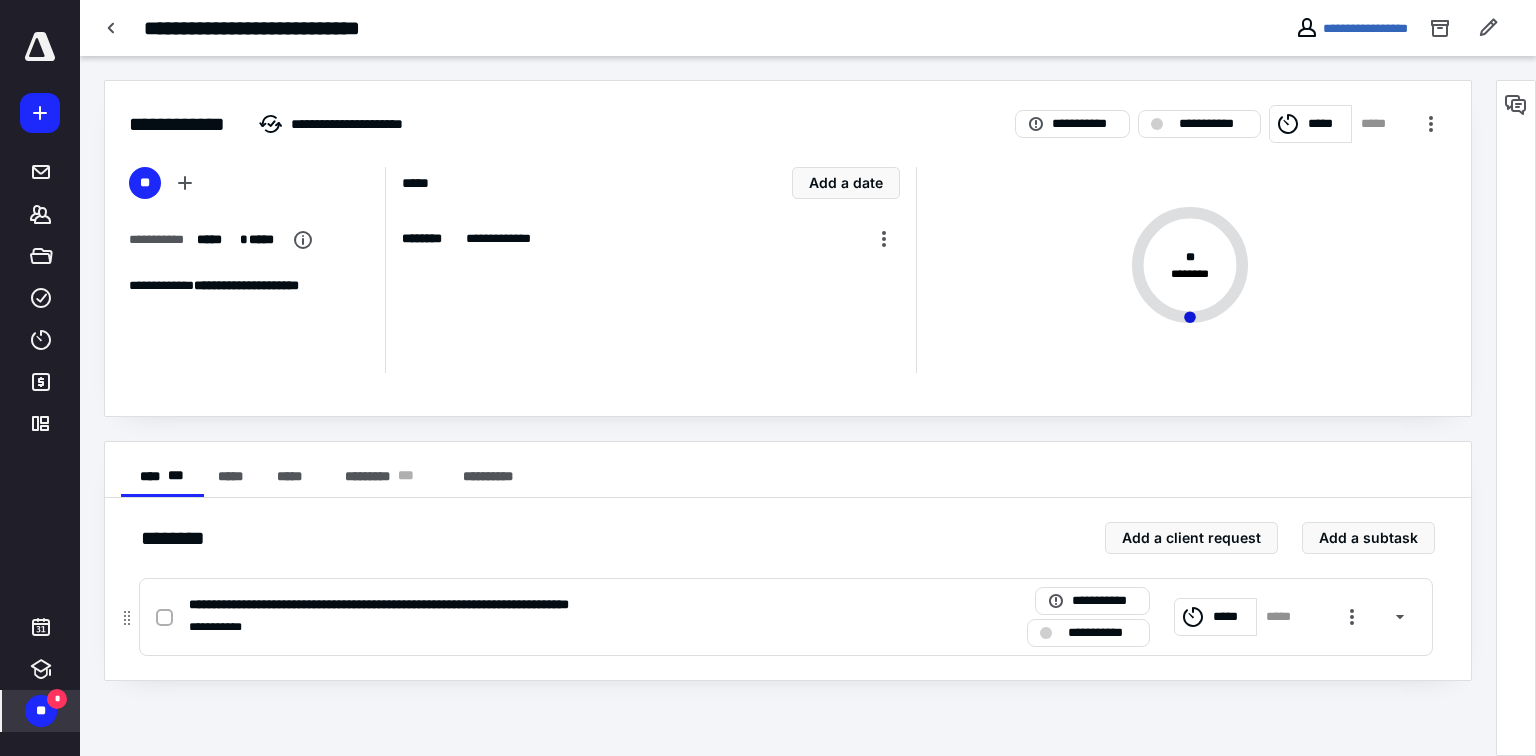 click at bounding box center (164, 618) 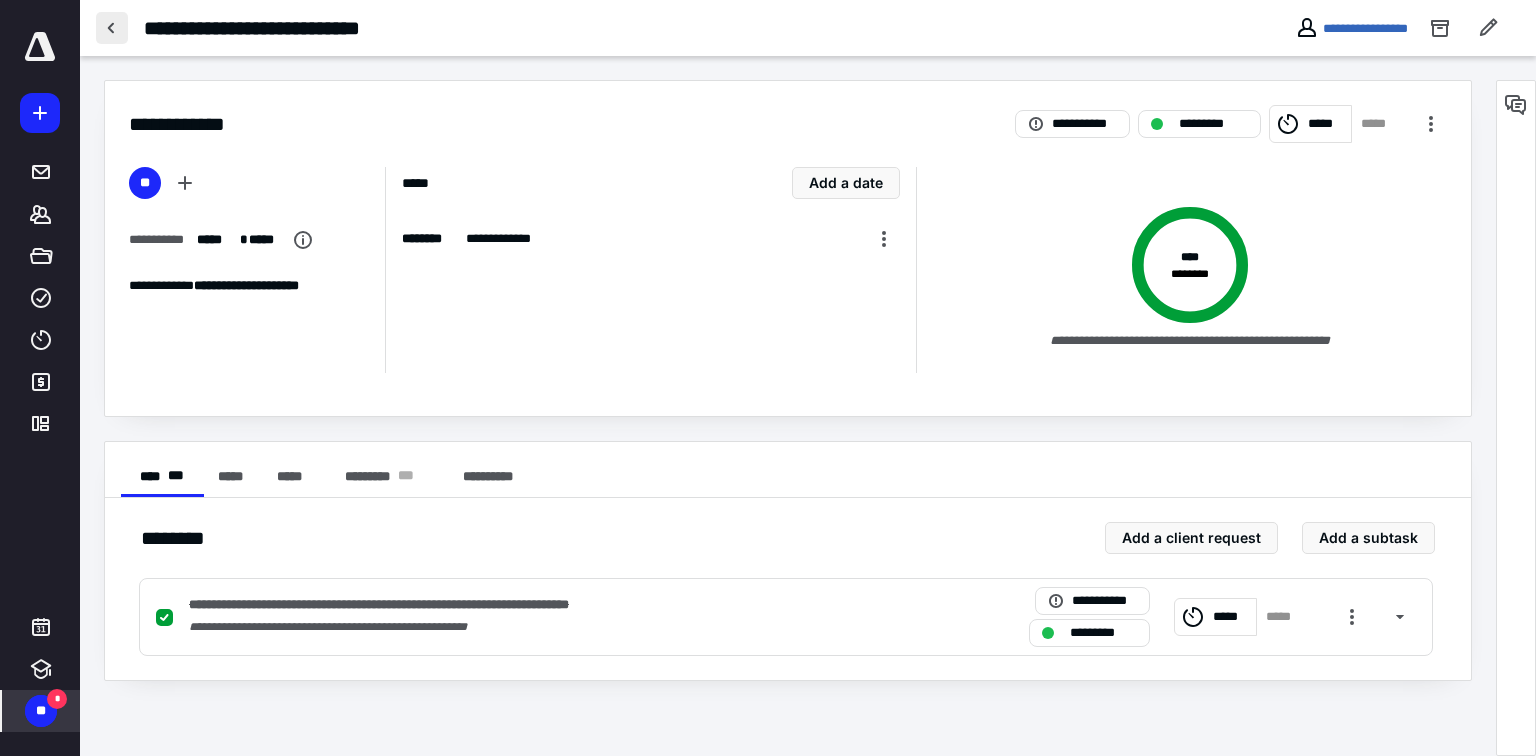 click at bounding box center (112, 28) 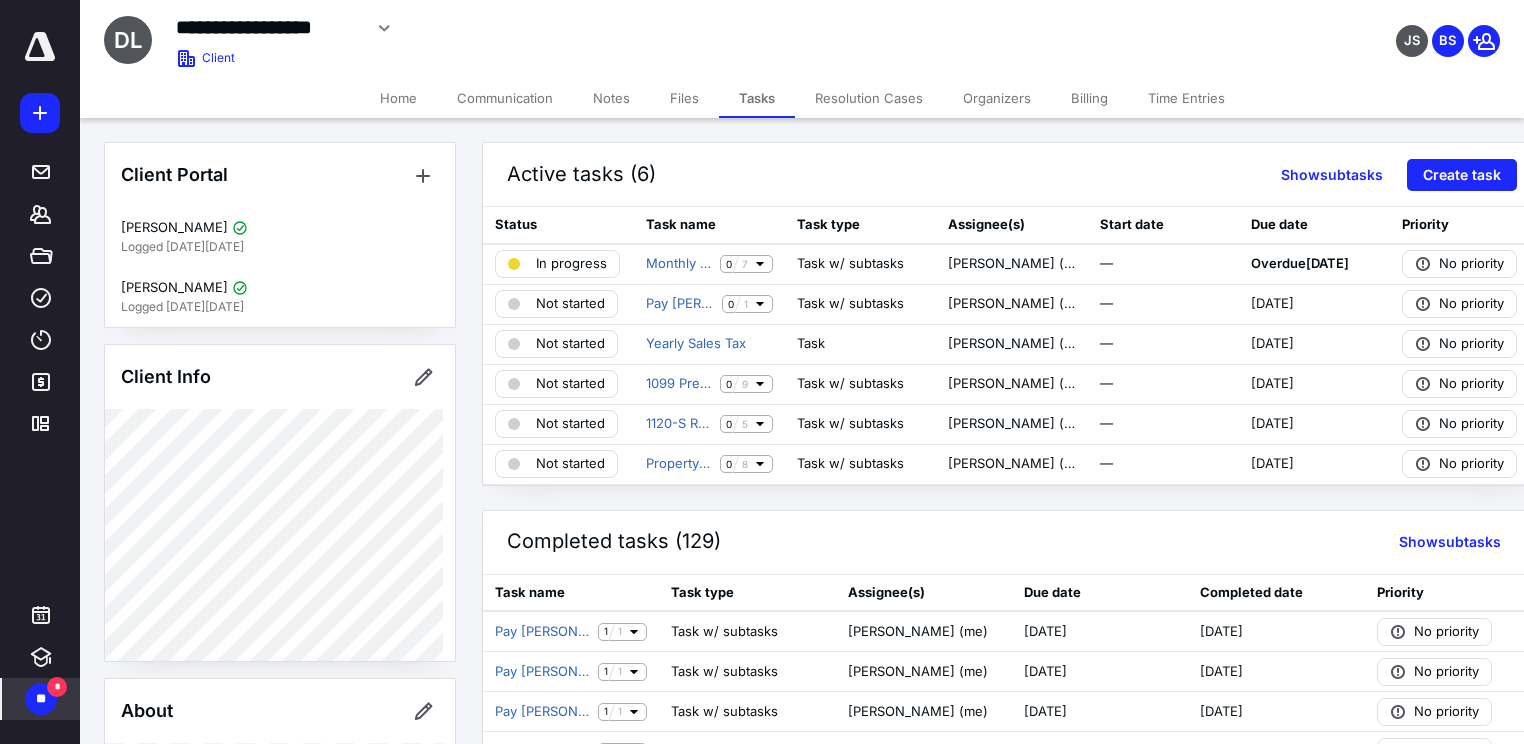 click on "Files" at bounding box center (684, 98) 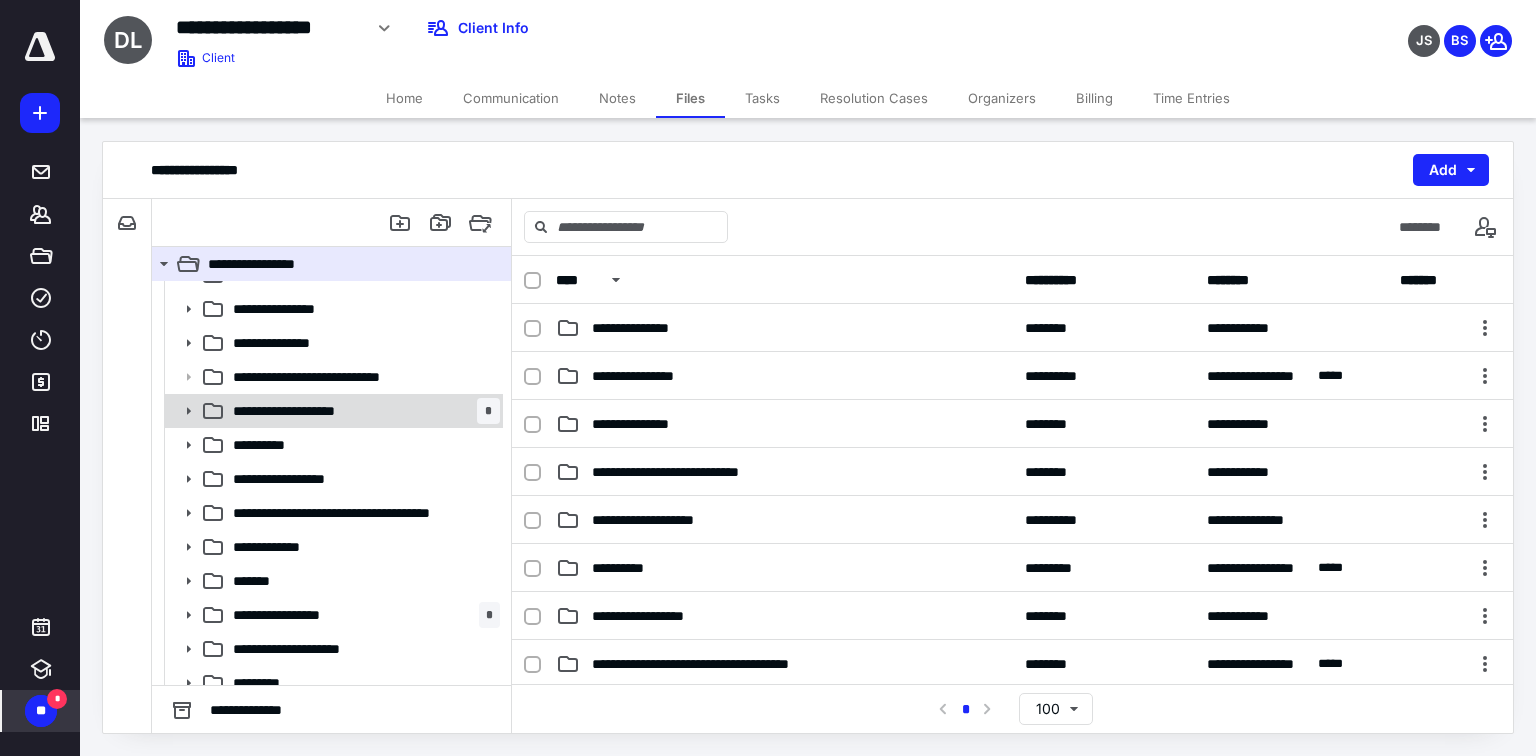 scroll, scrollTop: 0, scrollLeft: 0, axis: both 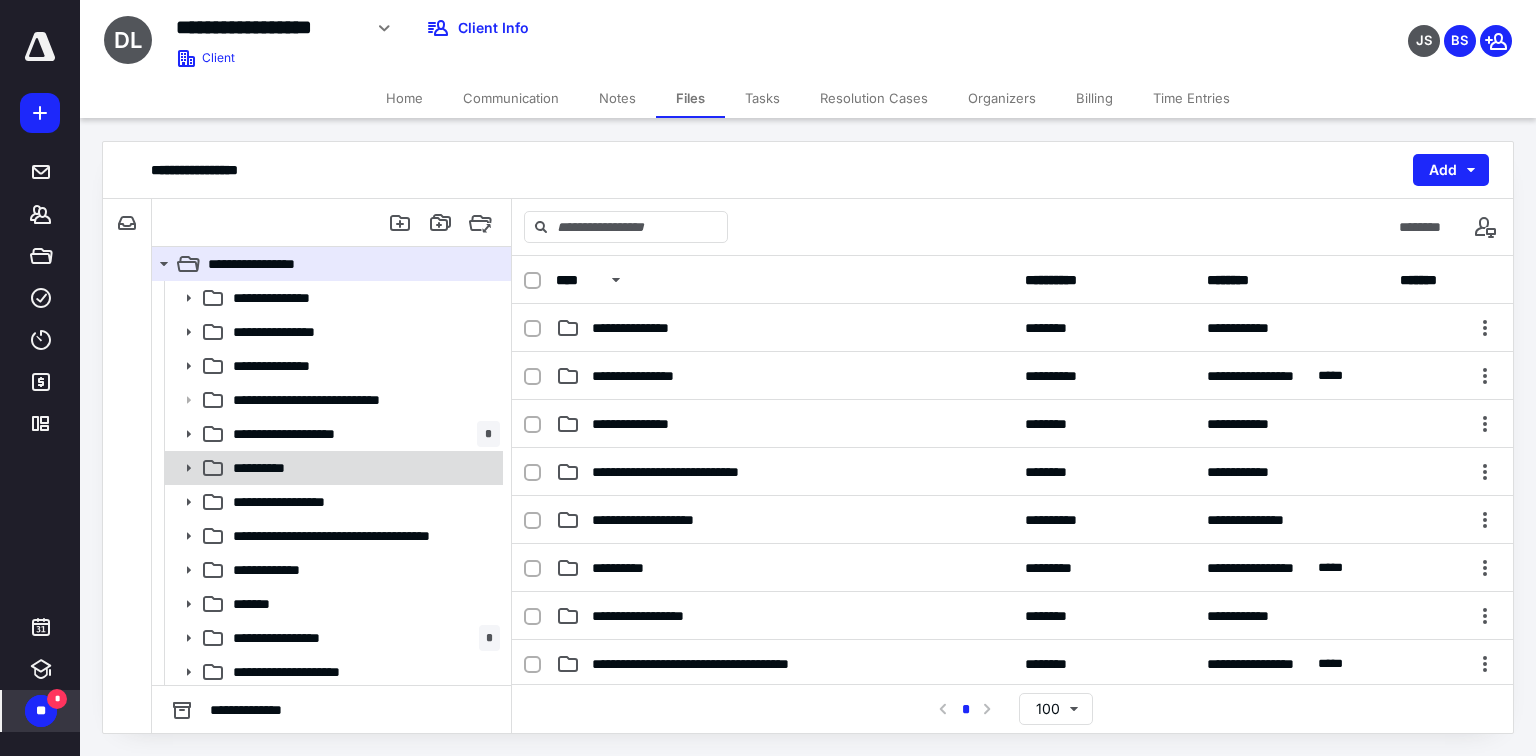 click 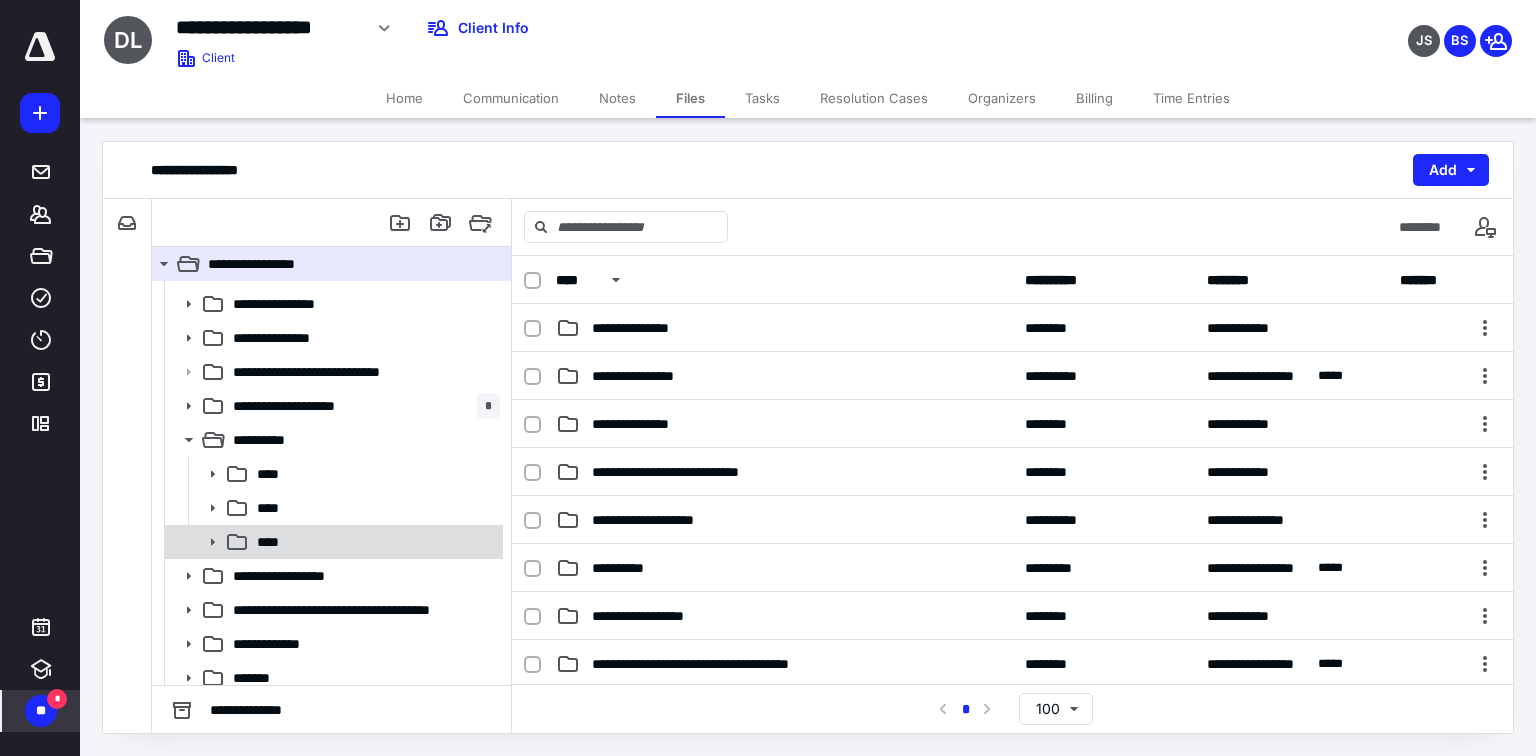 scroll, scrollTop: 80, scrollLeft: 0, axis: vertical 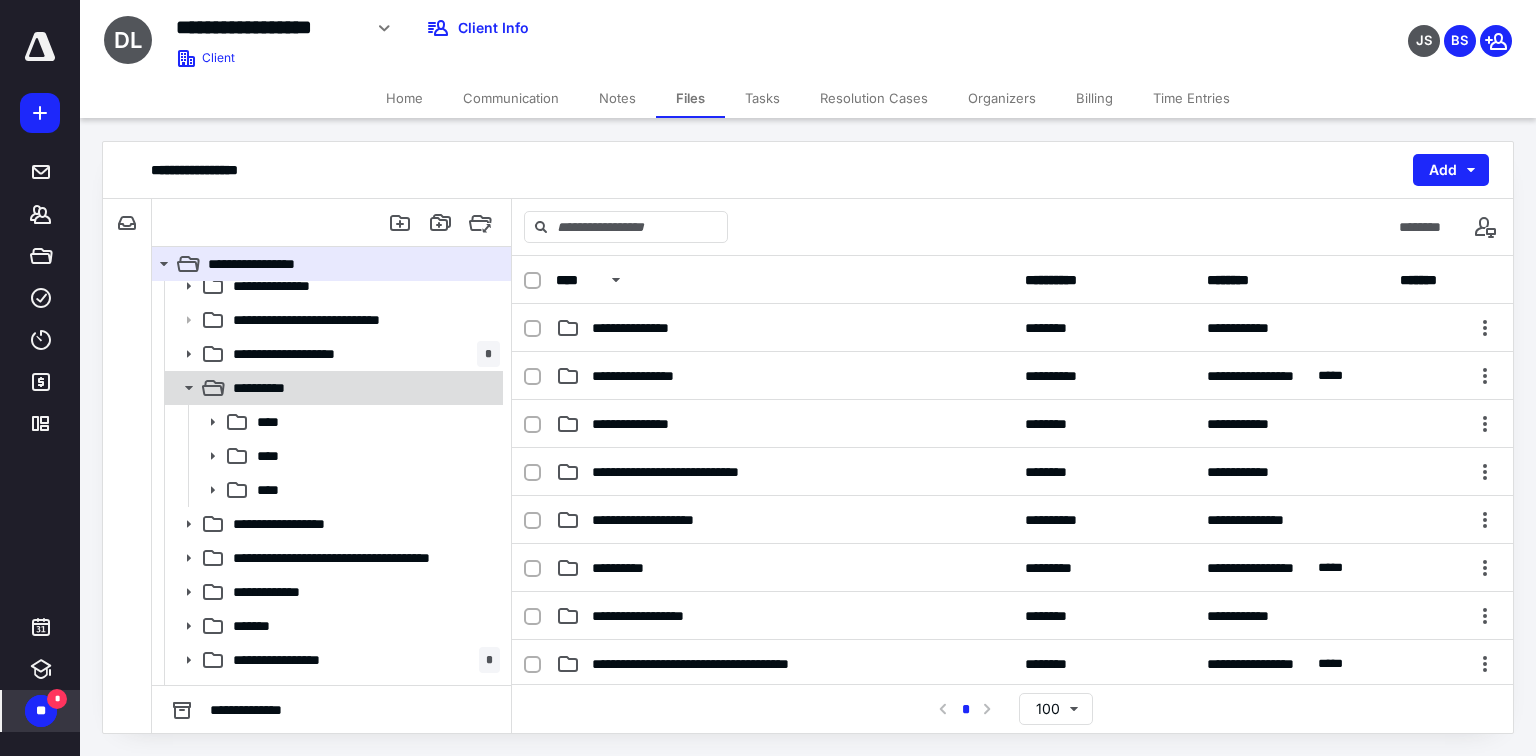 click 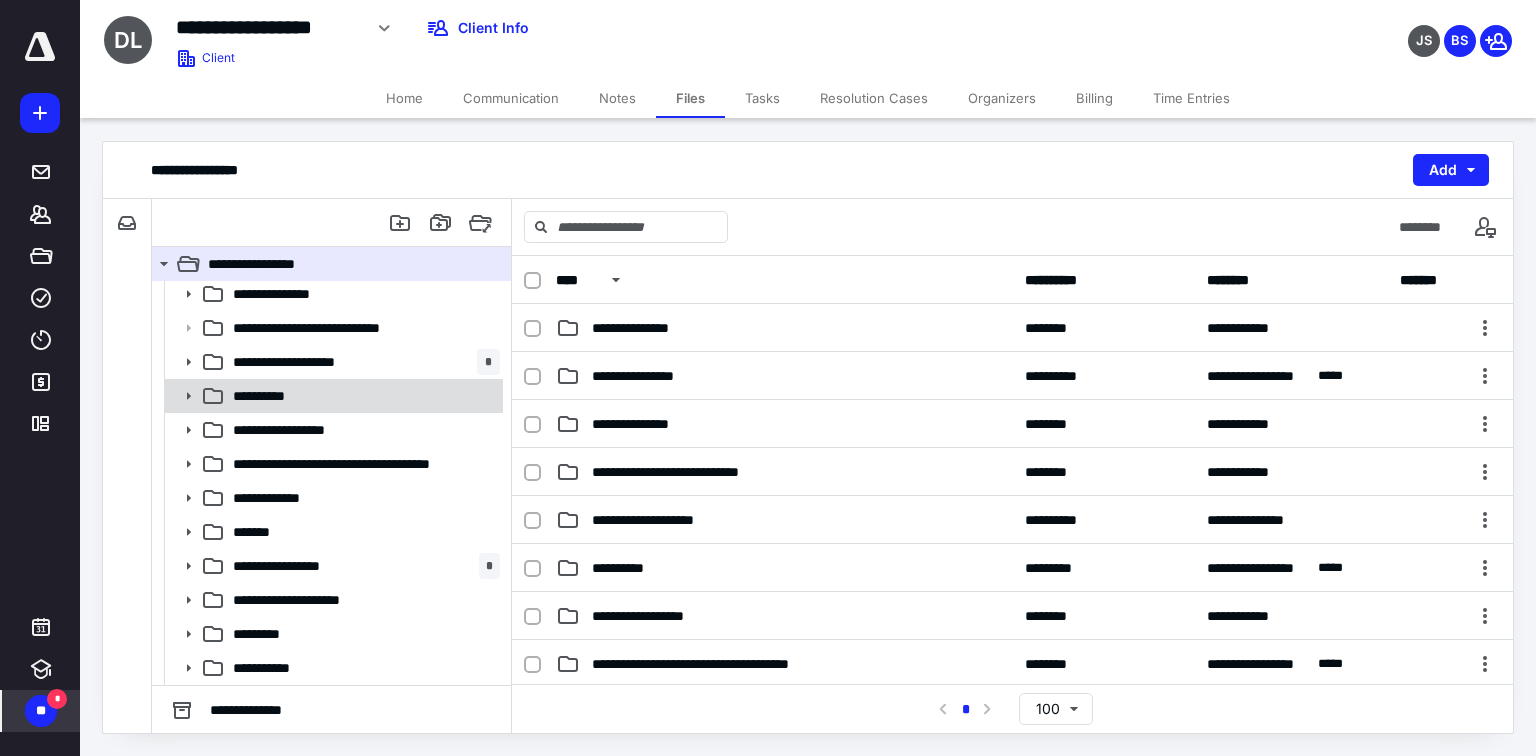 scroll, scrollTop: 0, scrollLeft: 0, axis: both 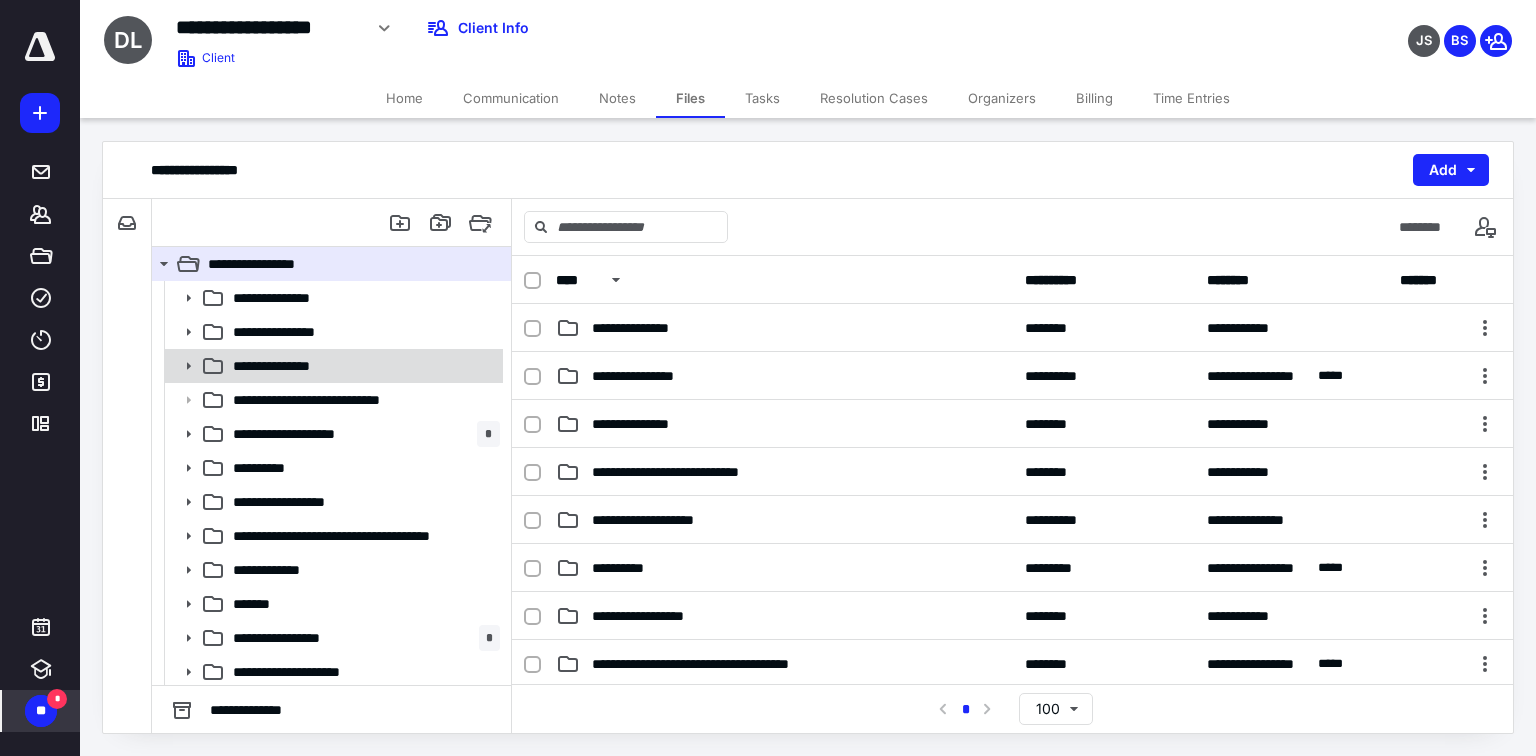 click 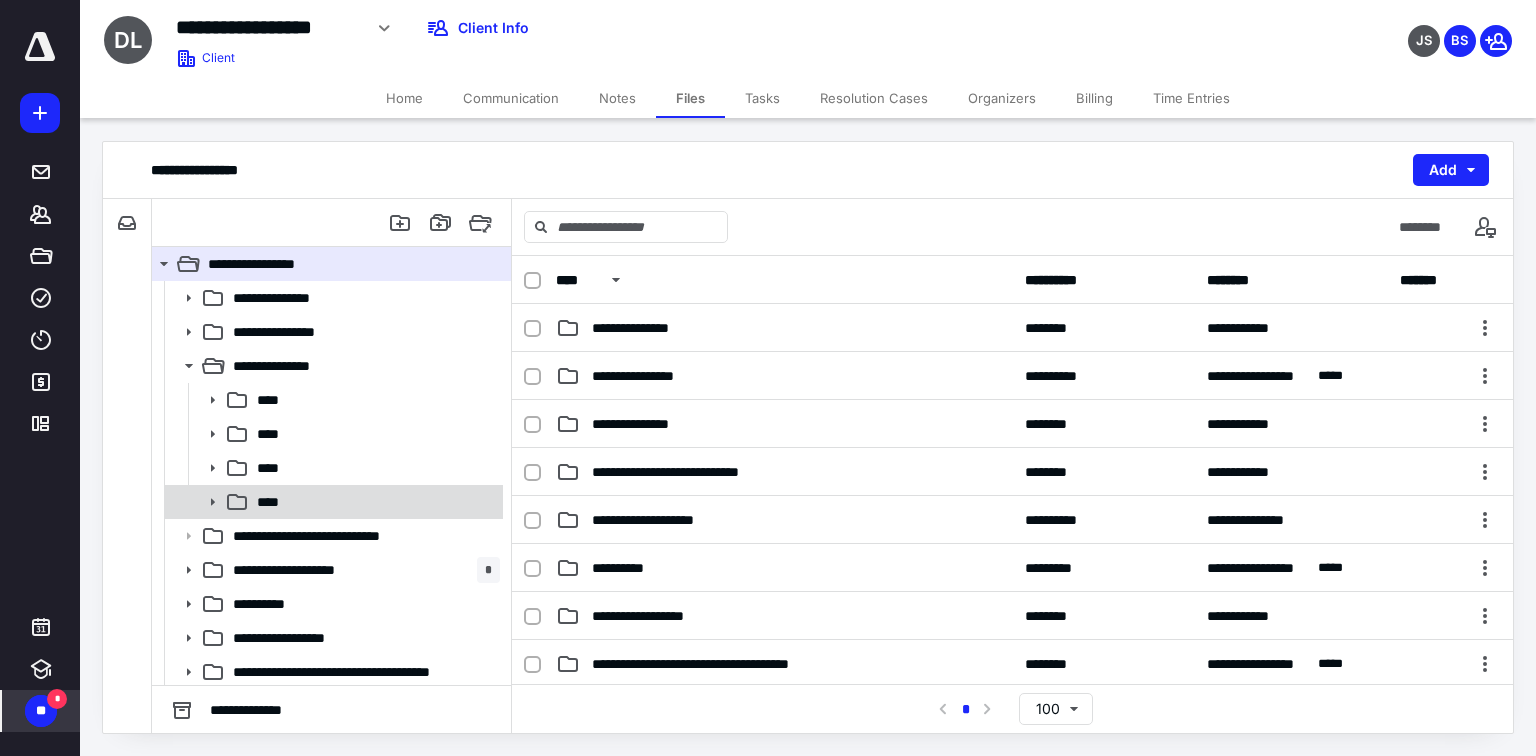click 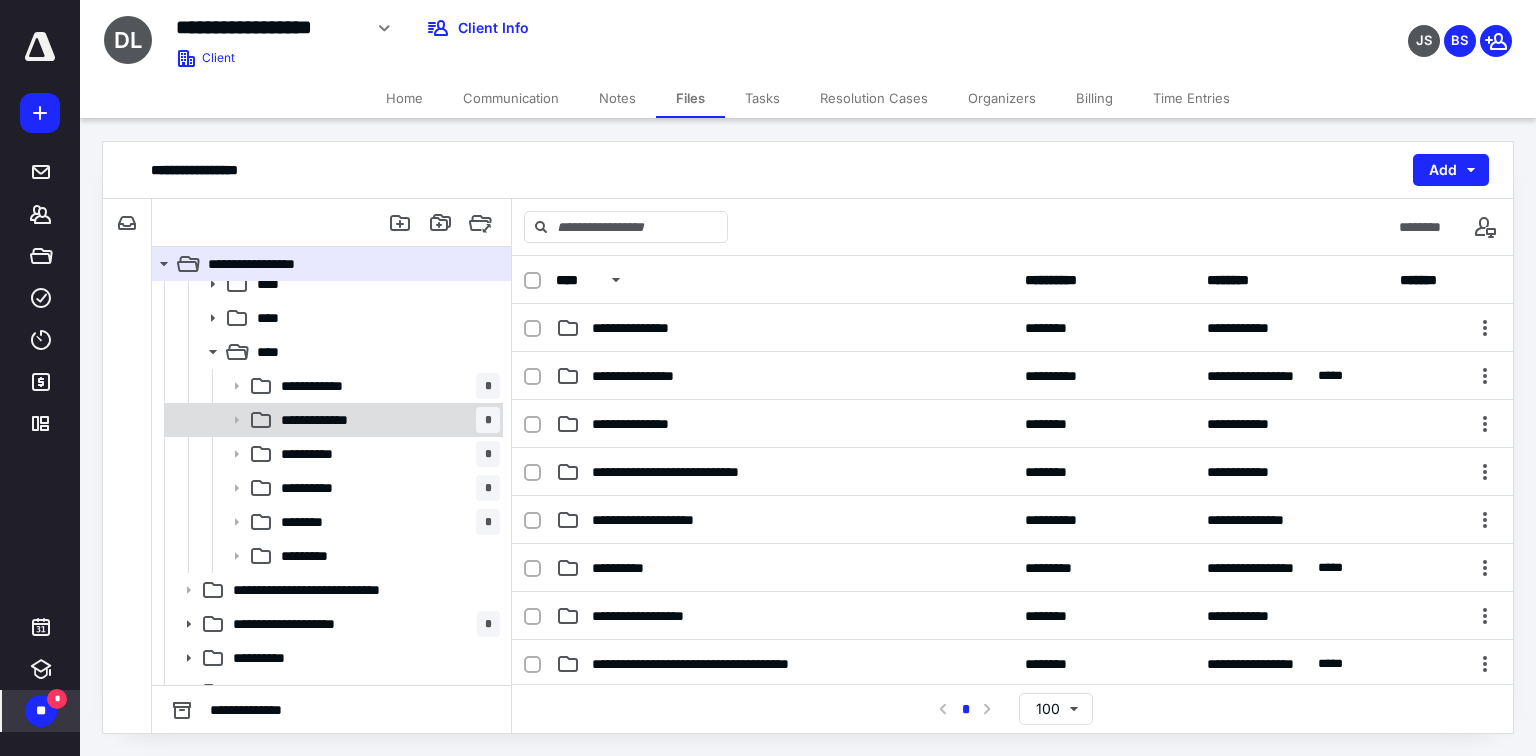 scroll, scrollTop: 160, scrollLeft: 0, axis: vertical 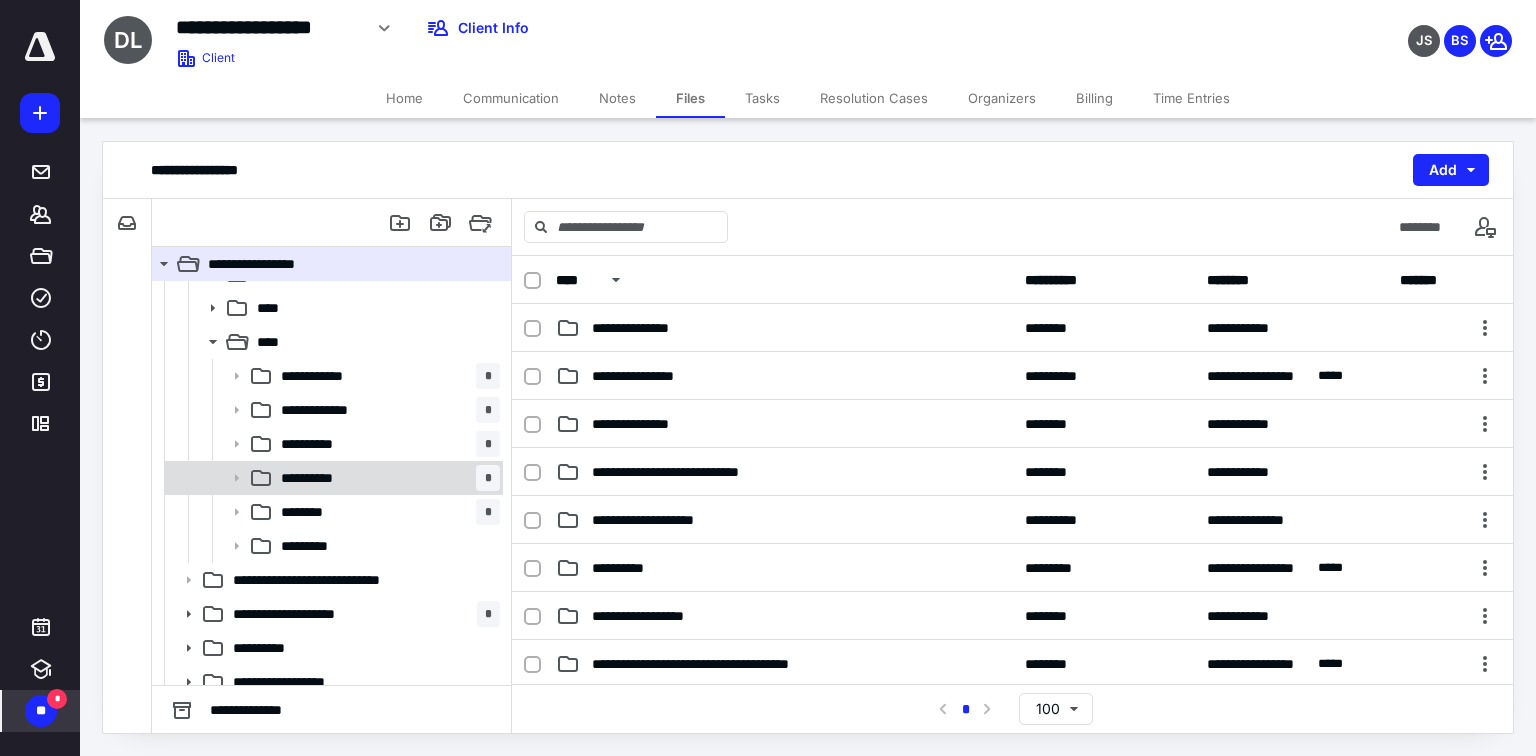 click on "**********" at bounding box center (386, 478) 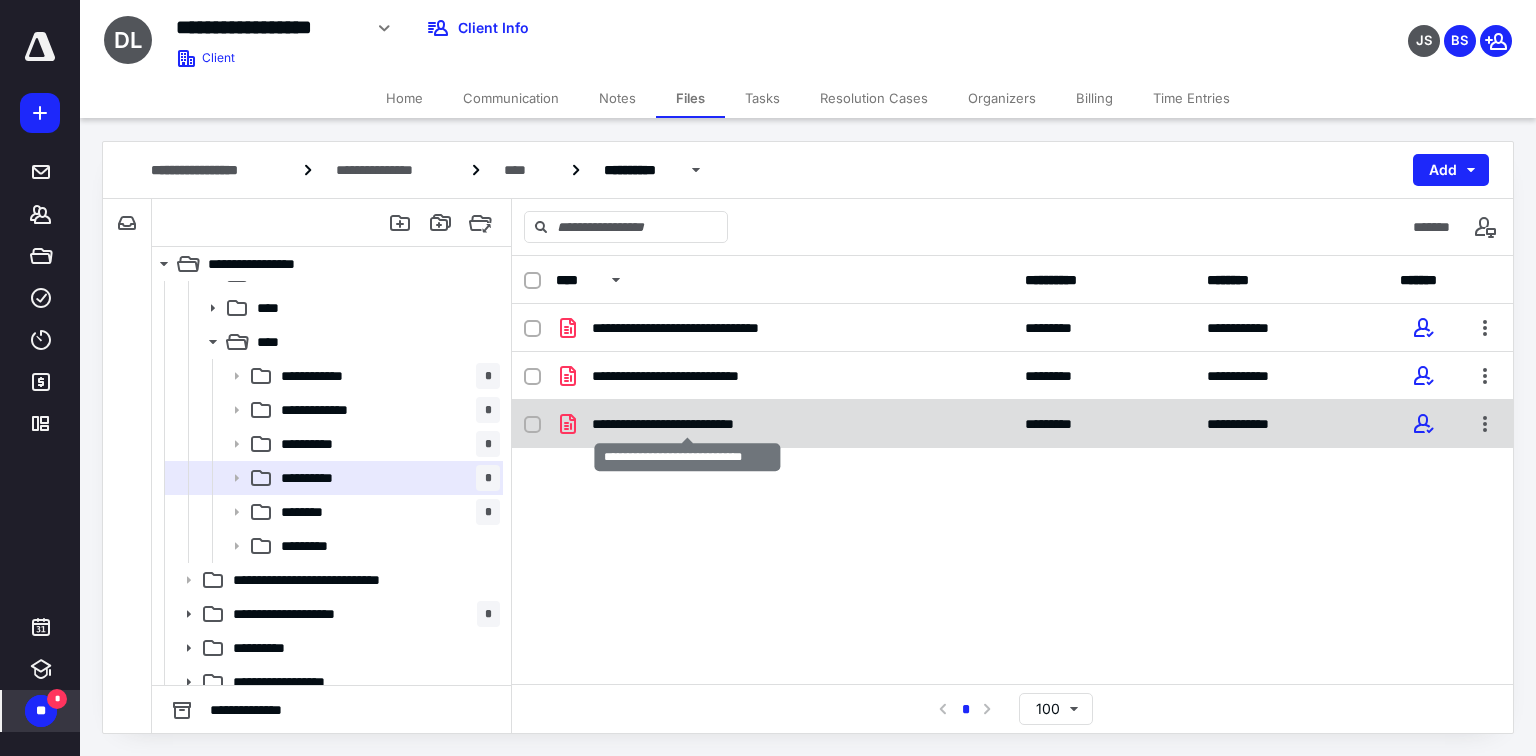 click on "**********" at bounding box center [687, 424] 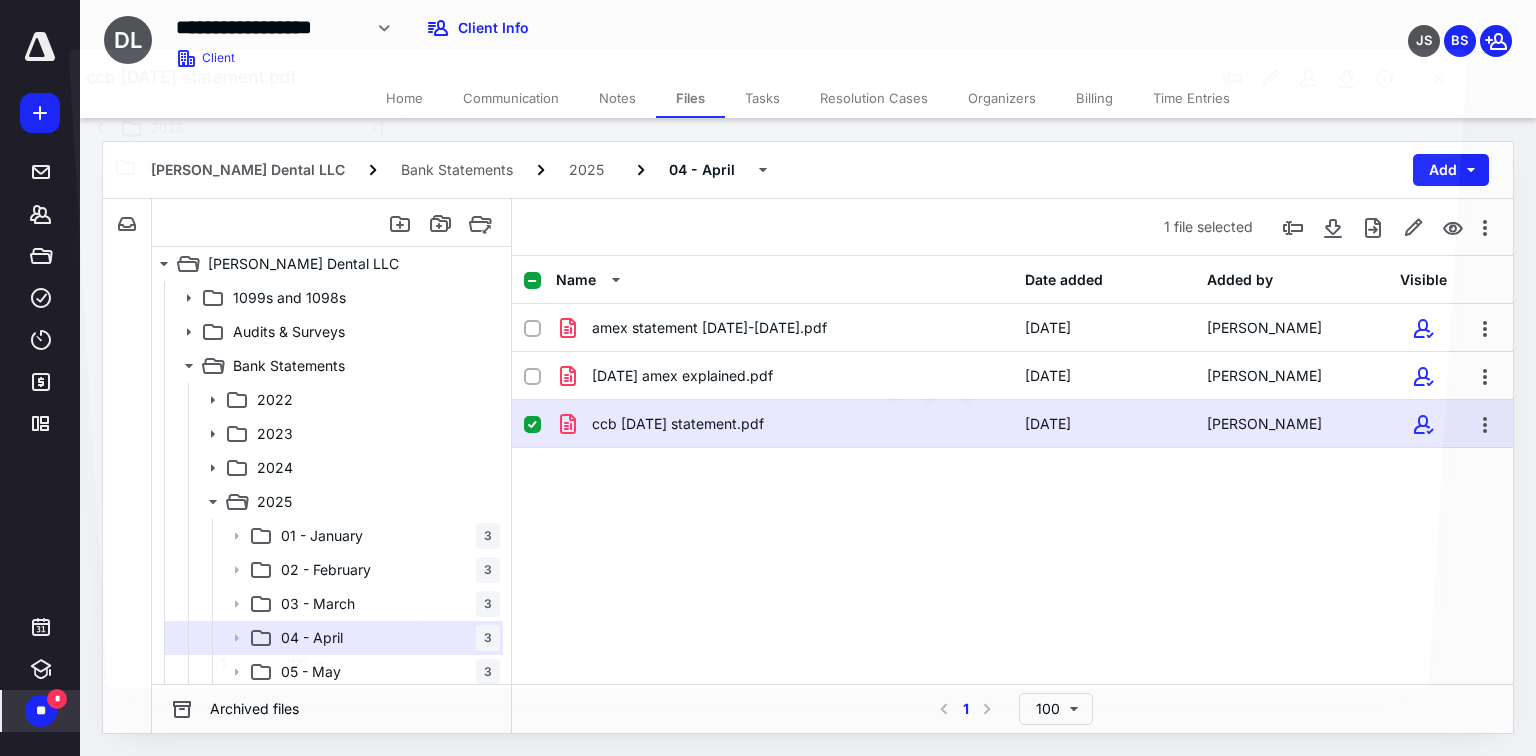 scroll, scrollTop: 160, scrollLeft: 0, axis: vertical 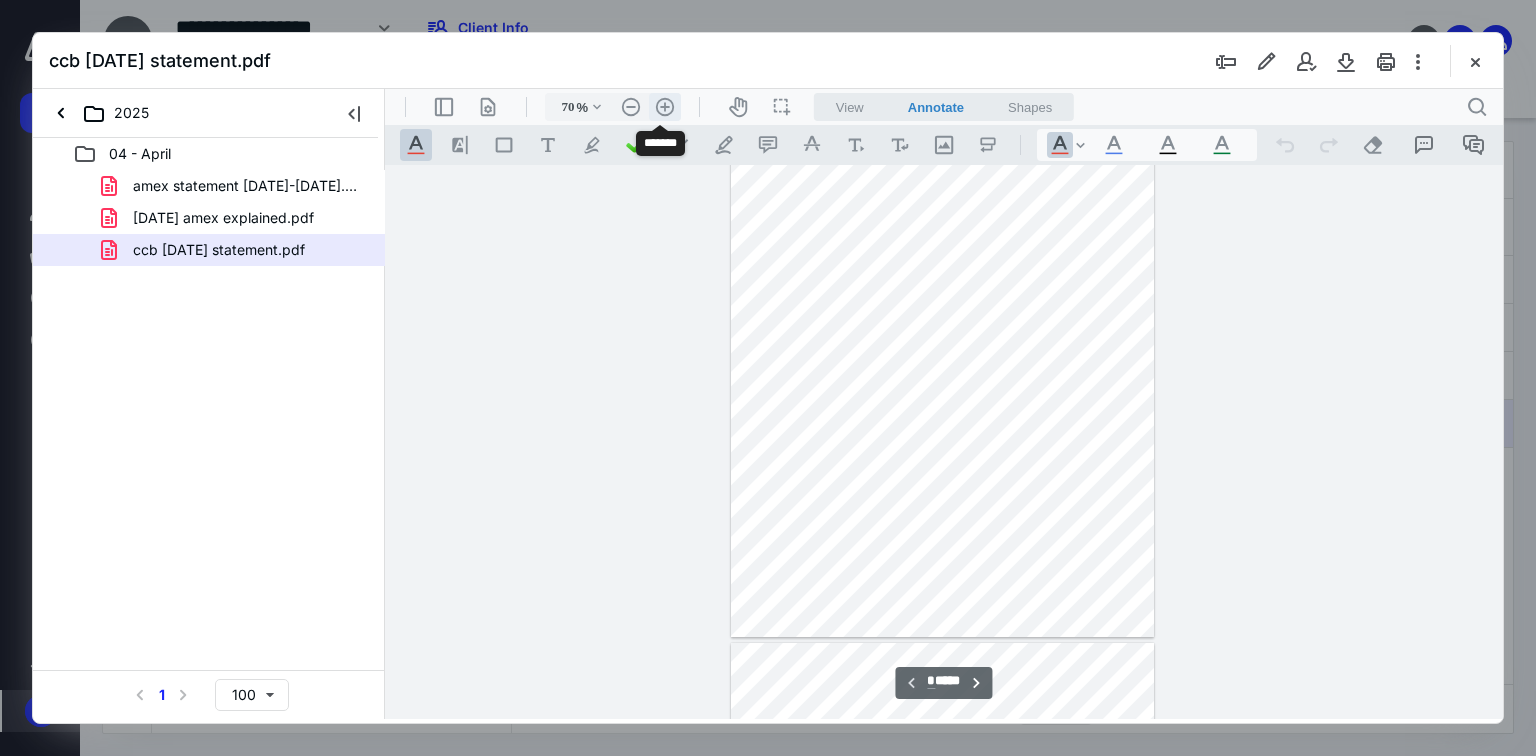 click on ".cls-1{fill:#abb0c4;} icon - header - zoom - in - line" at bounding box center [665, 107] 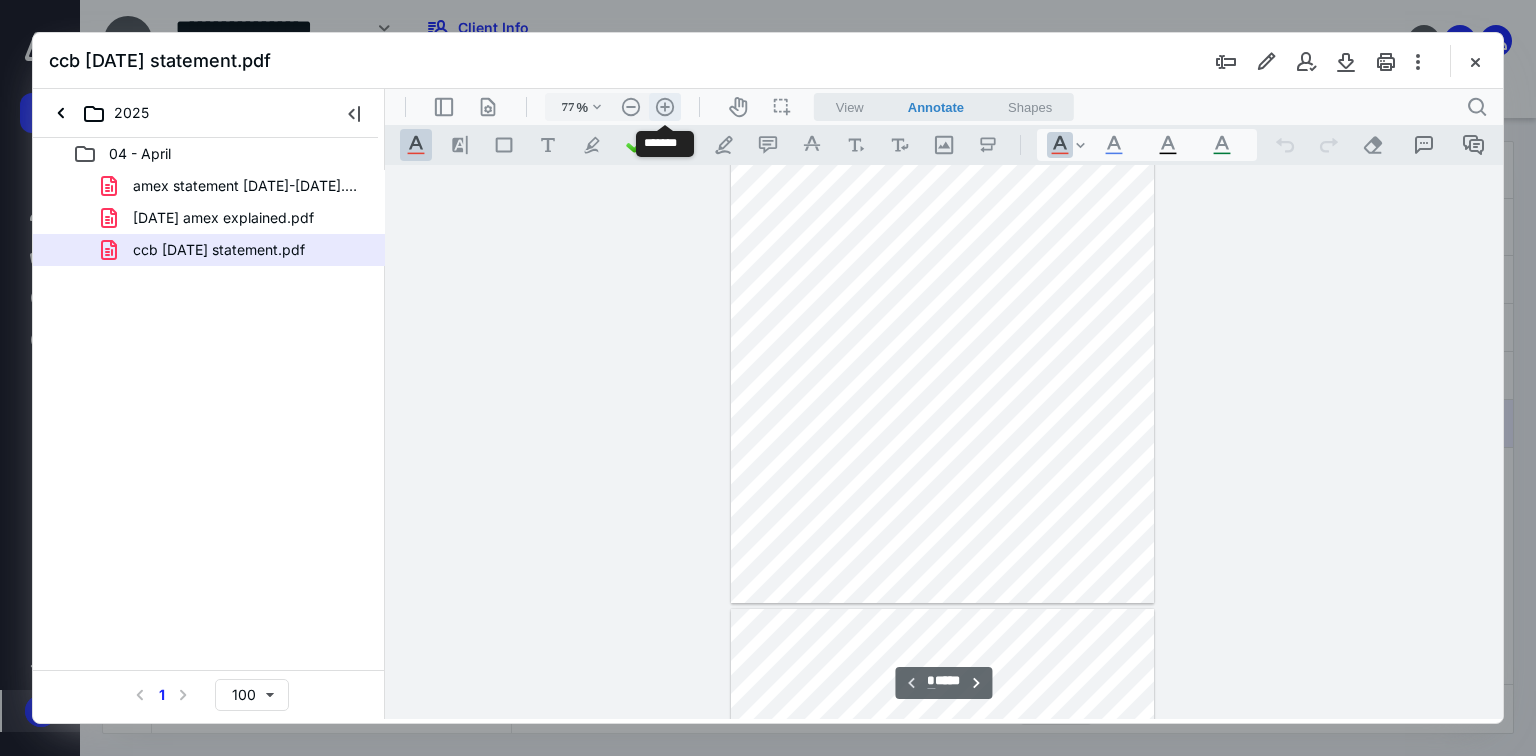 click on ".cls-1{fill:#abb0c4;} icon - header - zoom - in - line" at bounding box center [665, 107] 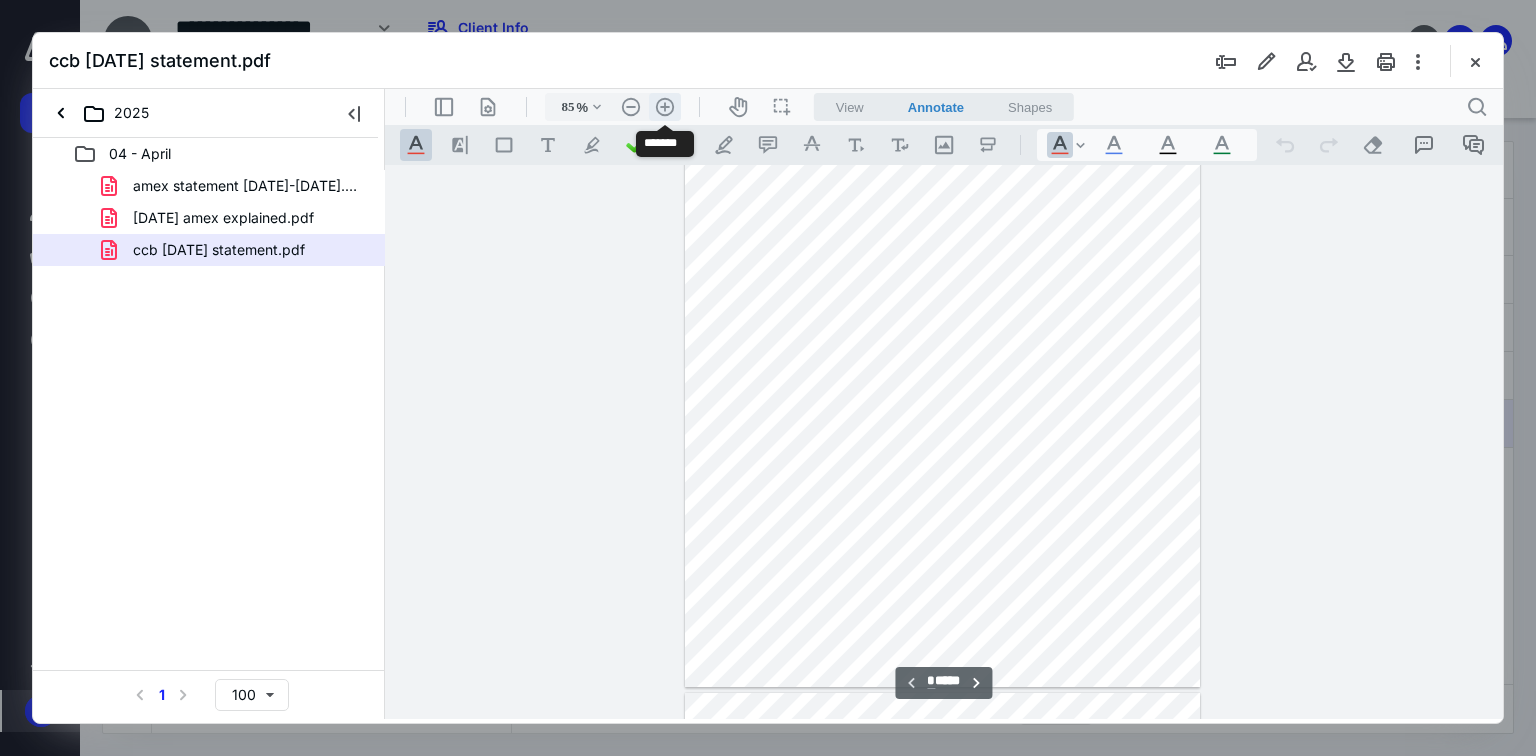 click on ".cls-1{fill:#abb0c4;} icon - header - zoom - in - line" at bounding box center (665, 107) 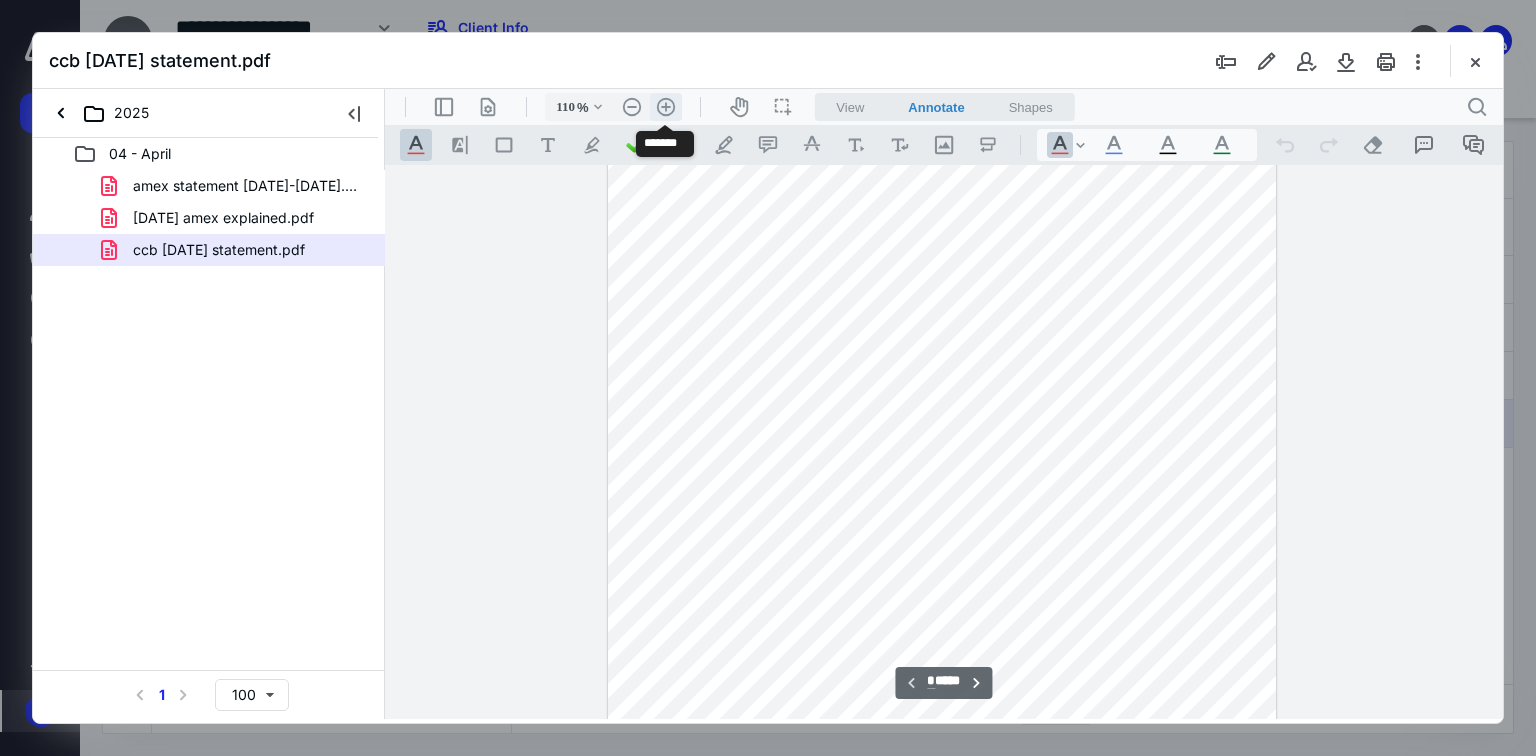 click on ".cls-1{fill:#abb0c4;} icon - header - zoom - in - line" at bounding box center [666, 107] 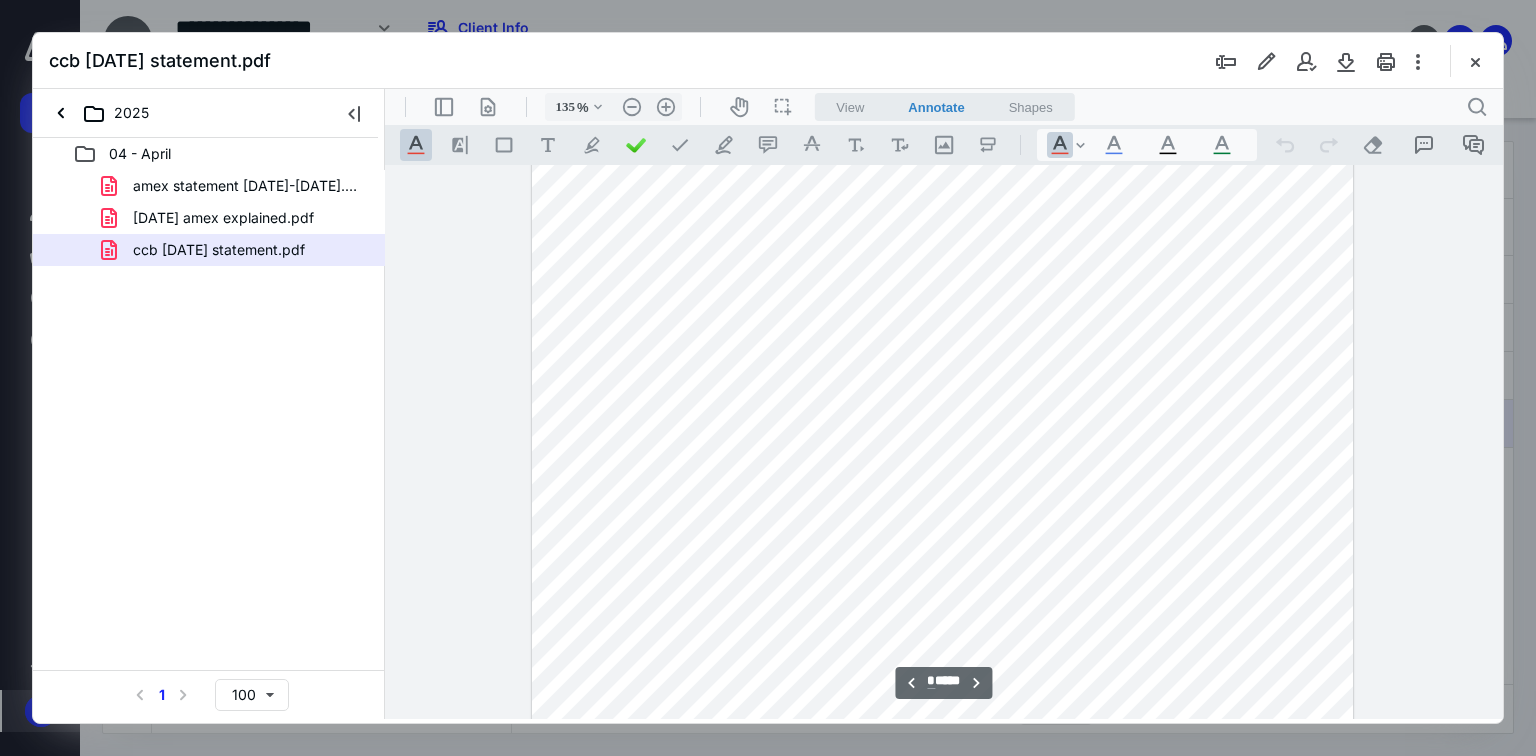 scroll, scrollTop: 4778, scrollLeft: 0, axis: vertical 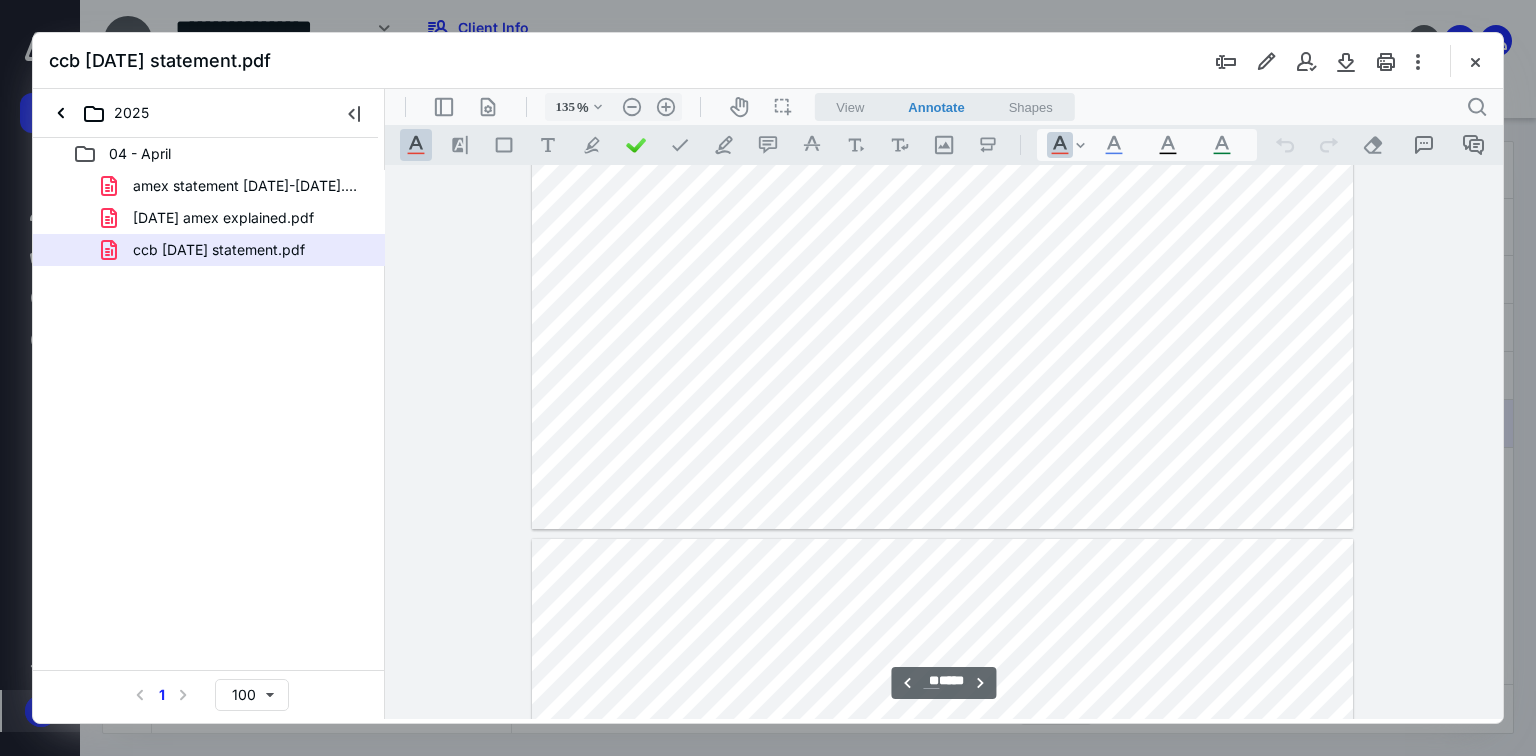 type on "**" 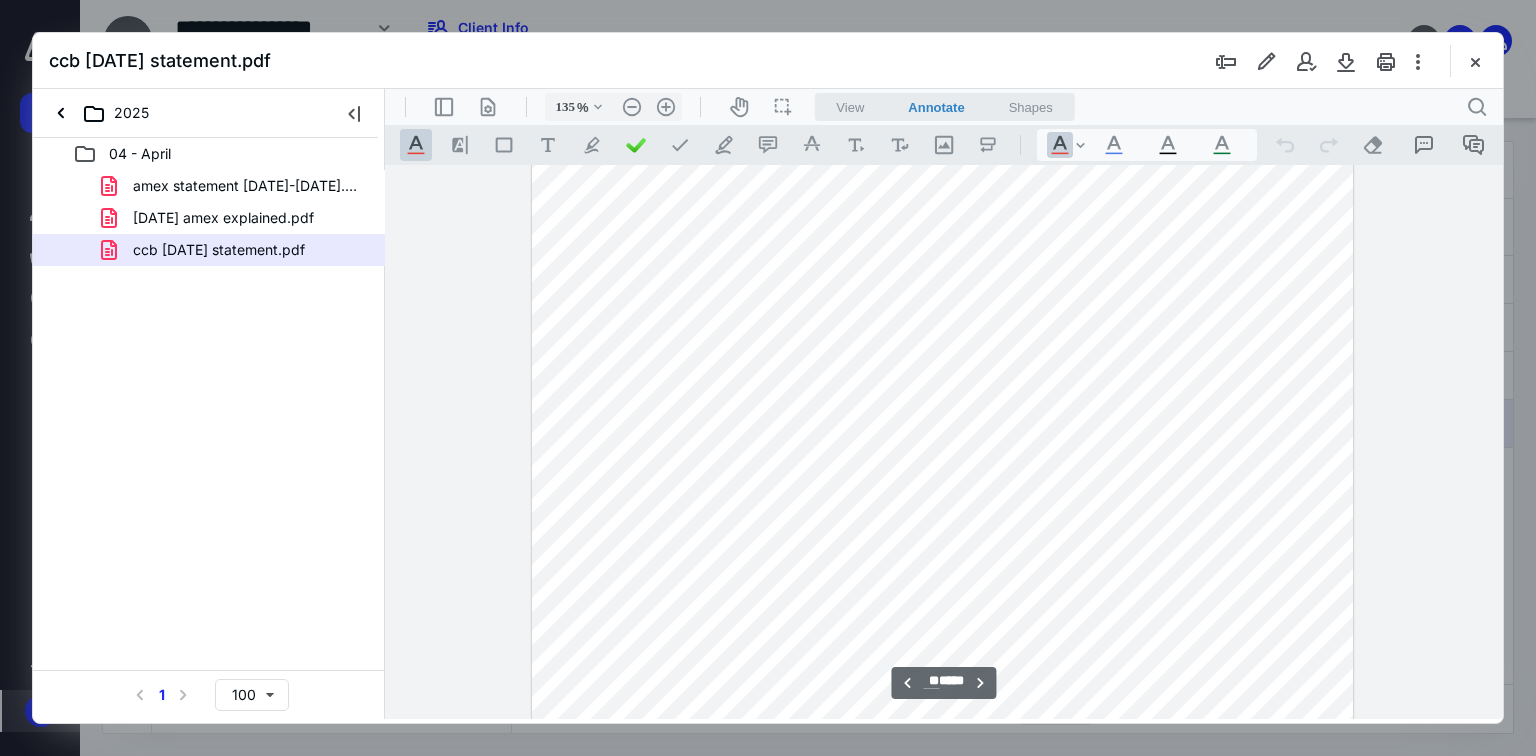 scroll, scrollTop: 11258, scrollLeft: 0, axis: vertical 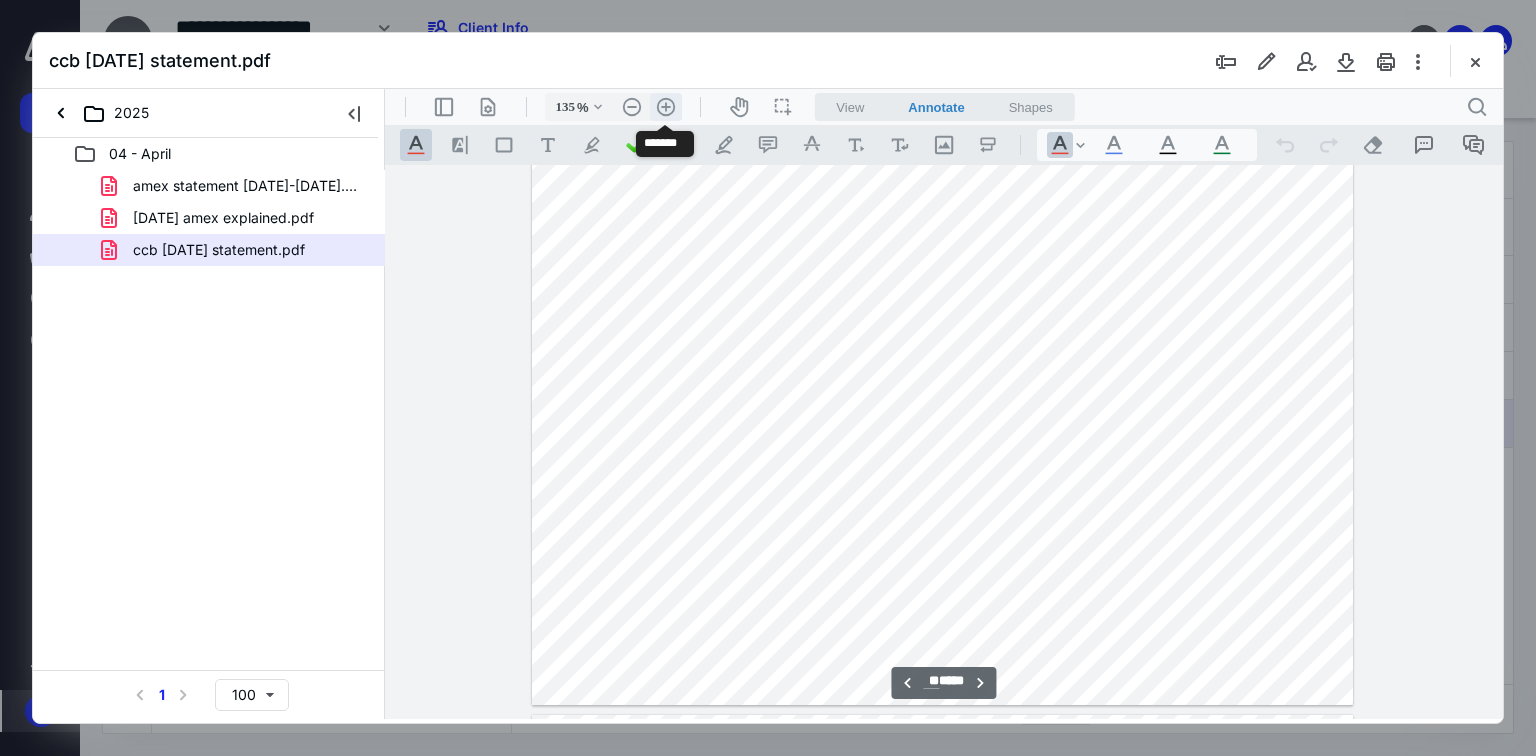 click on ".cls-1{fill:#abb0c4;} icon - header - zoom - in - line" at bounding box center [666, 107] 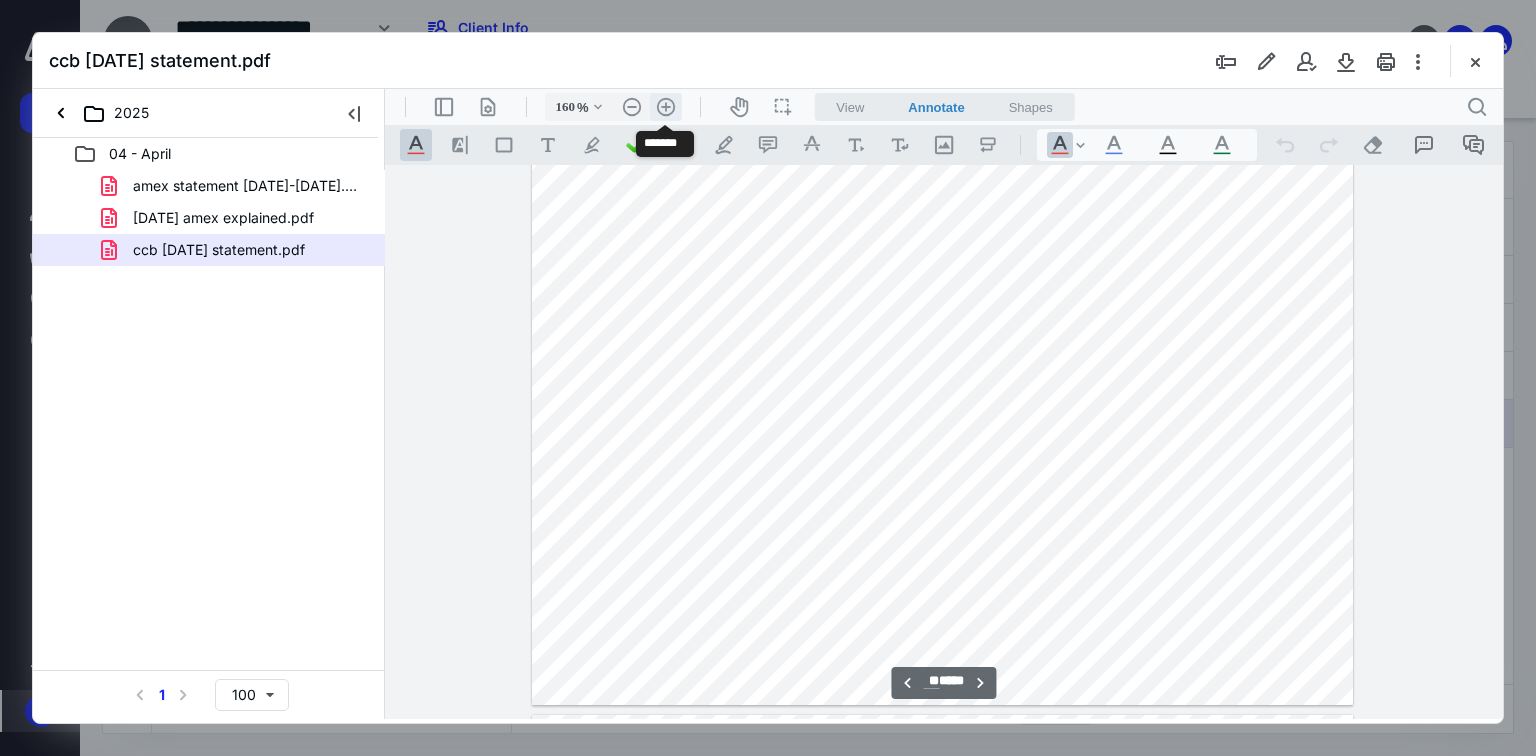 scroll, scrollTop: 13399, scrollLeft: 0, axis: vertical 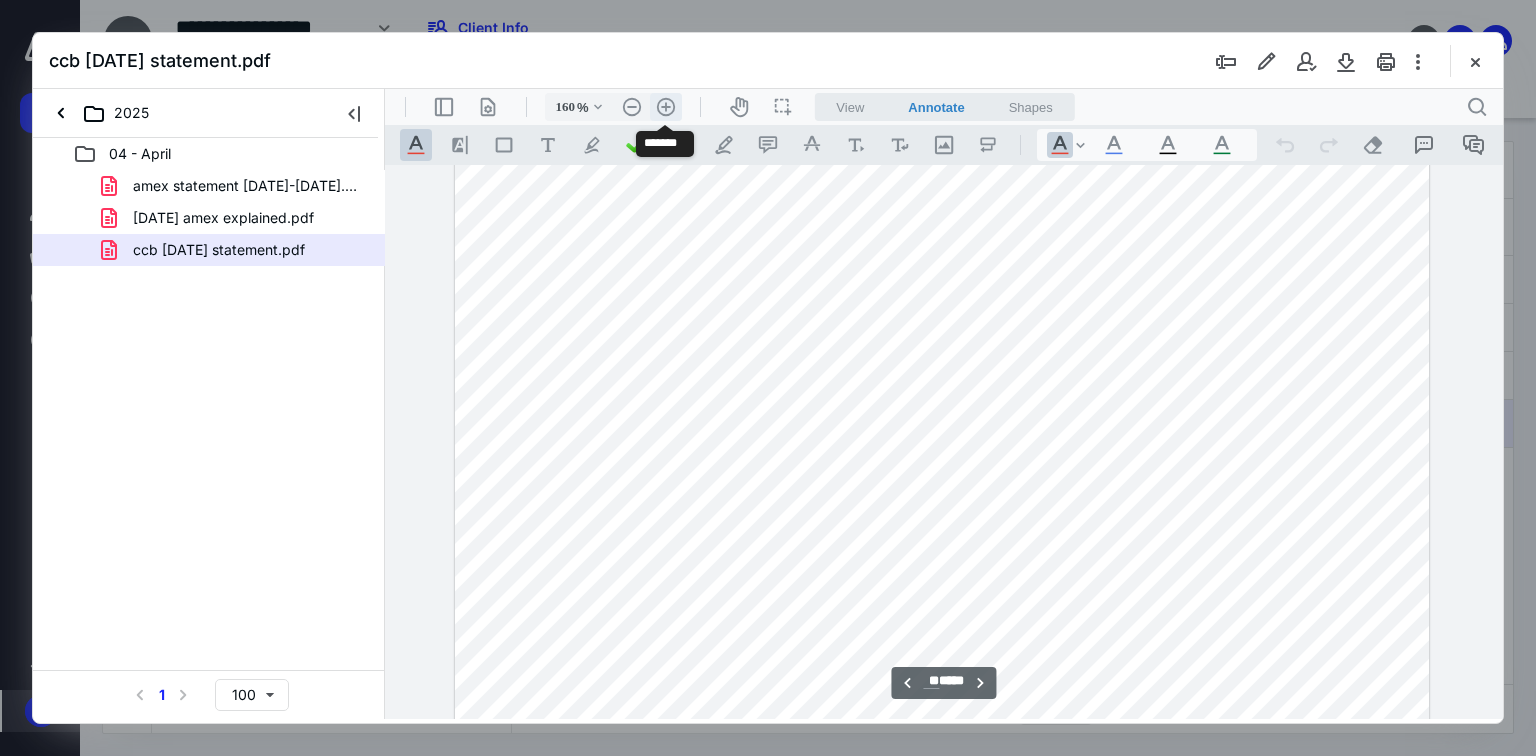 click on ".cls-1{fill:#abb0c4;} icon - header - zoom - in - line" at bounding box center [666, 107] 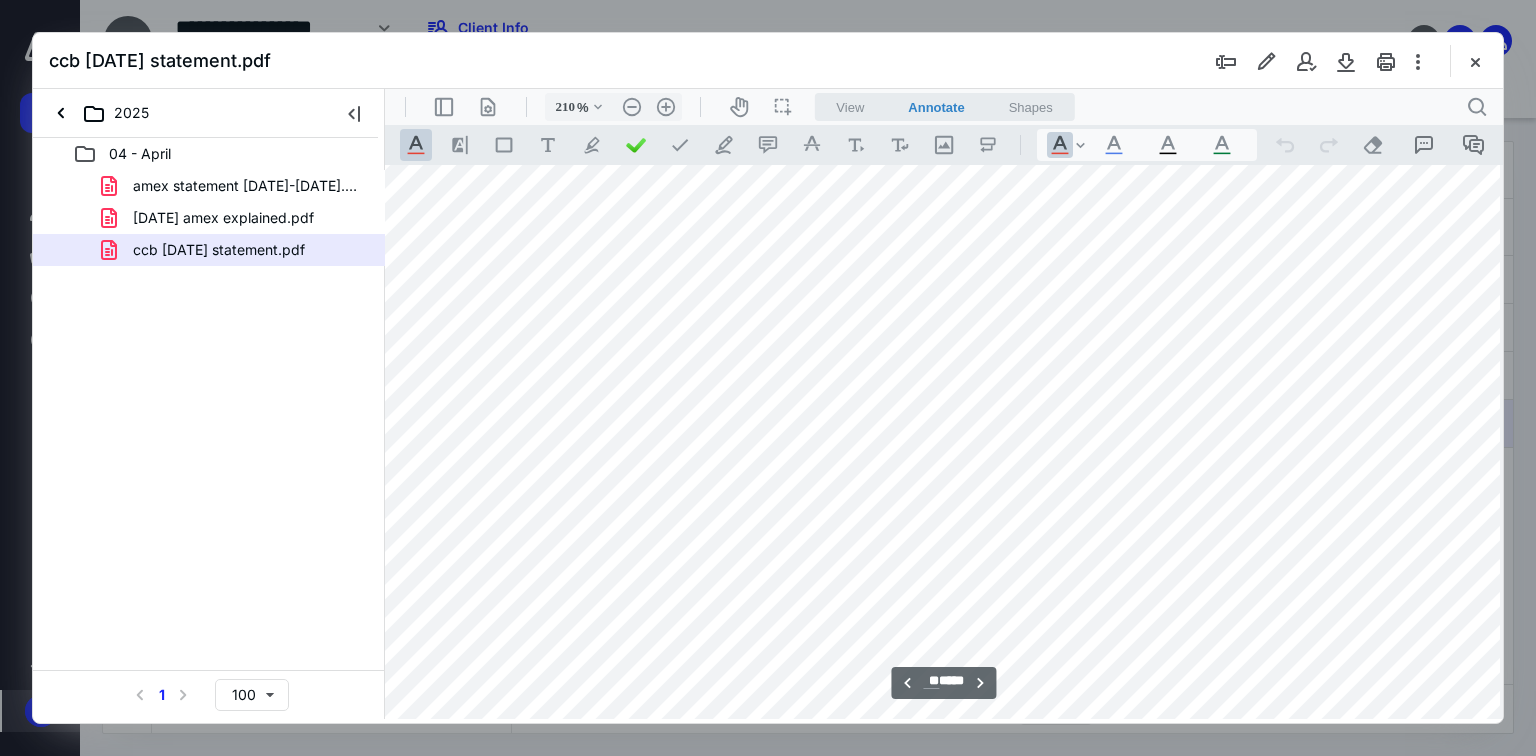 scroll, scrollTop: 19521, scrollLeft: 95, axis: both 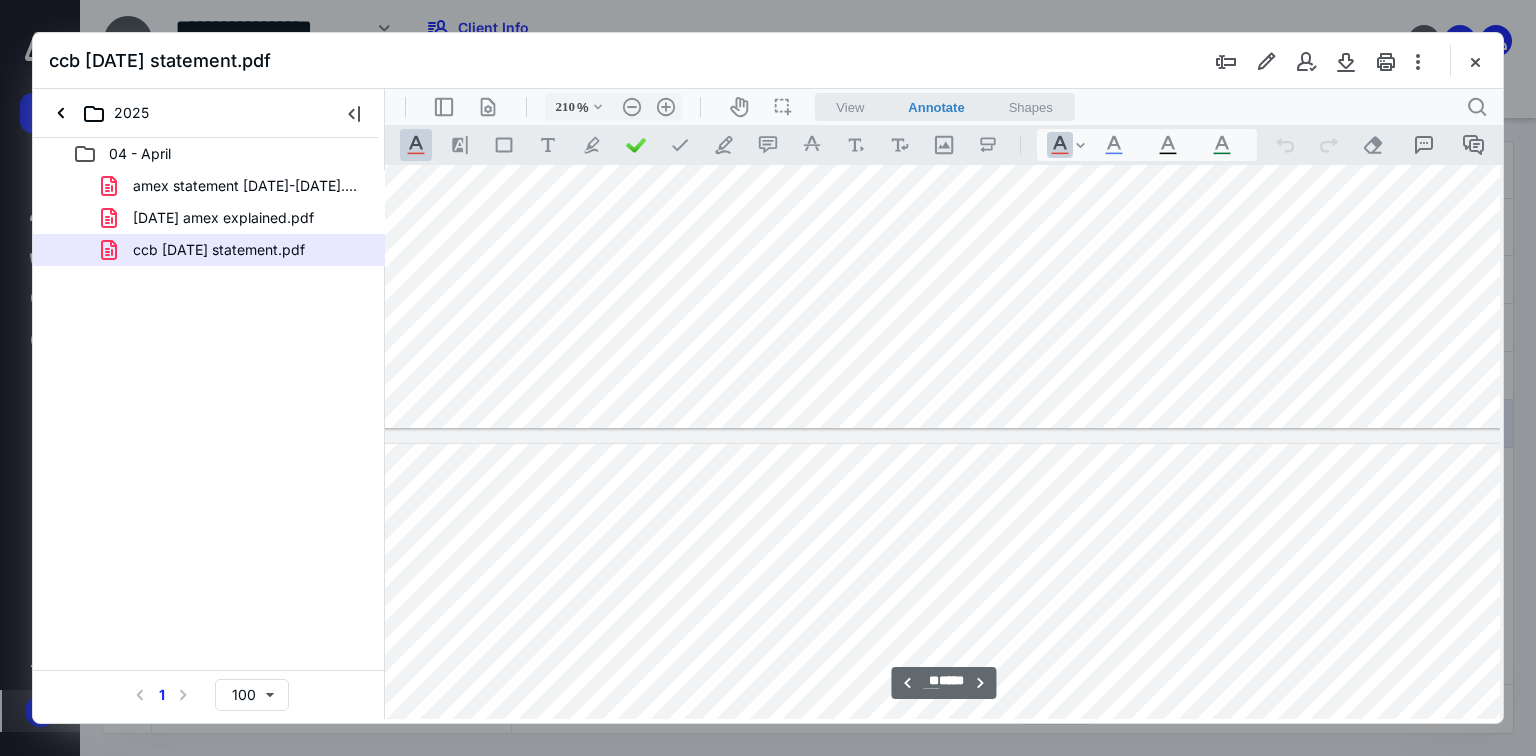 type on "**" 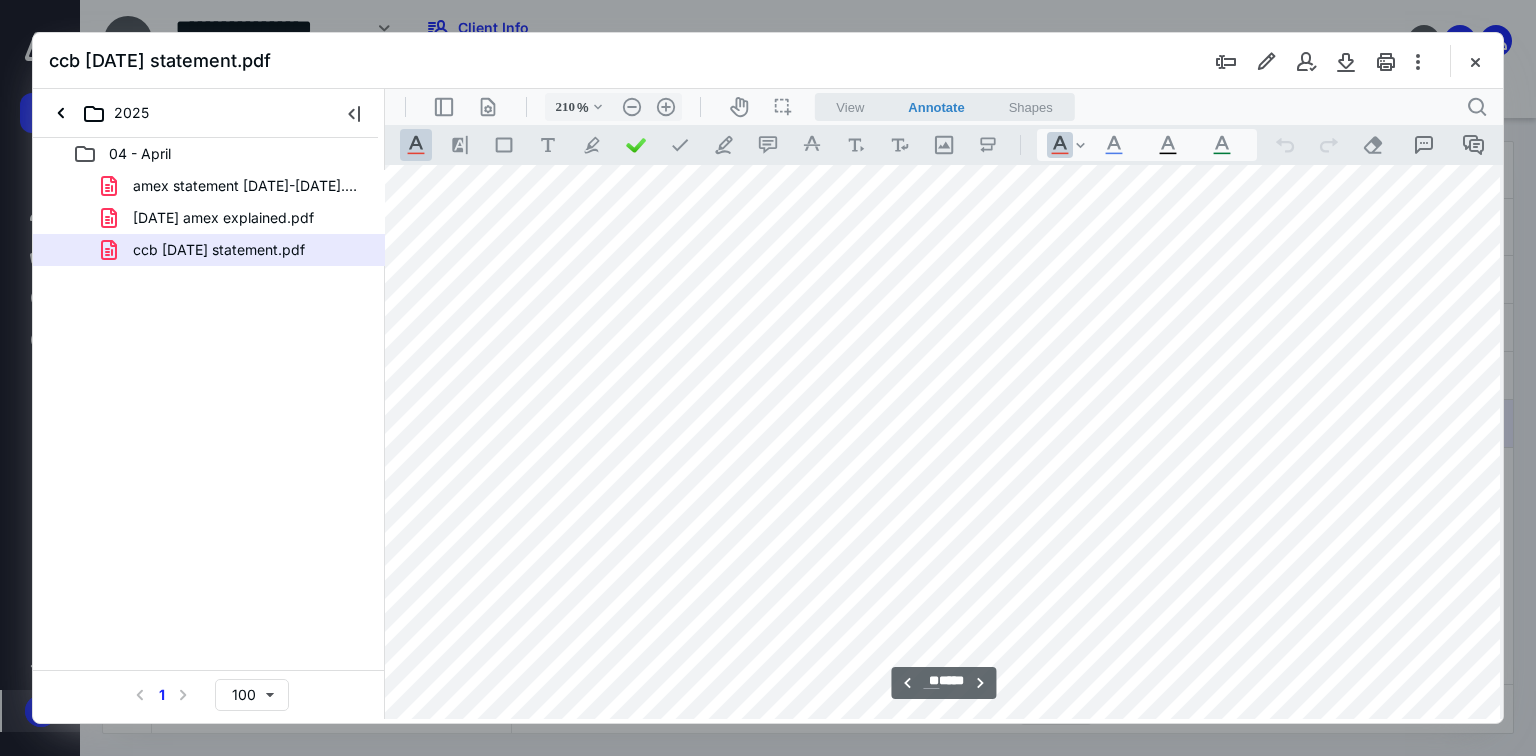 scroll, scrollTop: 20721, scrollLeft: 95, axis: both 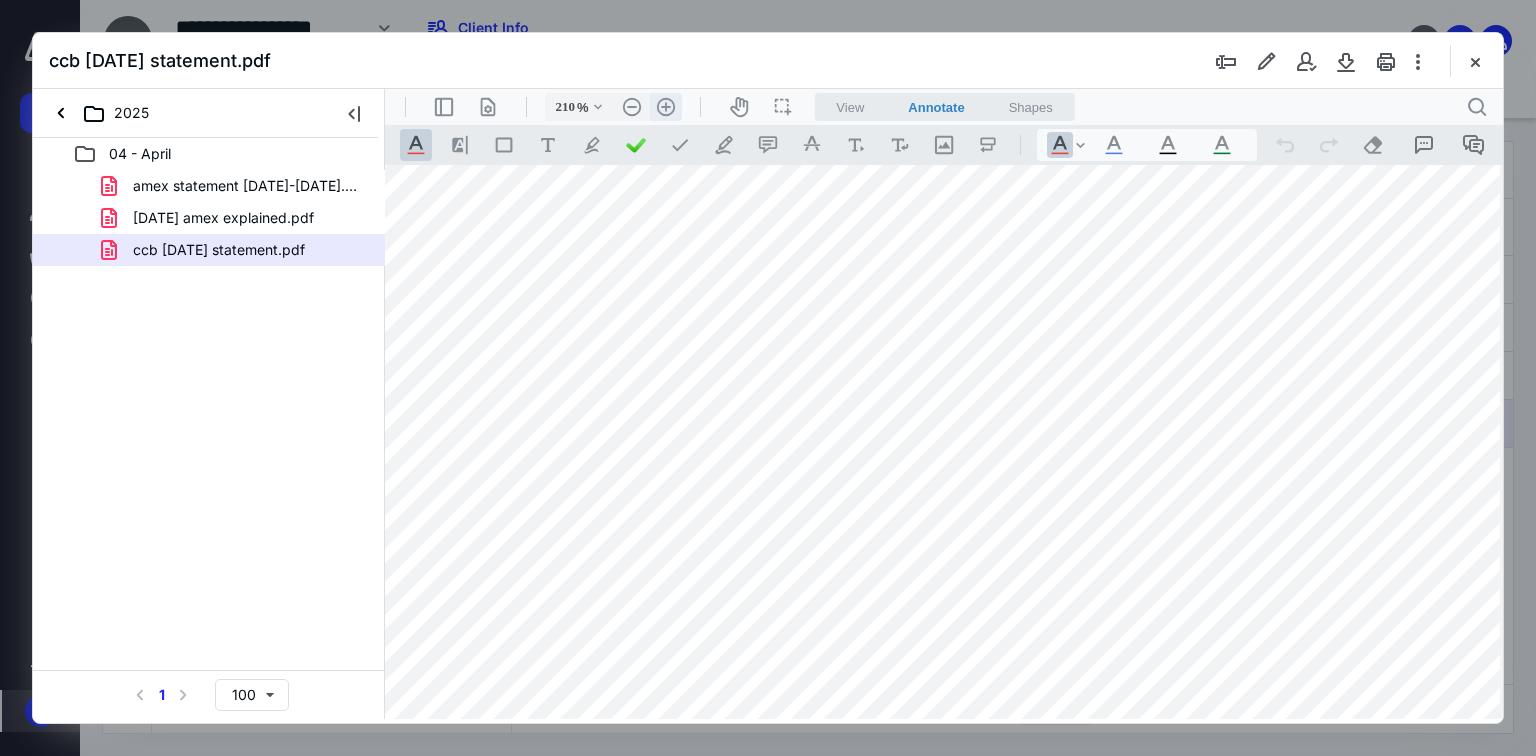 click on ".cls-1{fill:#abb0c4;} icon - header - zoom - in - line" at bounding box center [666, 107] 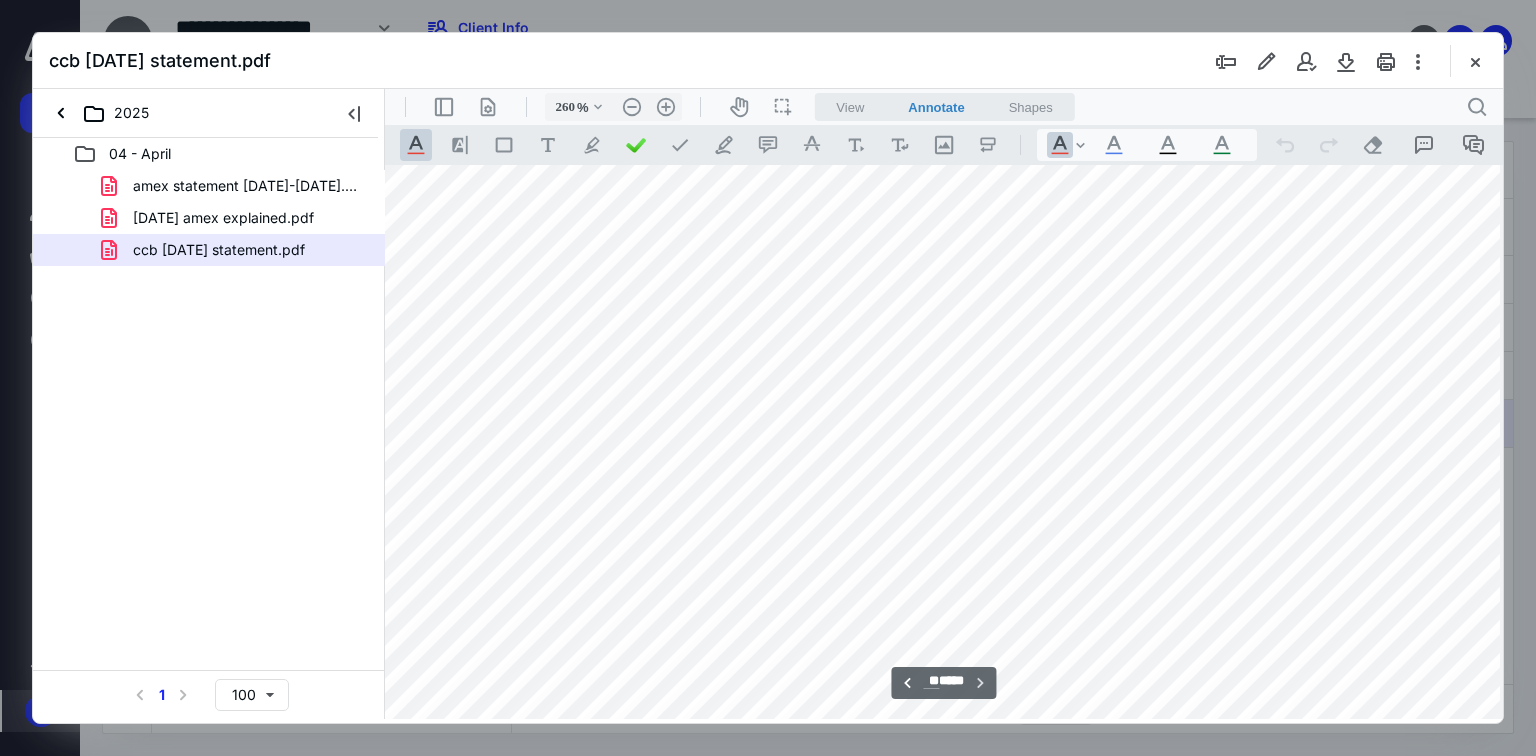 scroll, scrollTop: 27810, scrollLeft: 251, axis: both 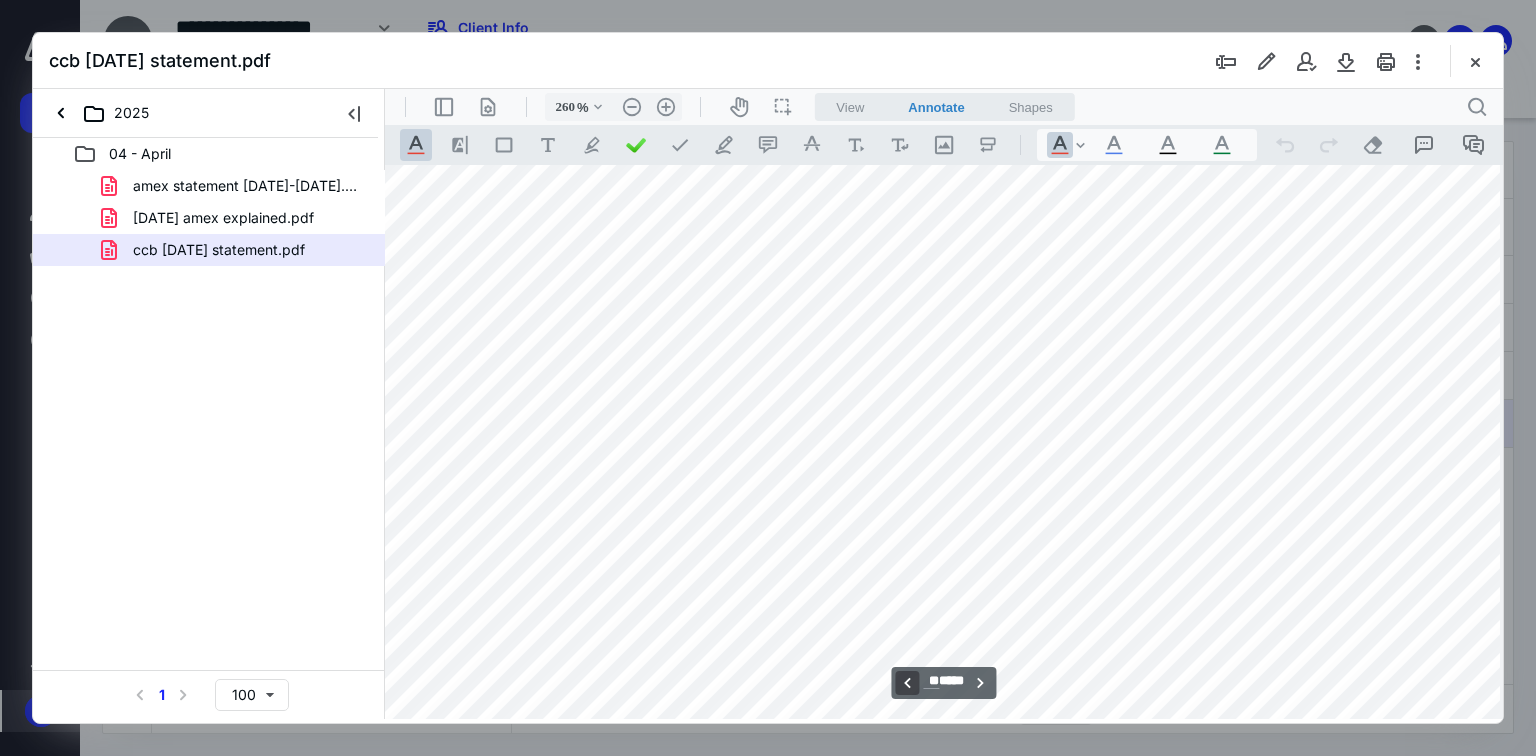 click on "**********" at bounding box center [907, 683] 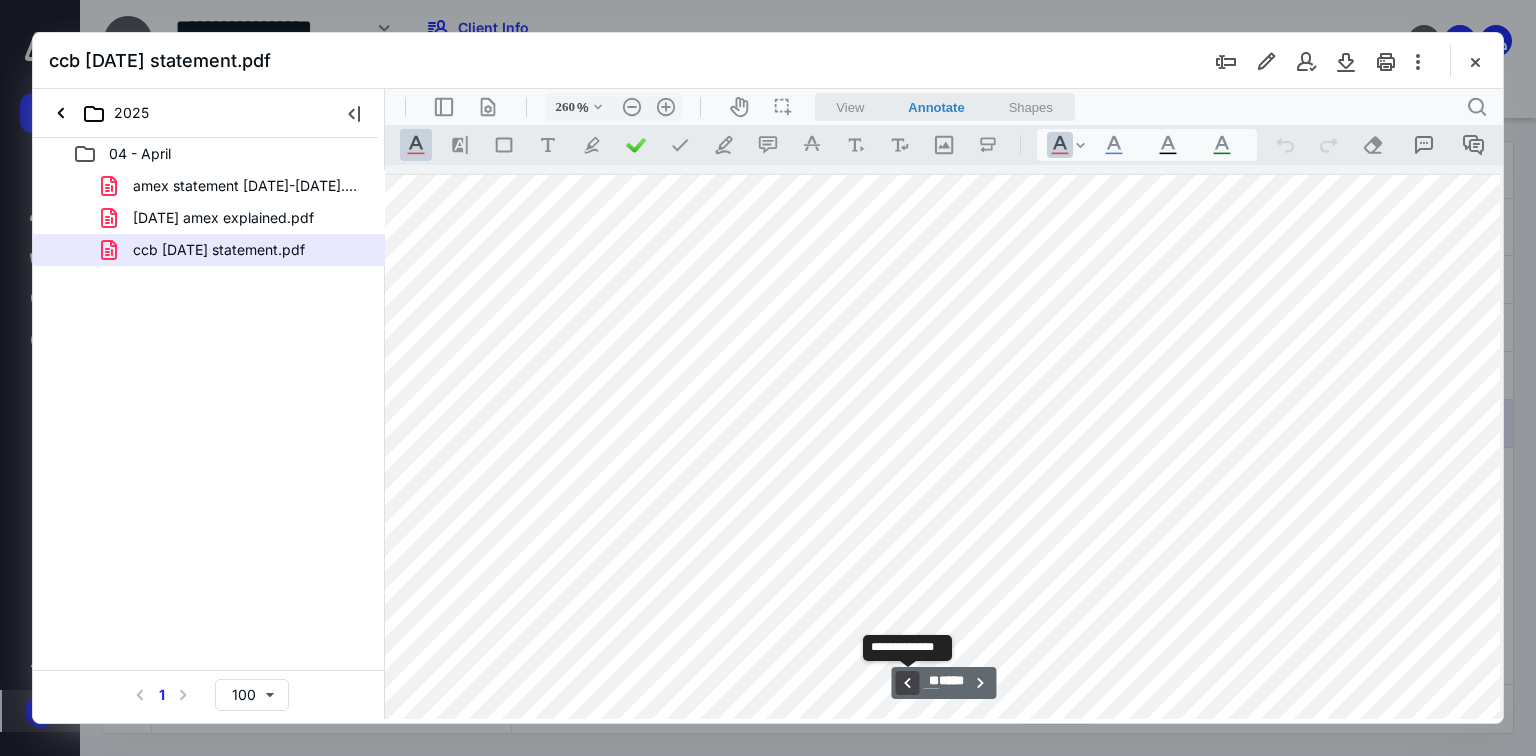 click on "**********" at bounding box center (907, 683) 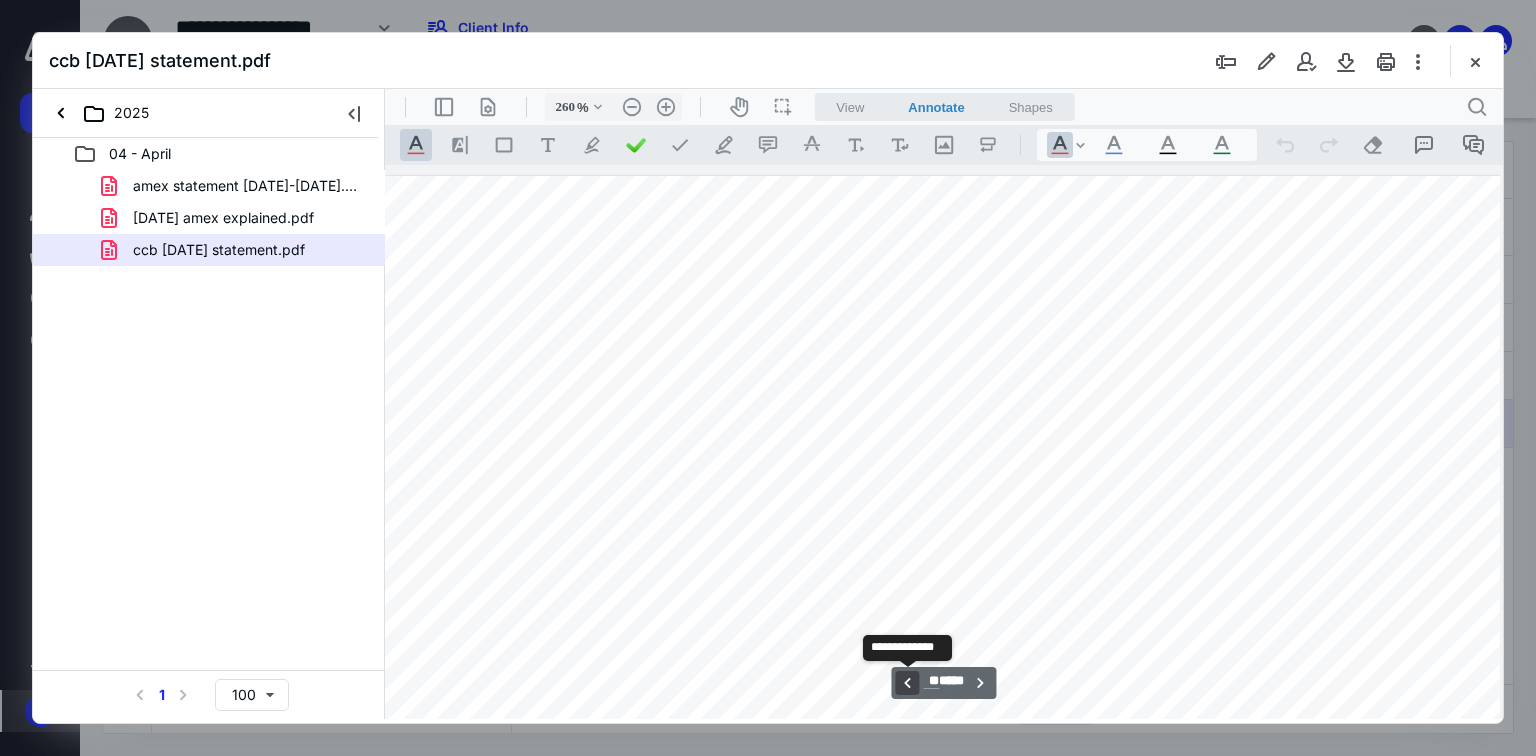 click on "**********" at bounding box center [907, 683] 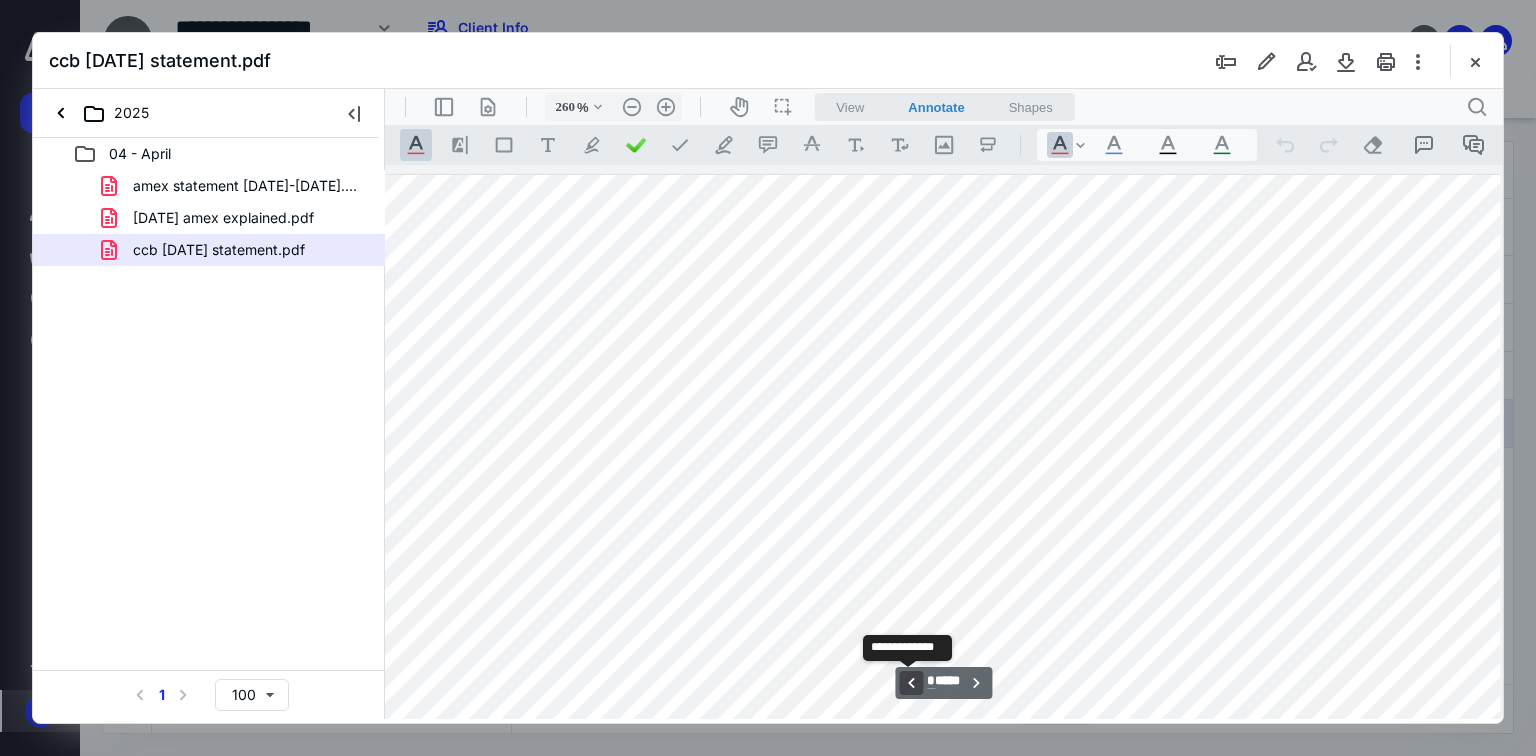 click on "**********" at bounding box center [911, 683] 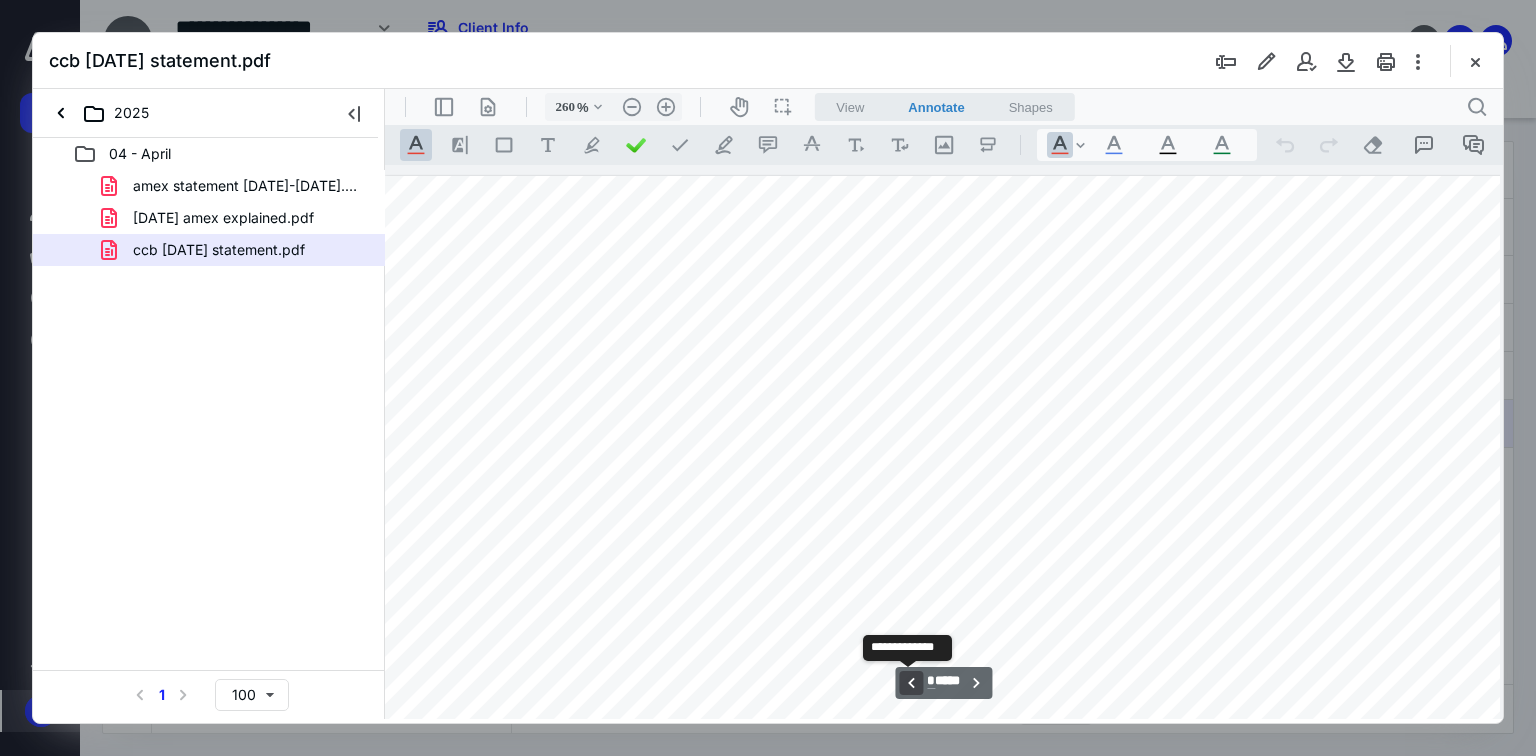 click on "**********" at bounding box center (911, 683) 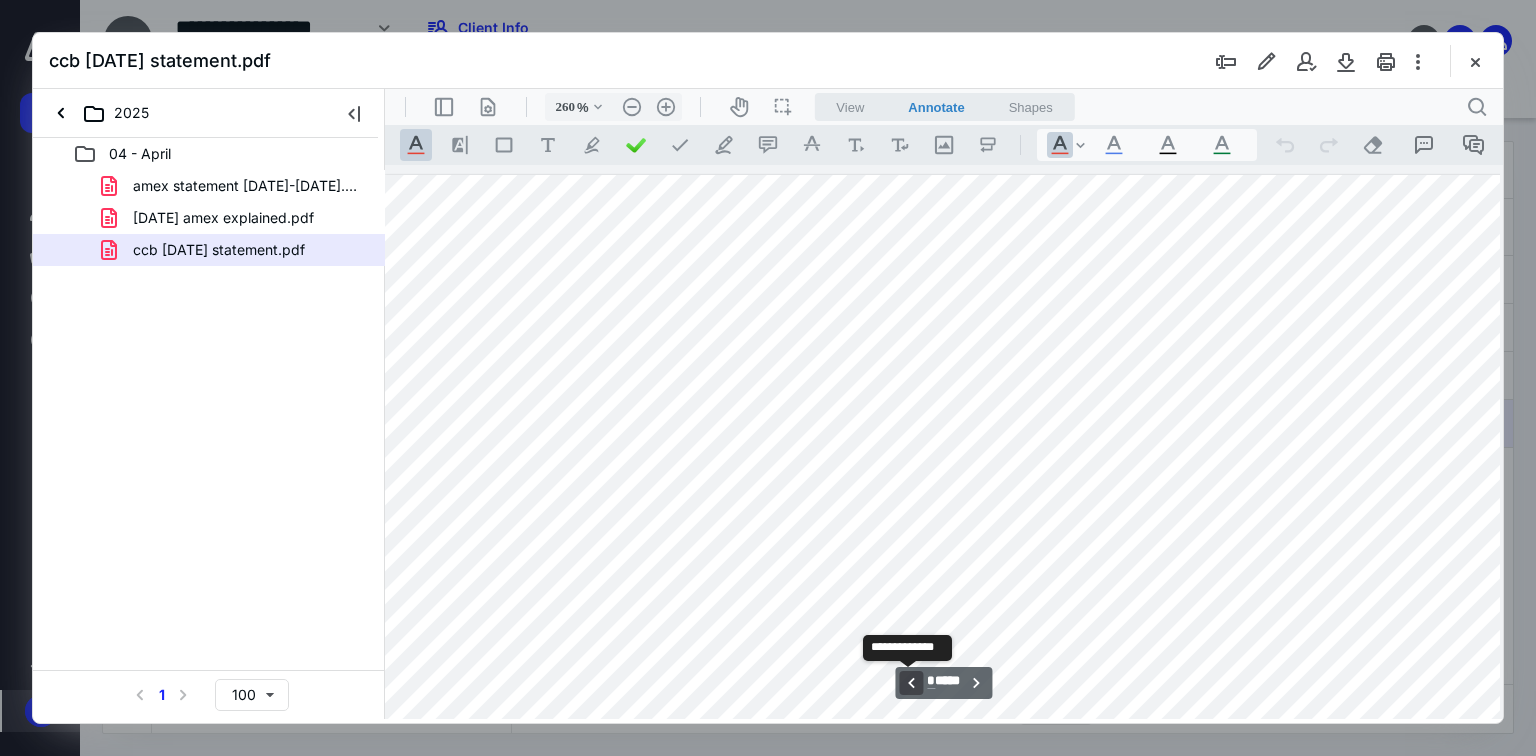 click on "**********" at bounding box center [911, 683] 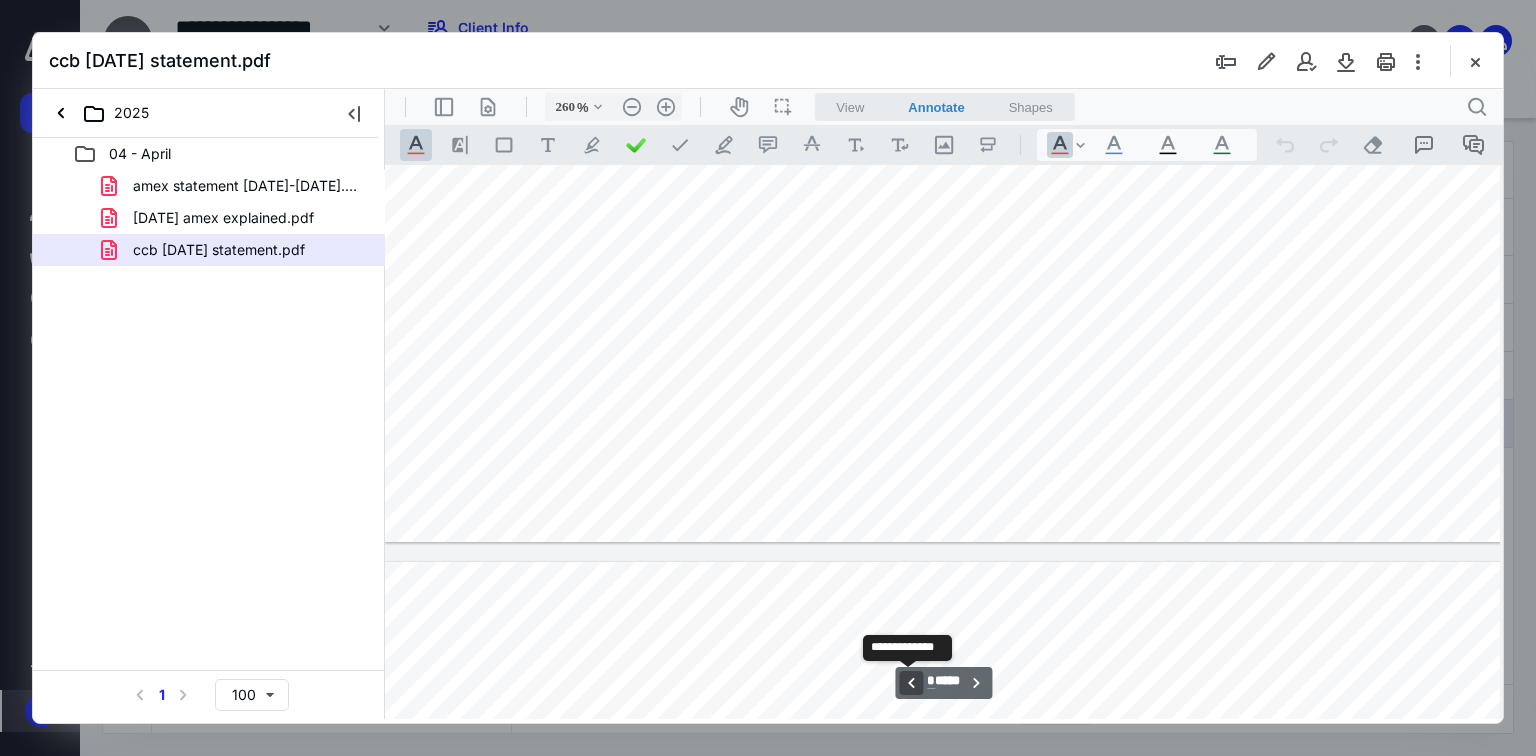 click on "**********" at bounding box center (911, 683) 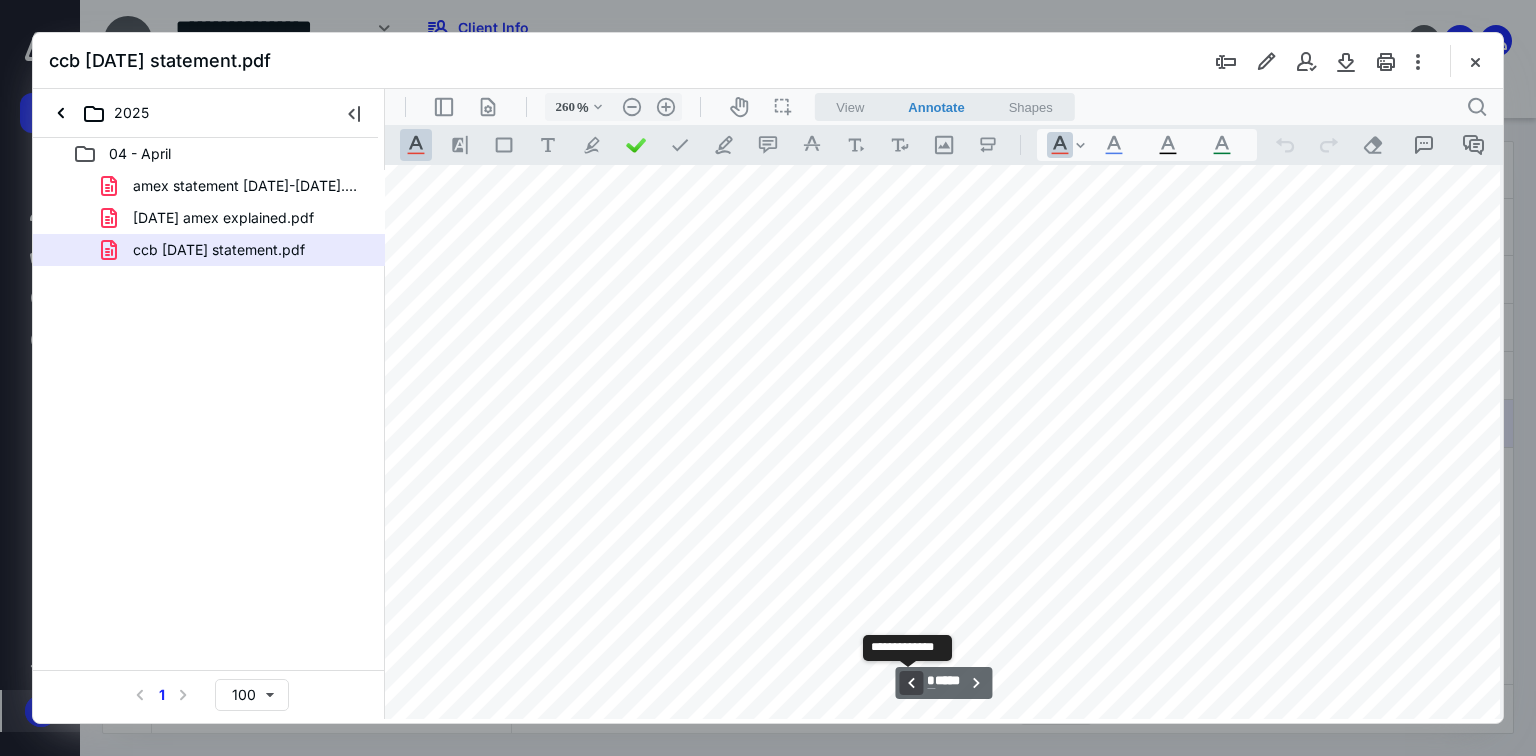 type on "*" 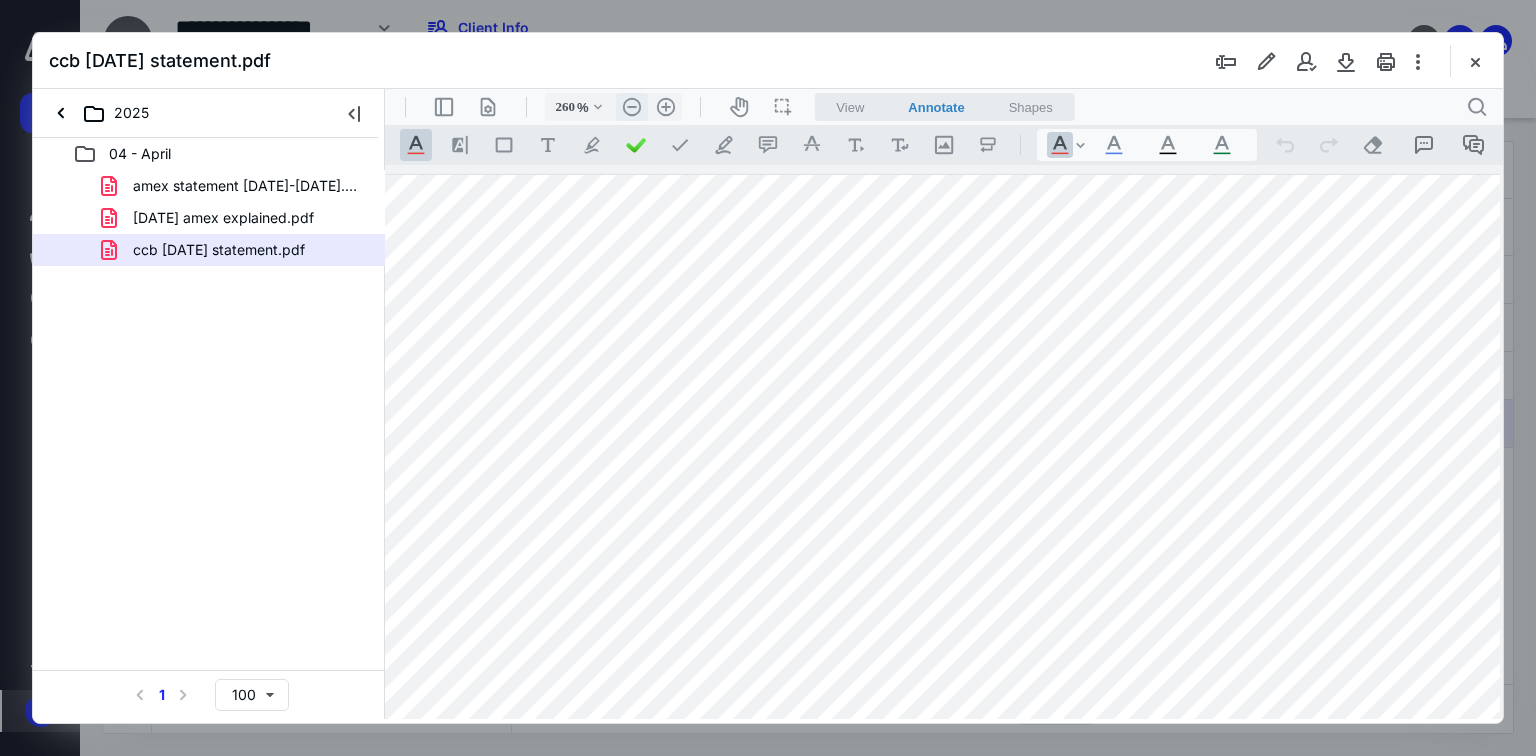 click on ".cls-1{fill:#abb0c4;} icon - header - zoom - out - line" at bounding box center [632, 107] 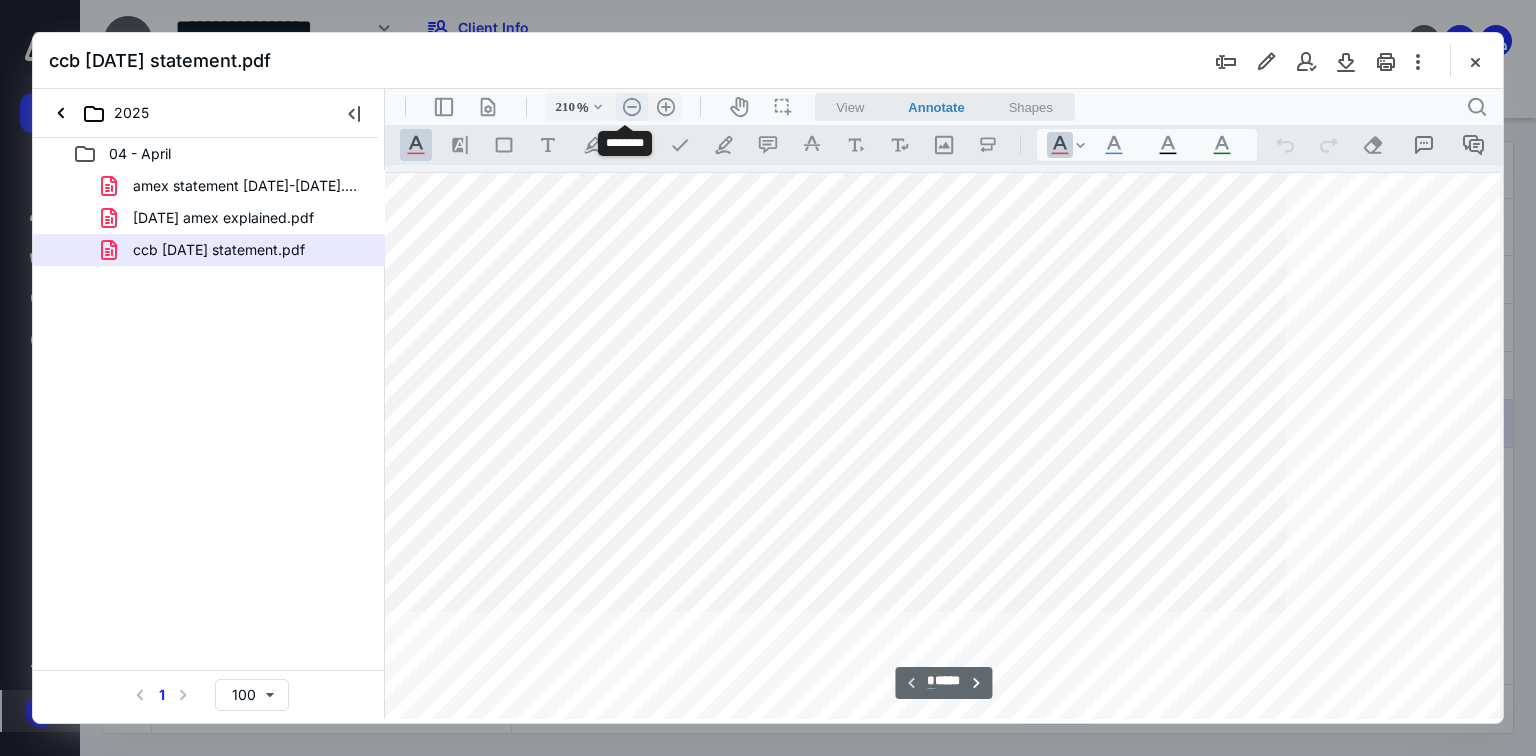 scroll, scrollTop: 0, scrollLeft: 0, axis: both 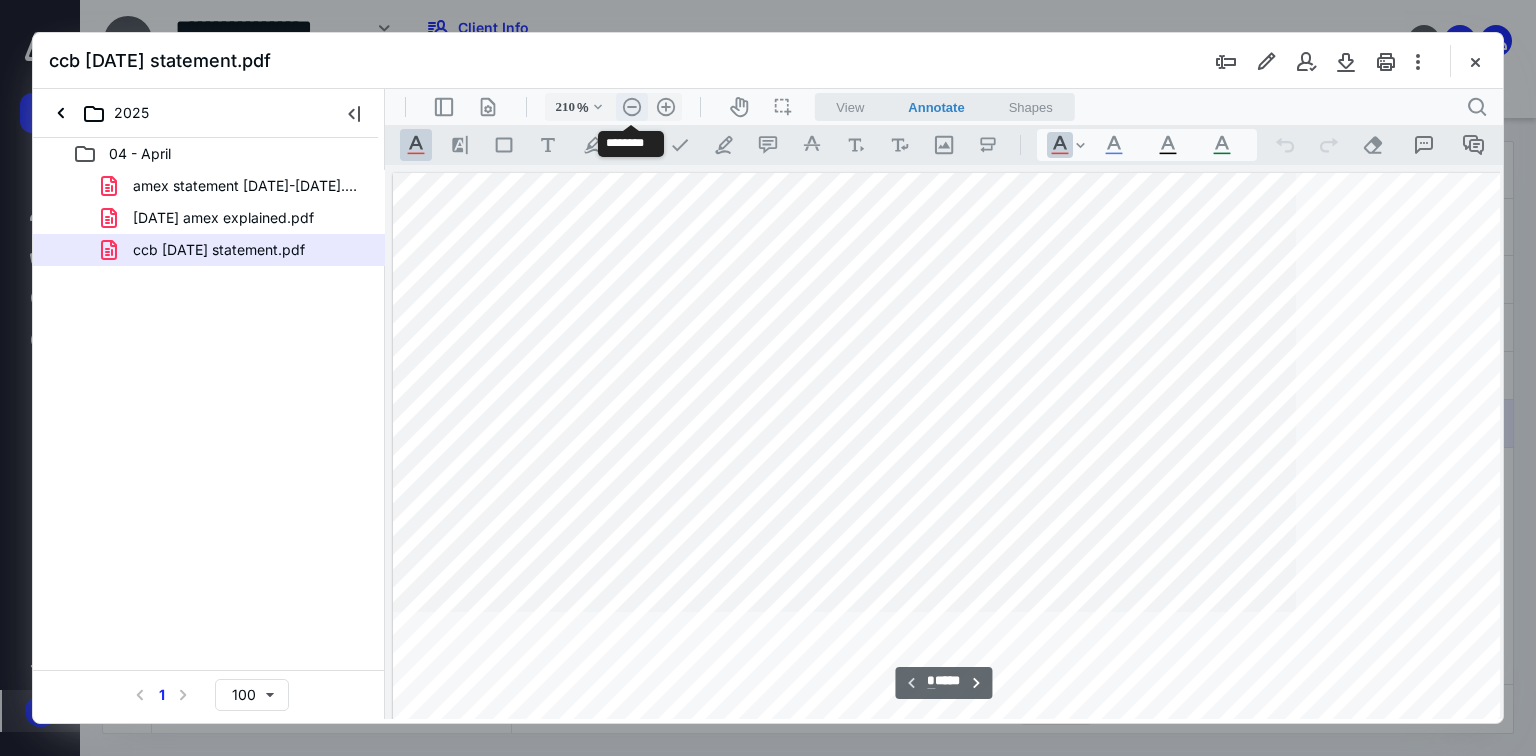 click on ".cls-1{fill:#abb0c4;} icon - header - zoom - out - line" at bounding box center (632, 107) 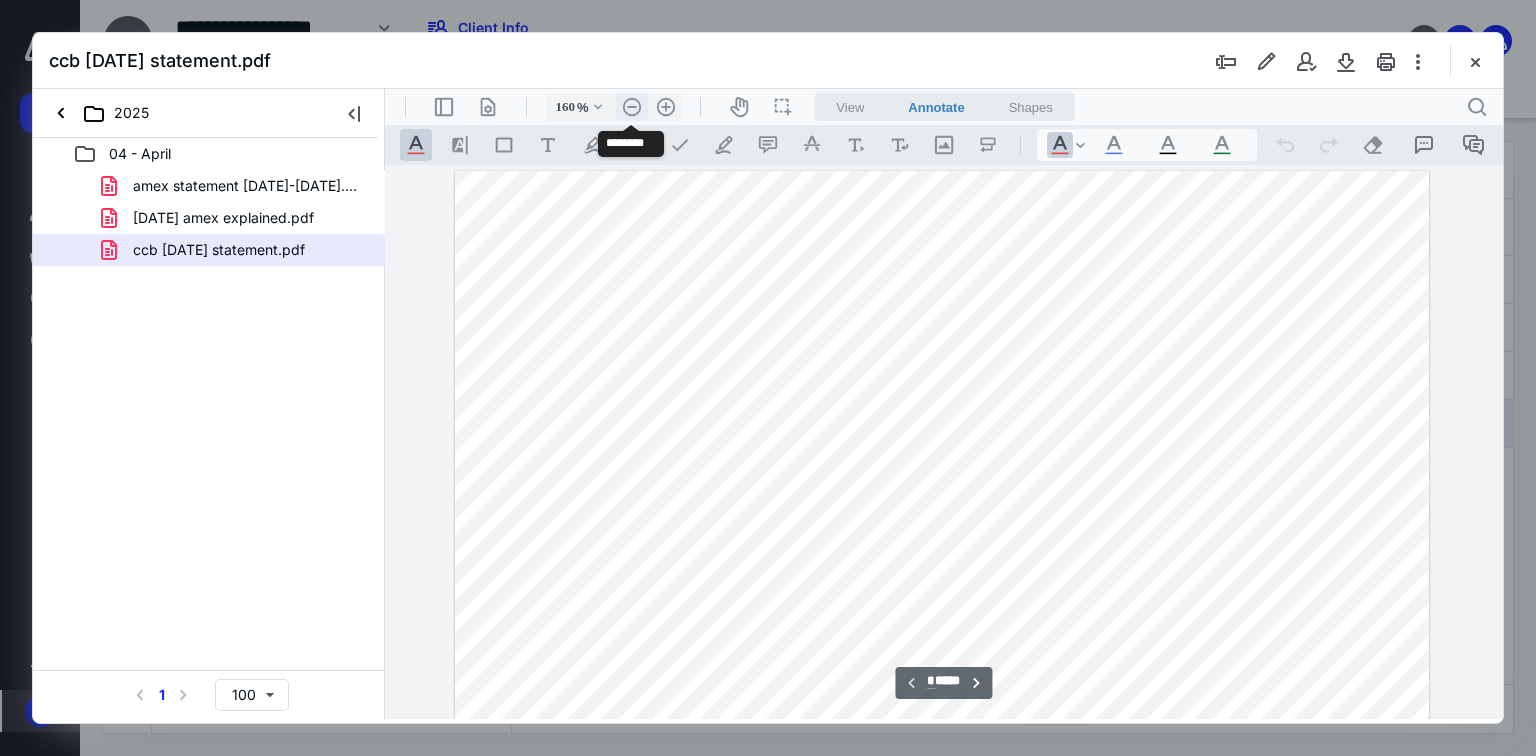 click on ".cls-1{fill:#abb0c4;} icon - header - zoom - out - line" at bounding box center (632, 107) 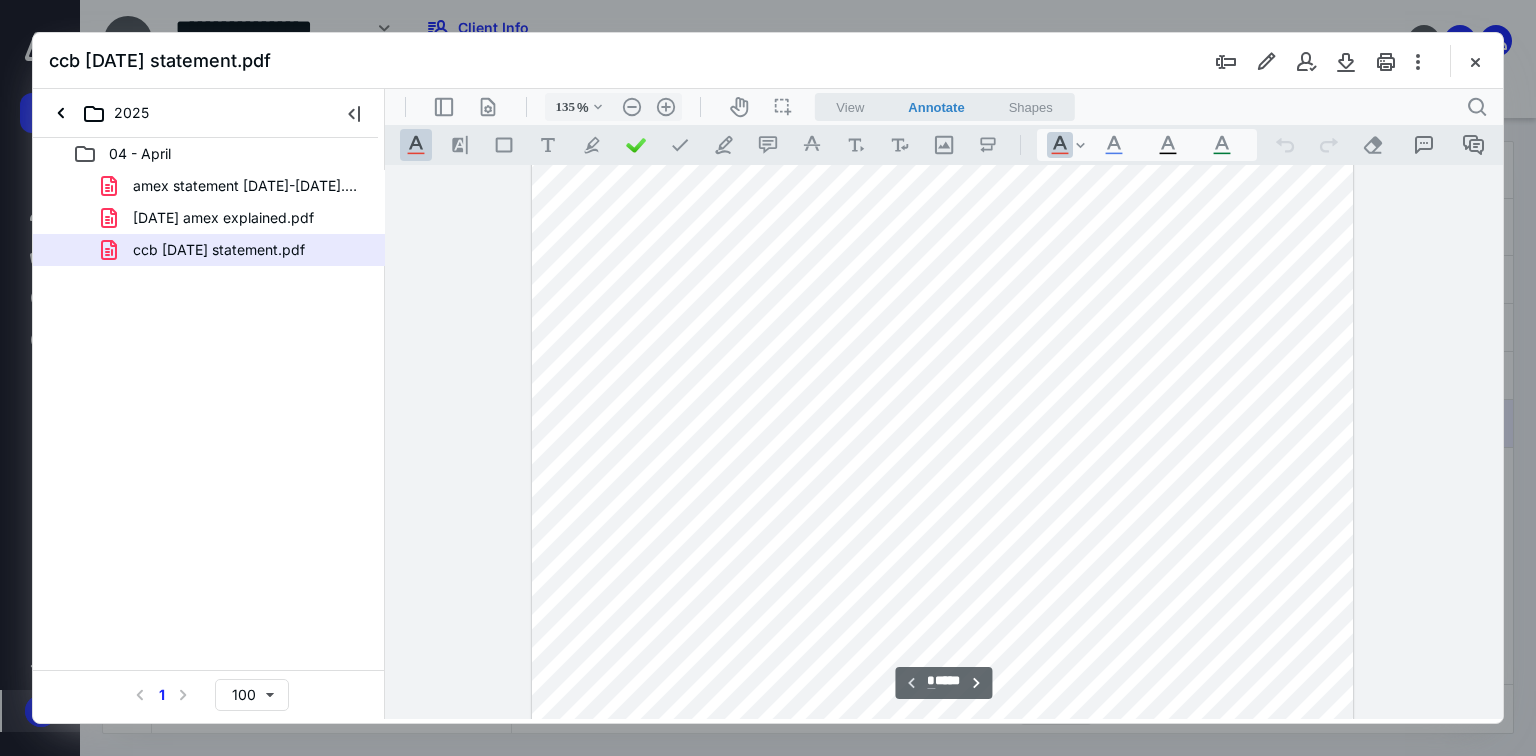 scroll, scrollTop: 240, scrollLeft: 0, axis: vertical 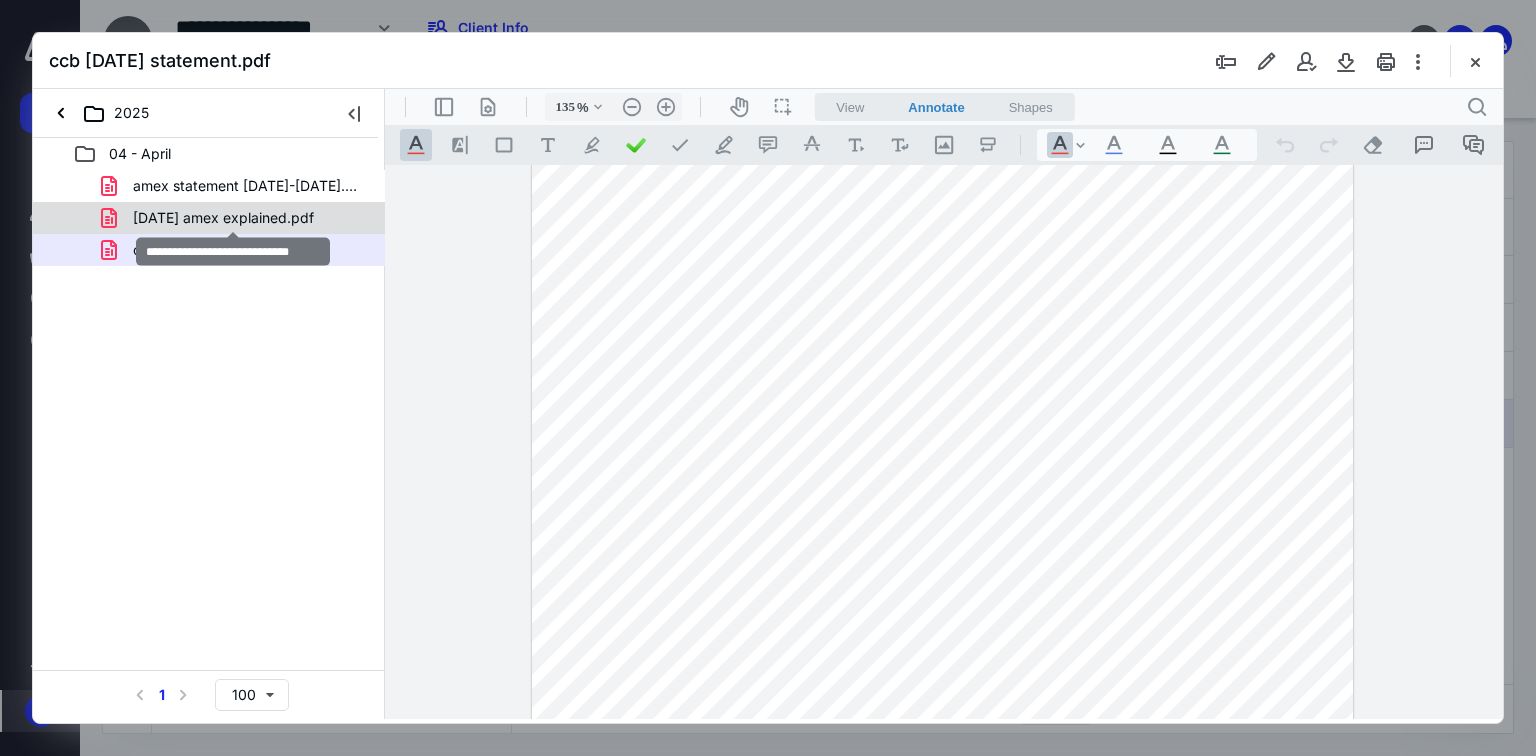 click on "[DATE] amex explained.pdf" at bounding box center [223, 218] 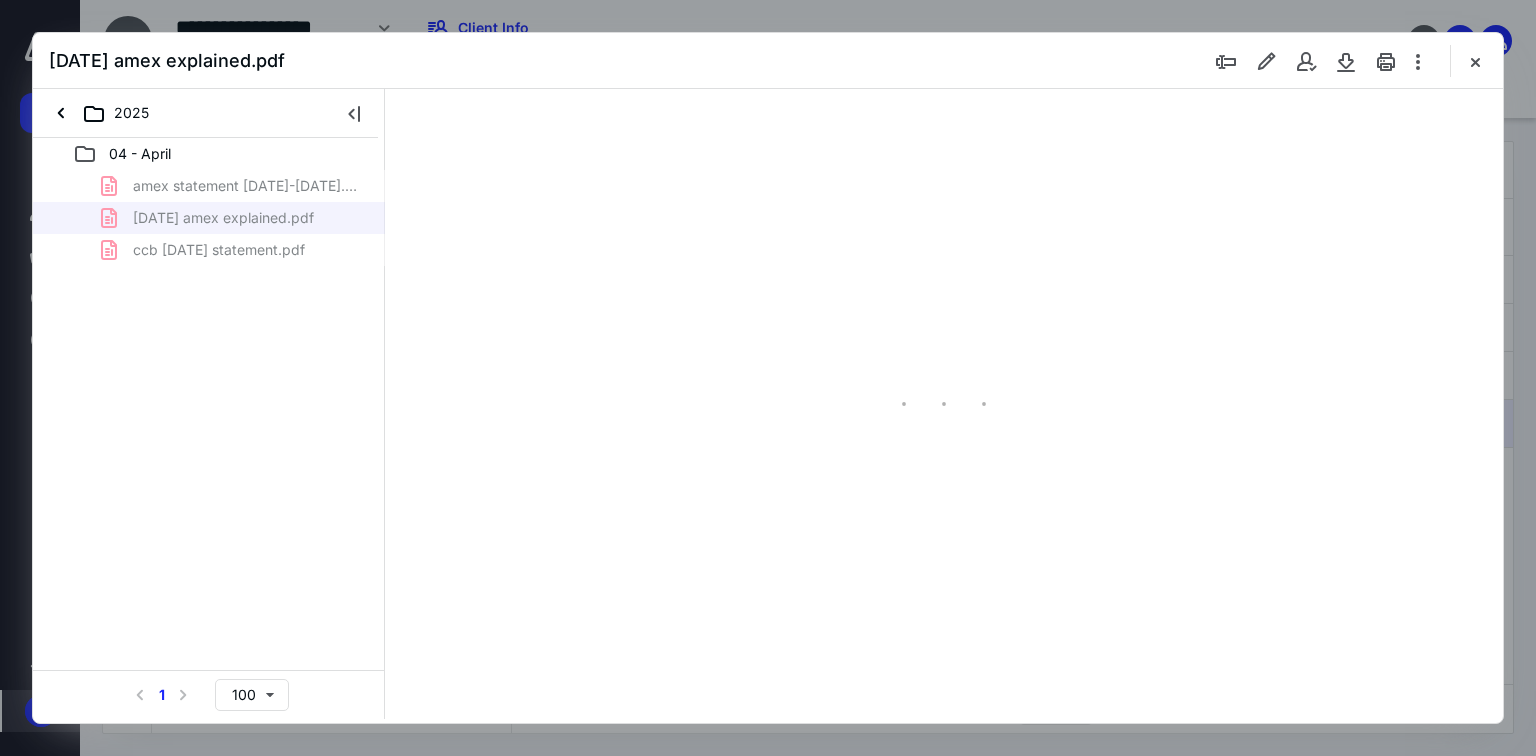 type on "70" 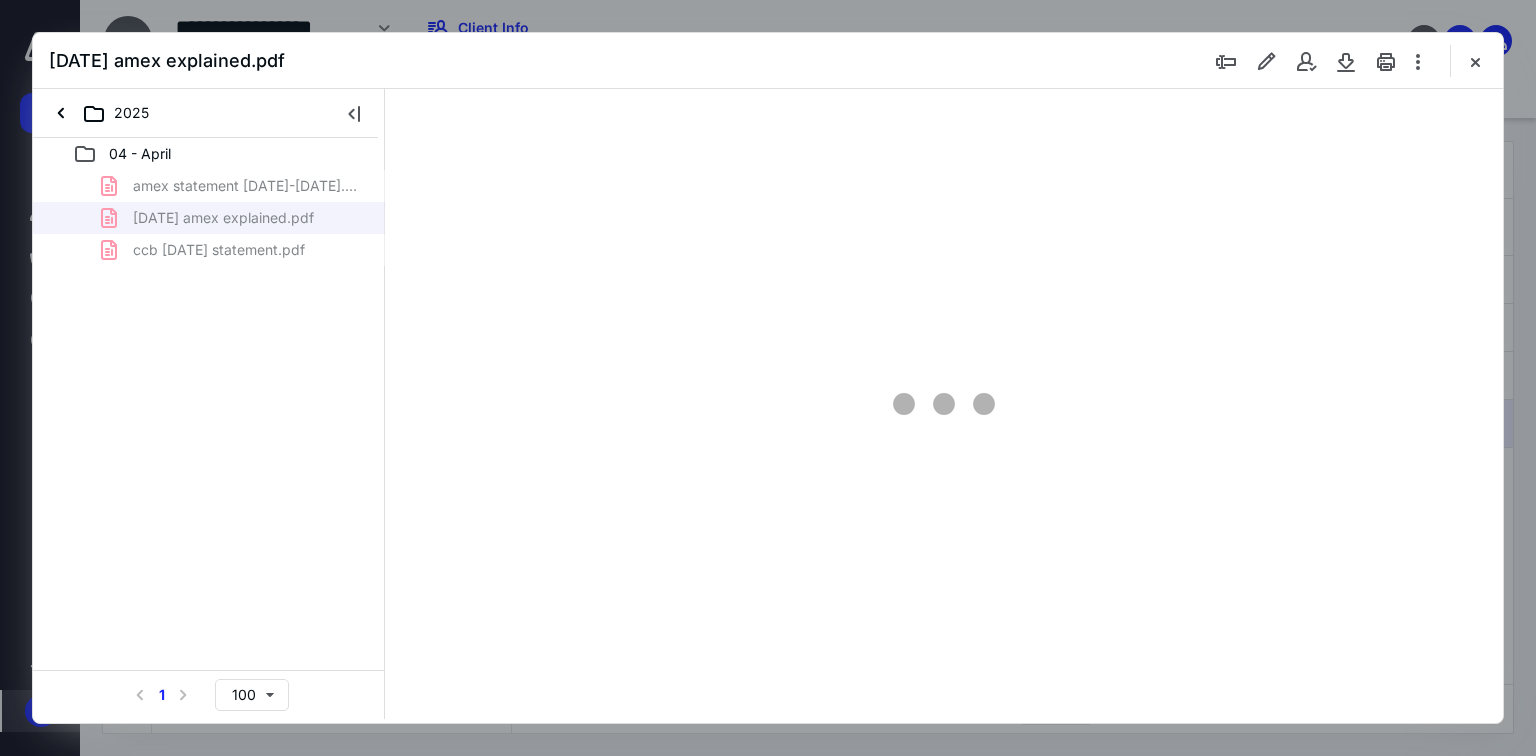 scroll, scrollTop: 79, scrollLeft: 0, axis: vertical 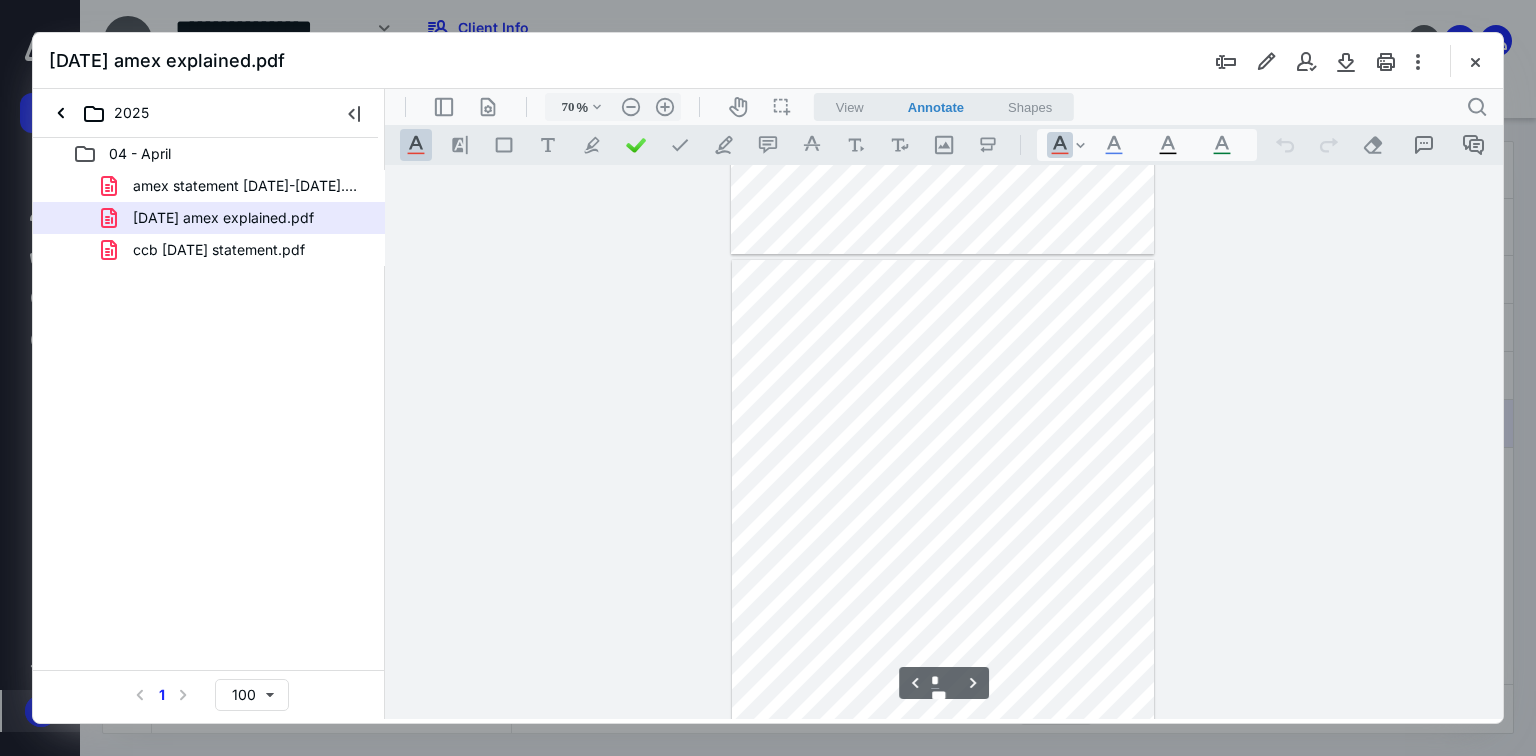 type on "*" 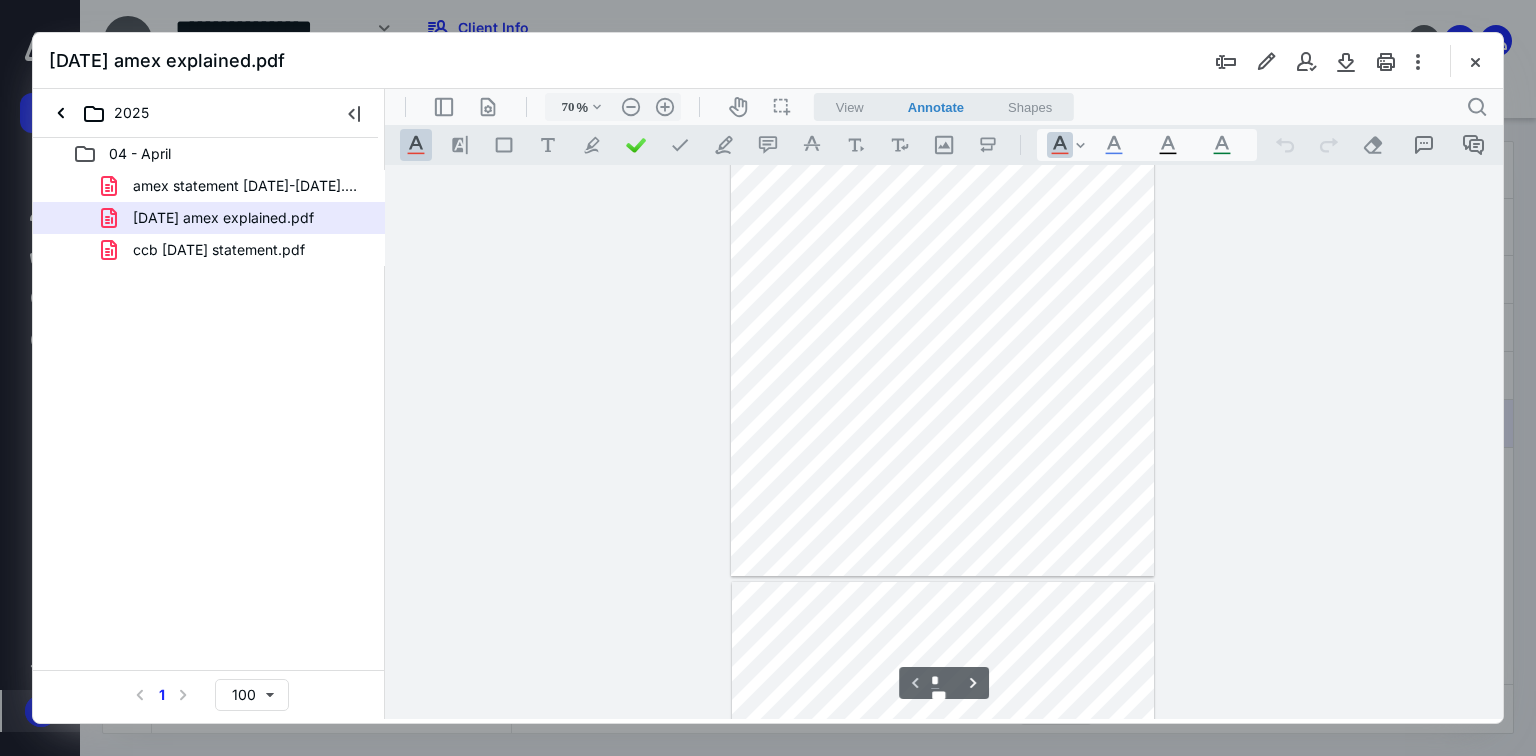 scroll, scrollTop: 0, scrollLeft: 0, axis: both 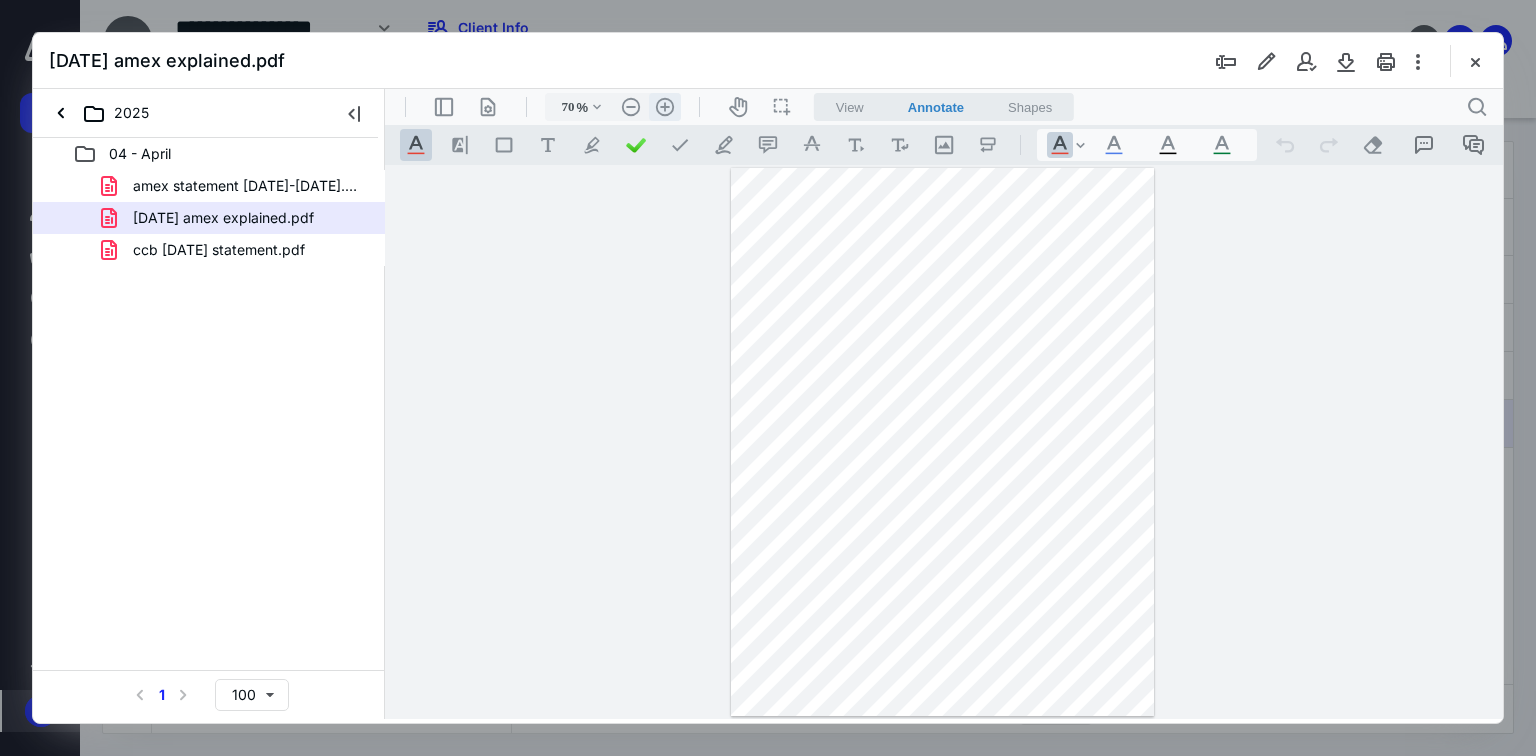 click on ".cls-1{fill:#abb0c4;} icon - header - zoom - in - line" at bounding box center (665, 107) 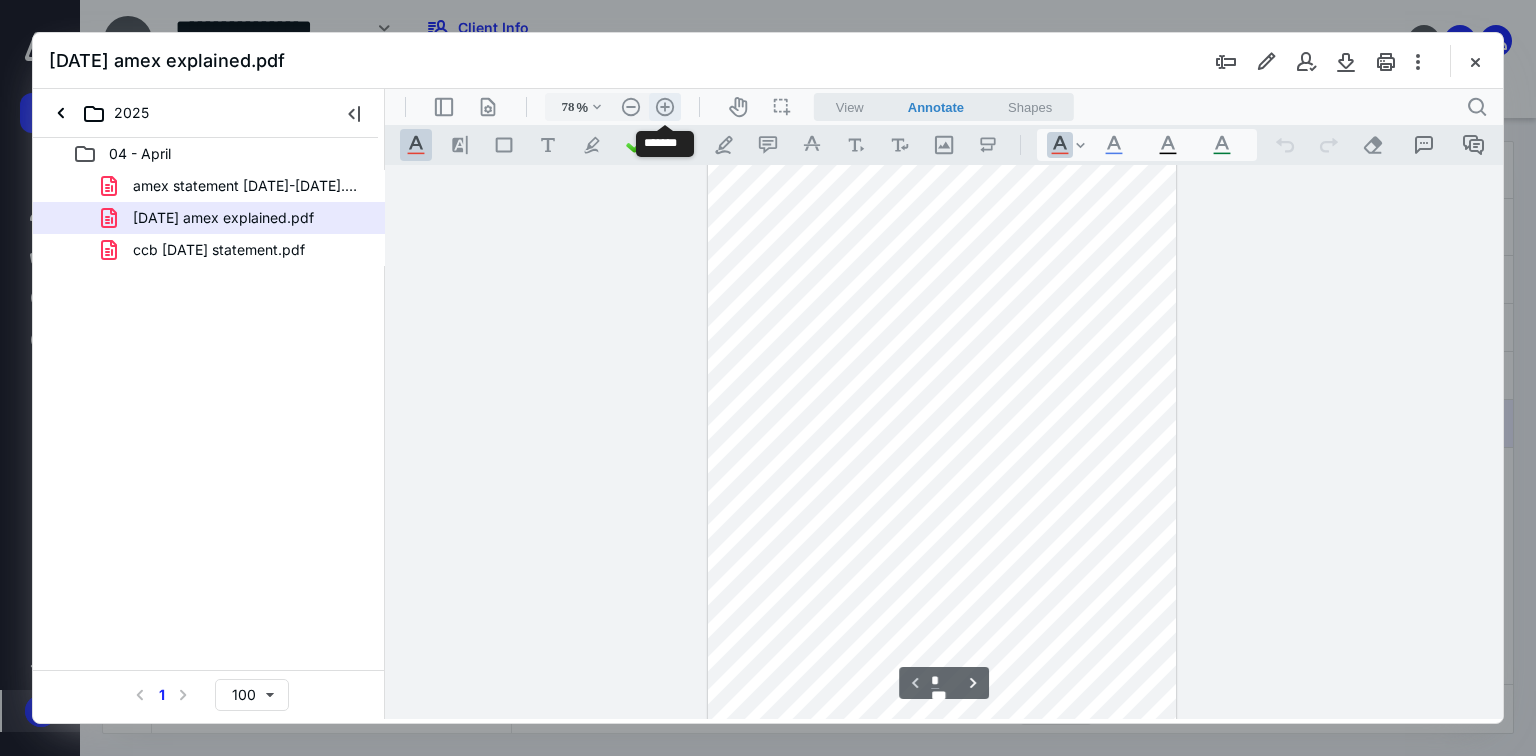 click on ".cls-1{fill:#abb0c4;} icon - header - zoom - in - line" at bounding box center (665, 107) 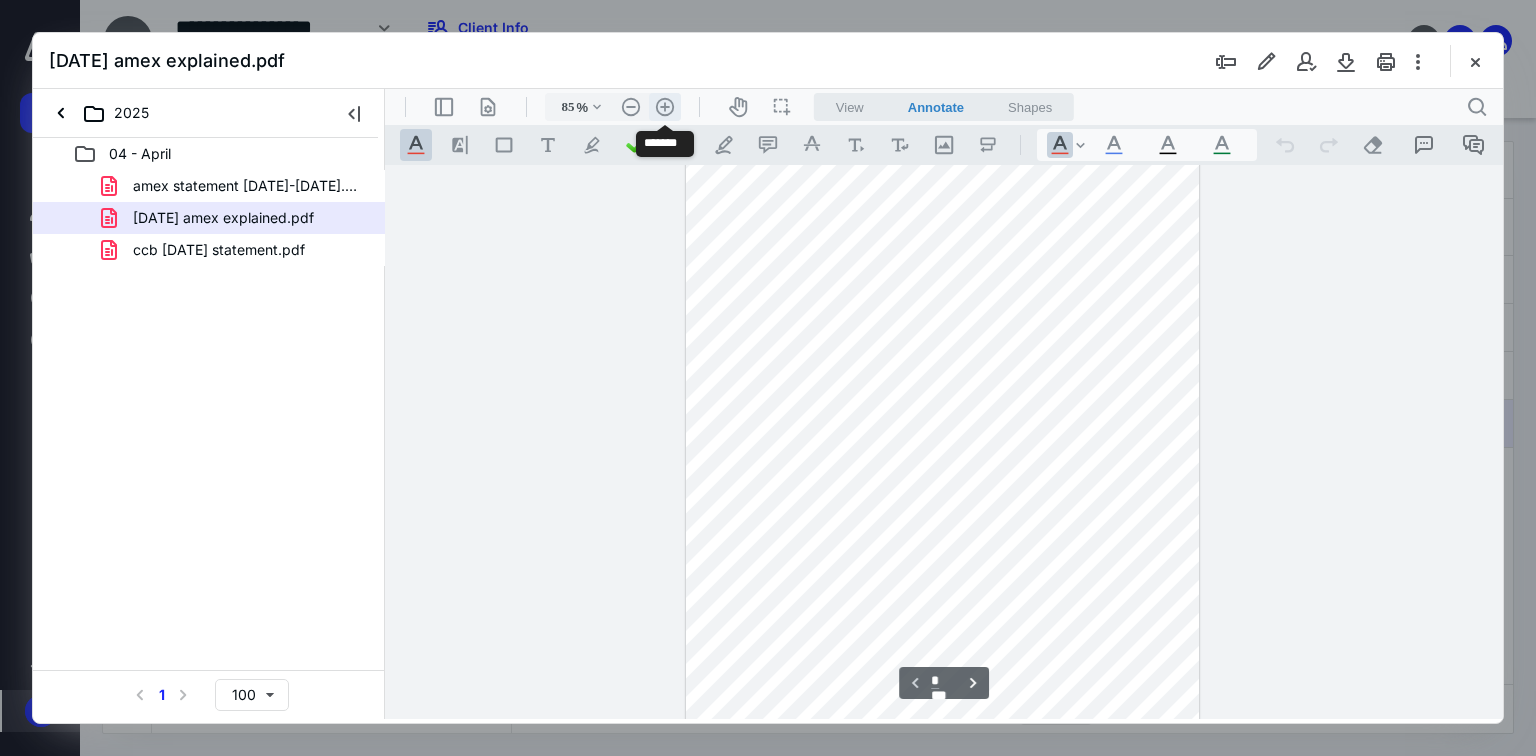 click on ".cls-1{fill:#abb0c4;} icon - header - zoom - in - line" at bounding box center [665, 107] 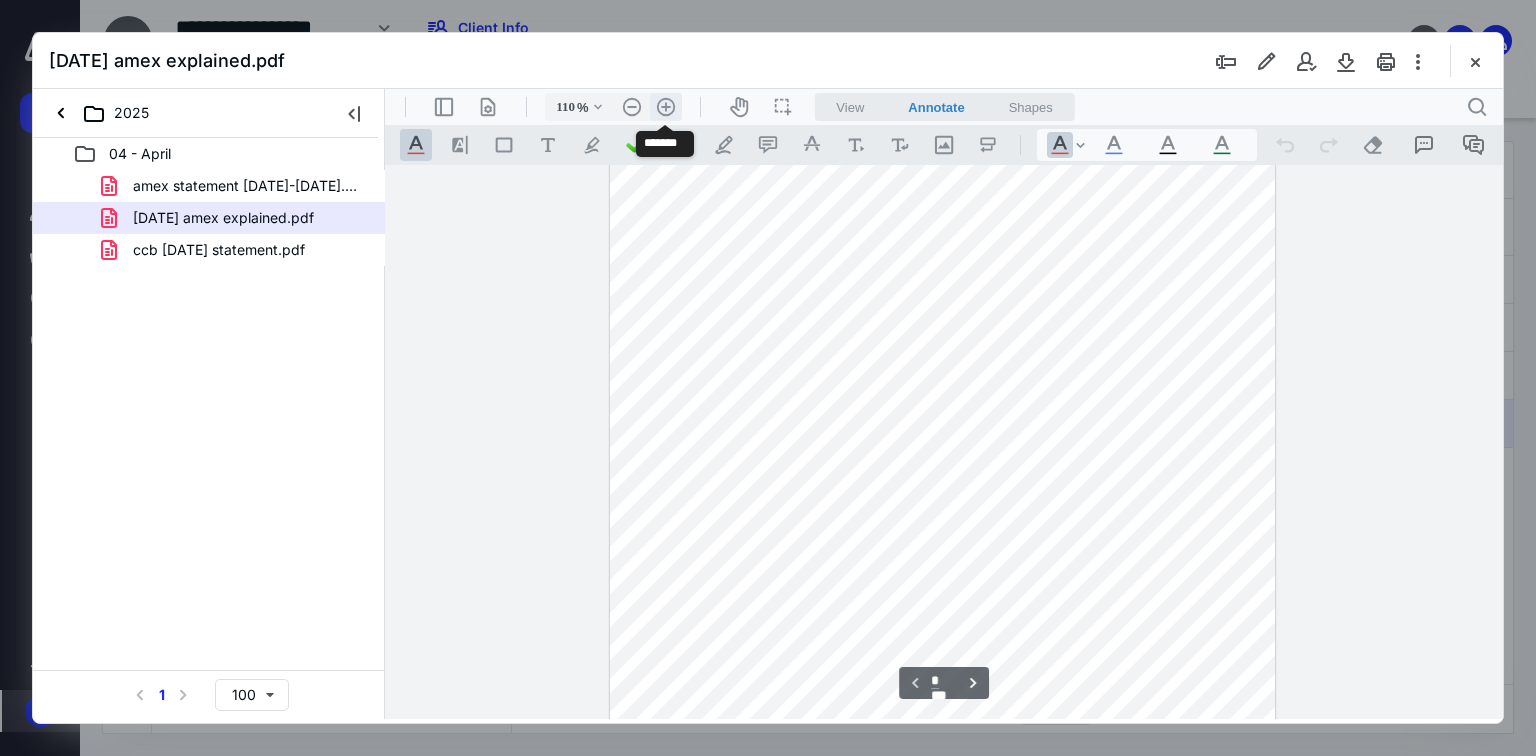 click on ".cls-1{fill:#abb0c4;} icon - header - zoom - in - line" at bounding box center [666, 107] 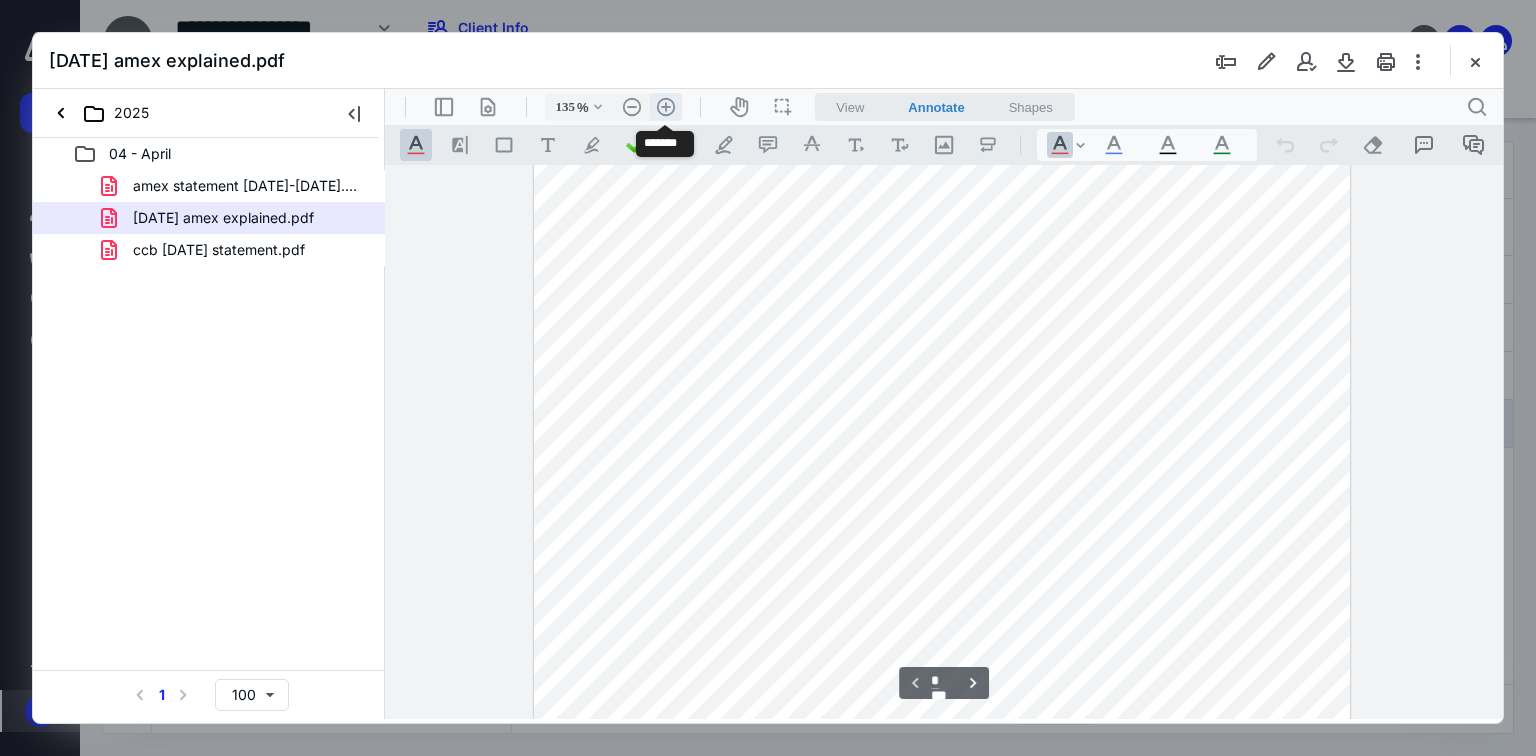 click on ".cls-1{fill:#abb0c4;} icon - header - zoom - in - line" at bounding box center [666, 107] 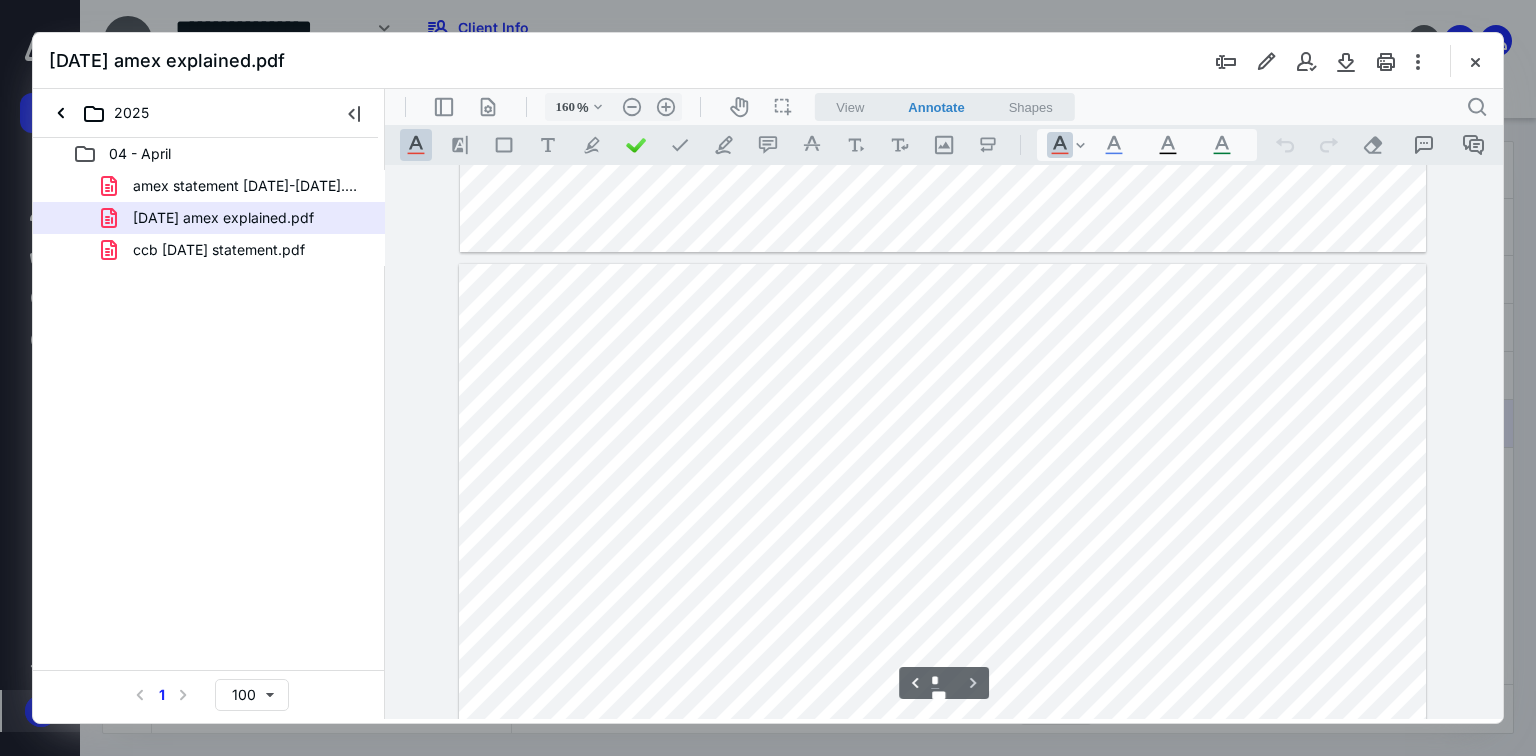 scroll, scrollTop: 2352, scrollLeft: 0, axis: vertical 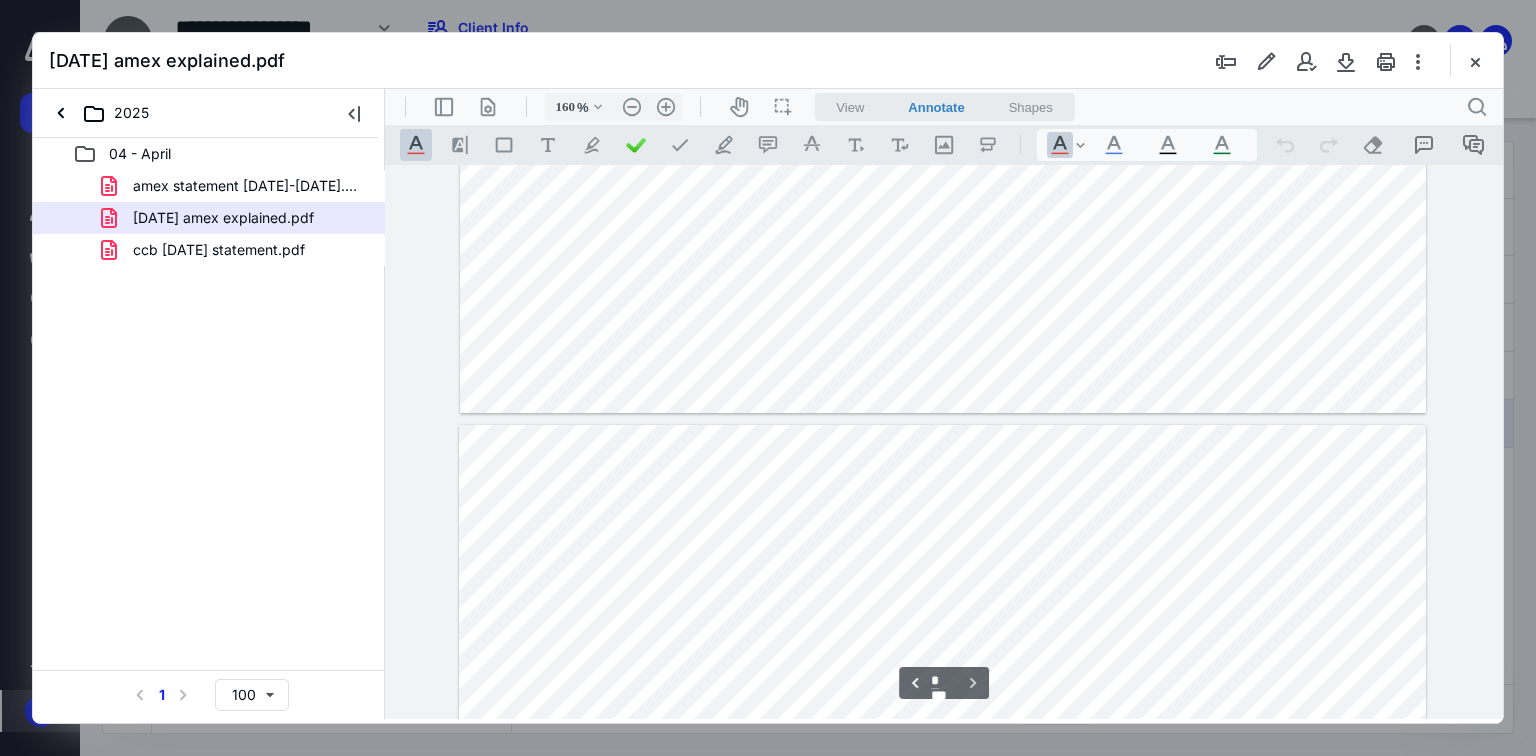 type on "*" 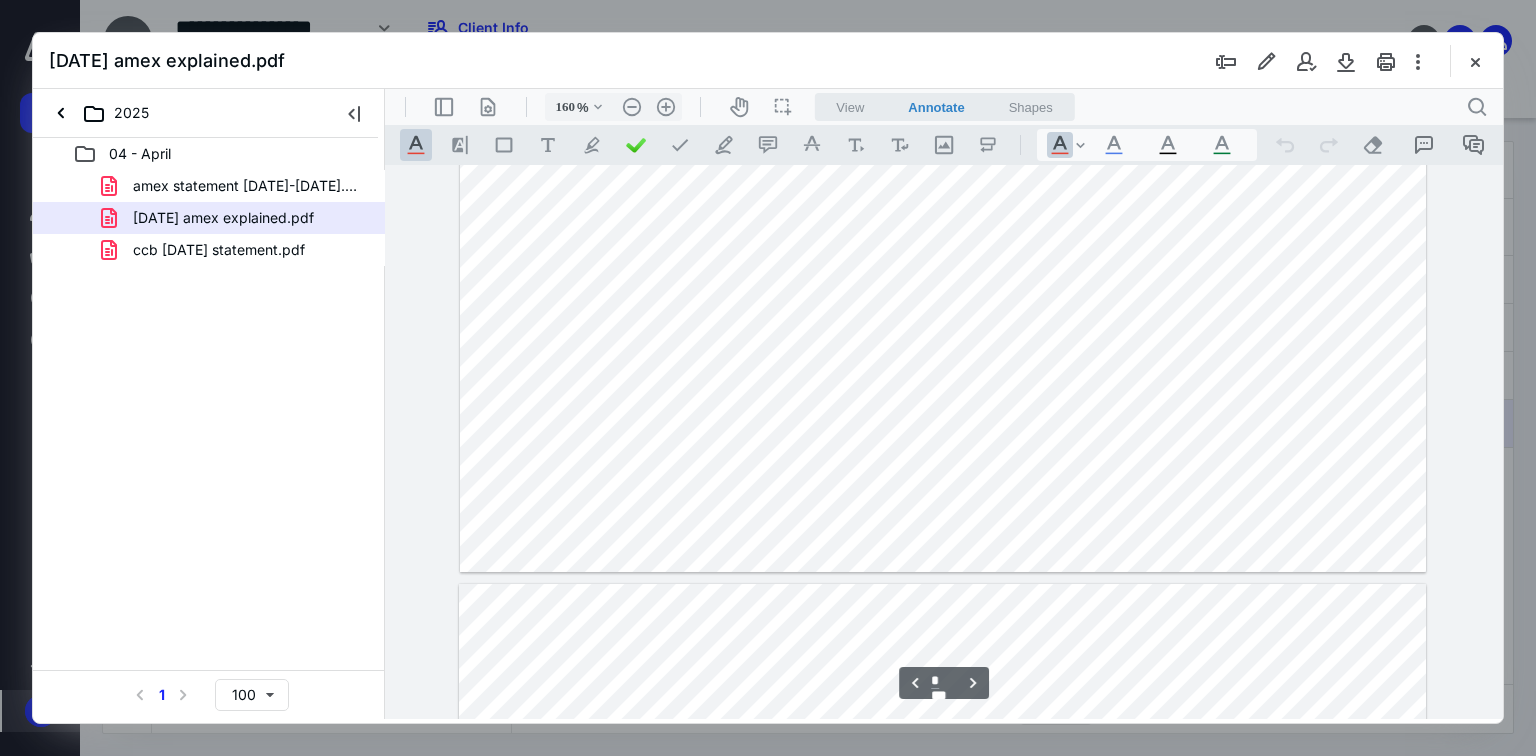 scroll, scrollTop: 2032, scrollLeft: 0, axis: vertical 